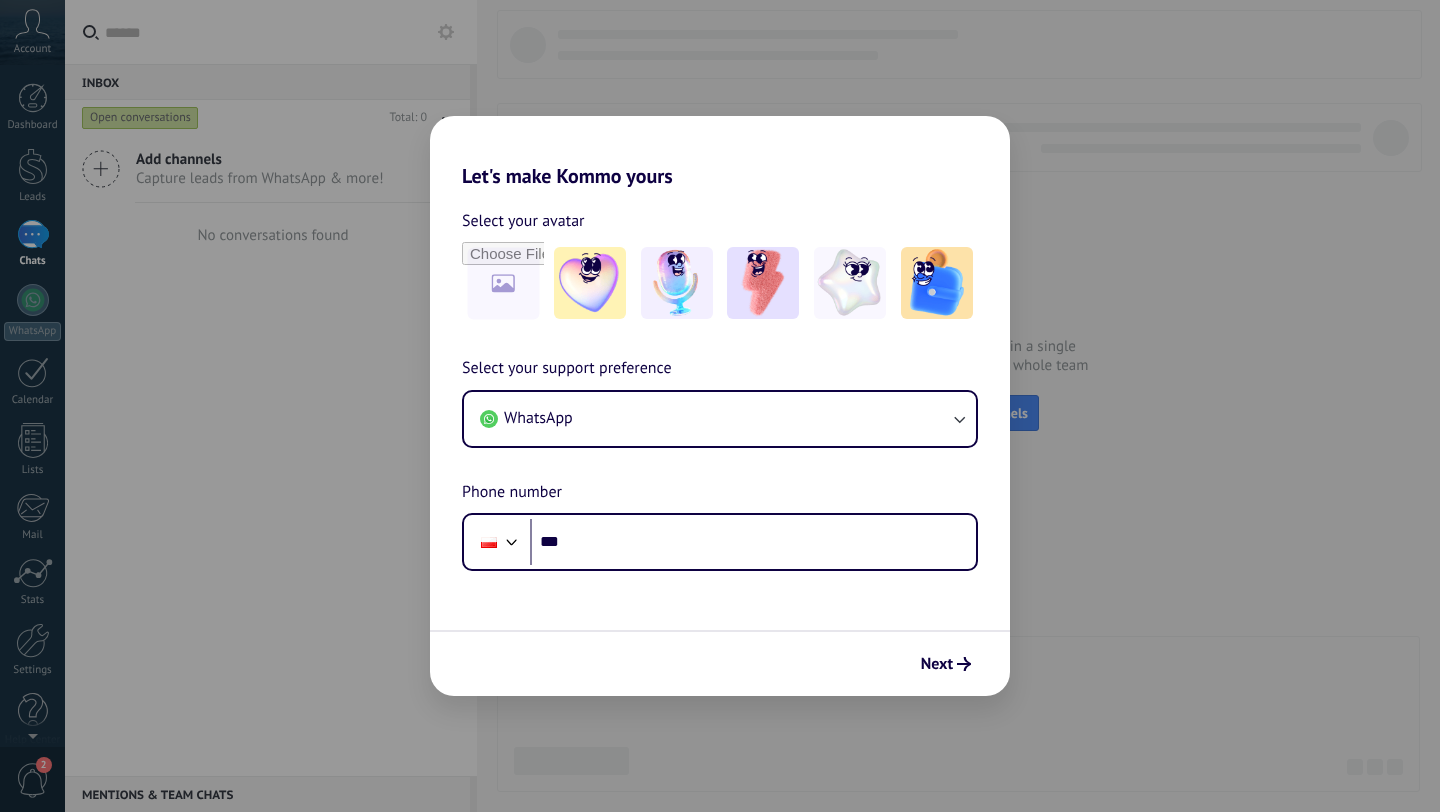 scroll, scrollTop: 0, scrollLeft: 0, axis: both 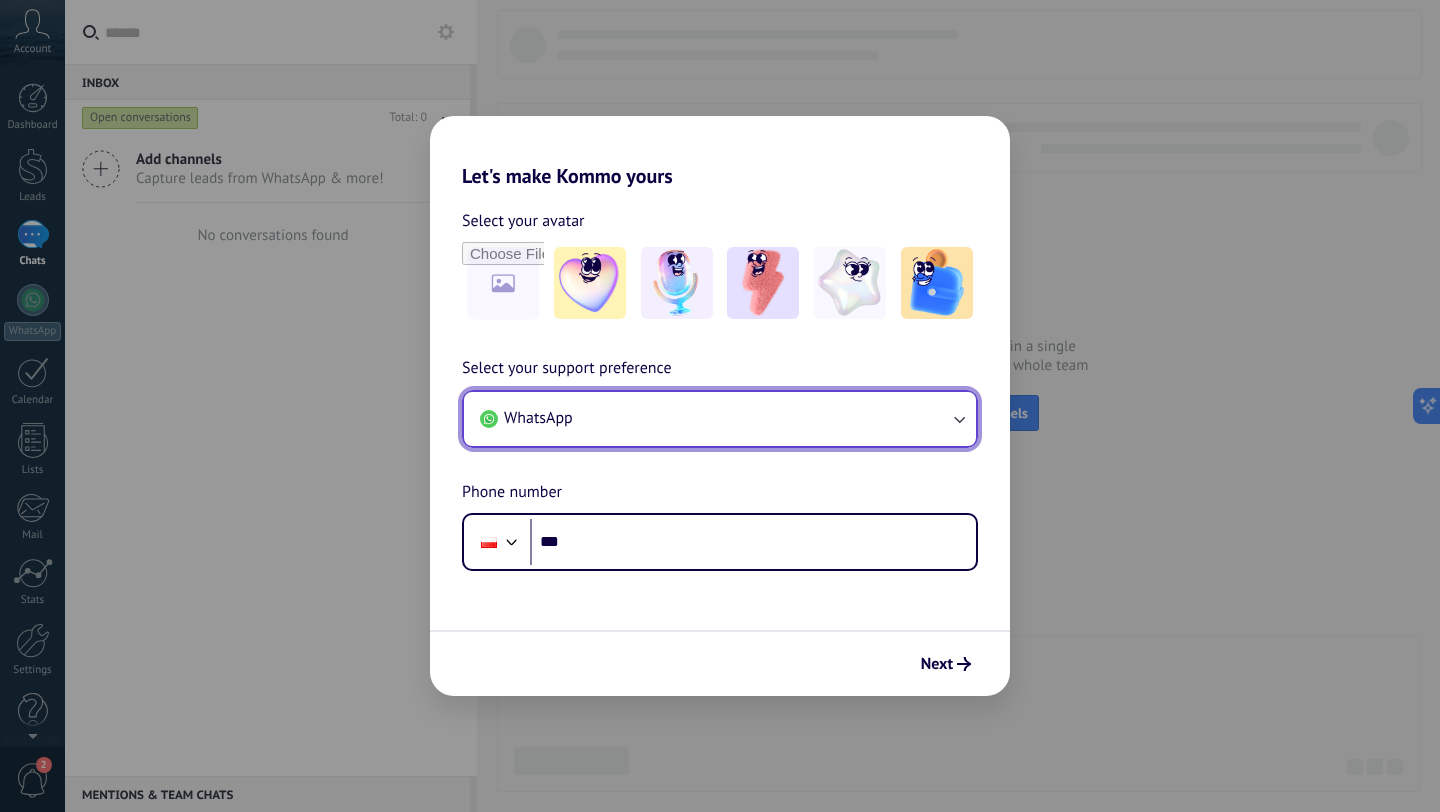 click on "WhatsApp" at bounding box center (720, 419) 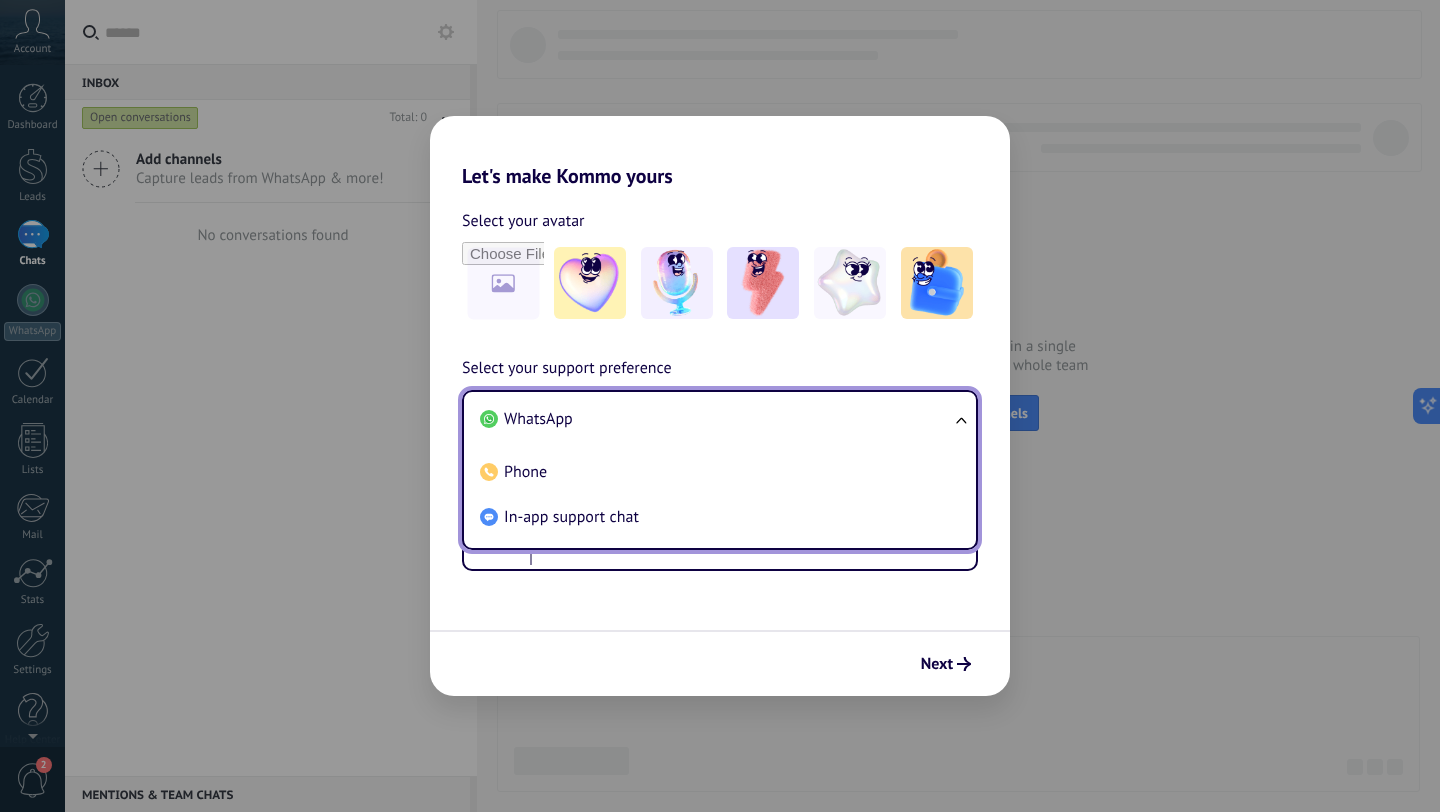 click on "WhatsApp" at bounding box center (716, 419) 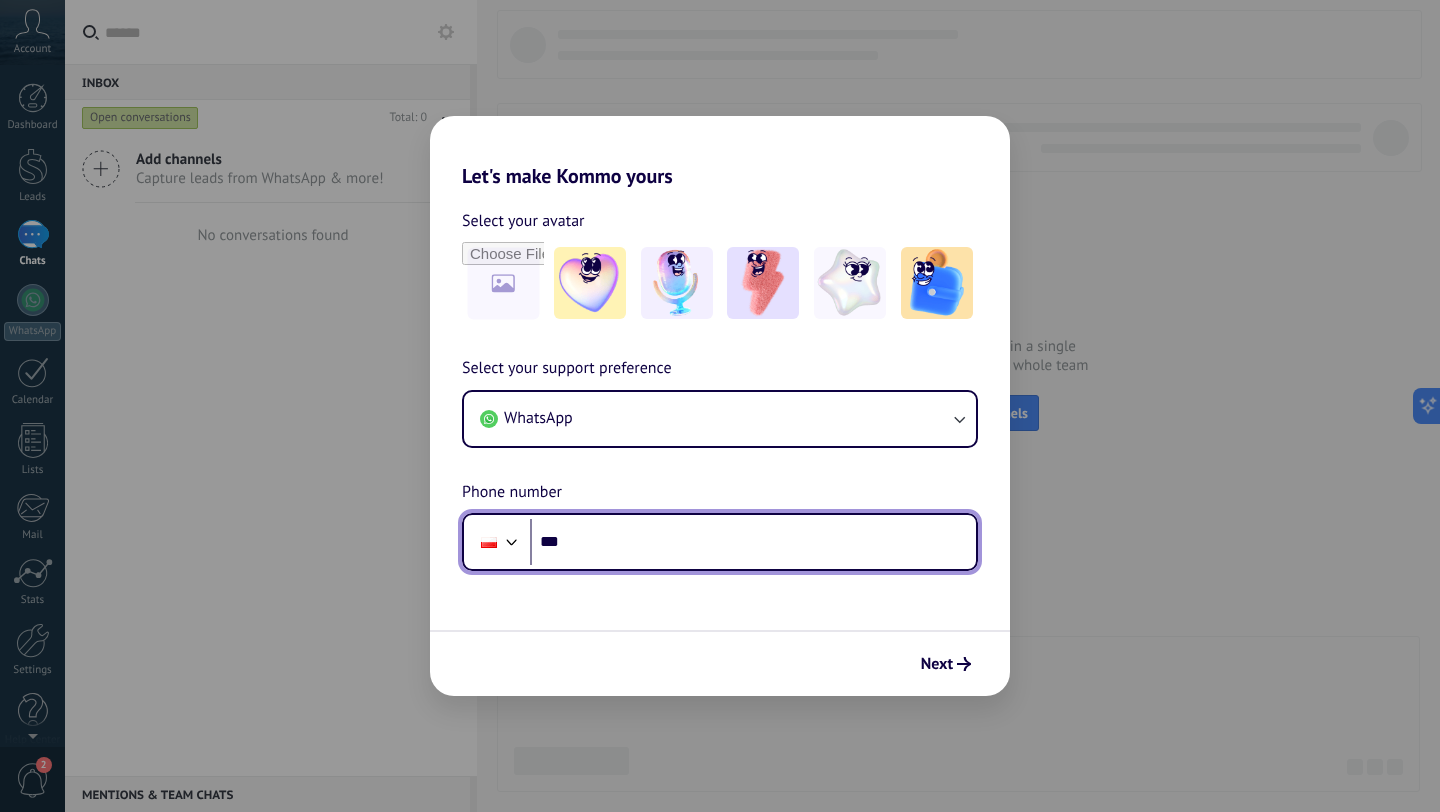 click at bounding box center [512, 540] 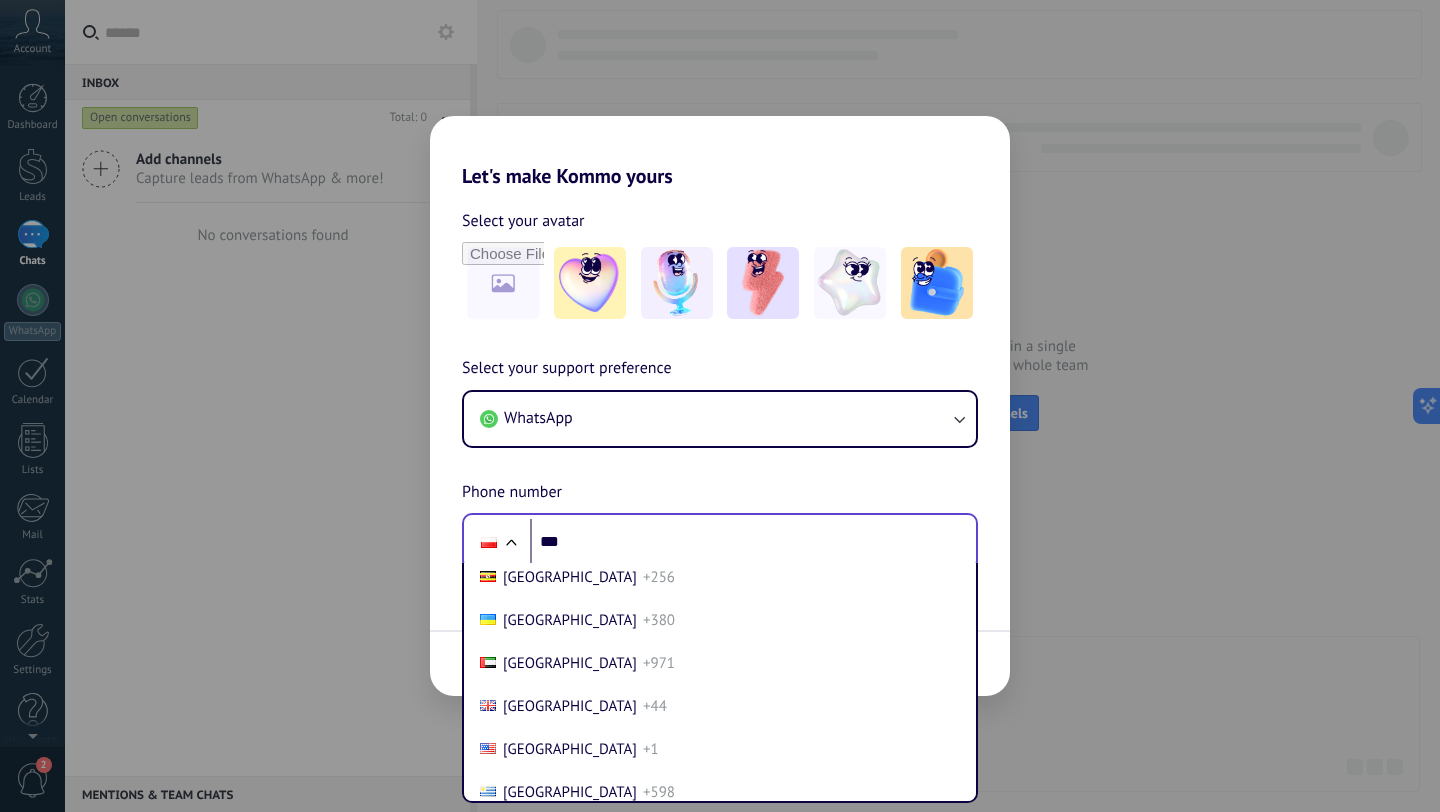scroll, scrollTop: 8510, scrollLeft: 0, axis: vertical 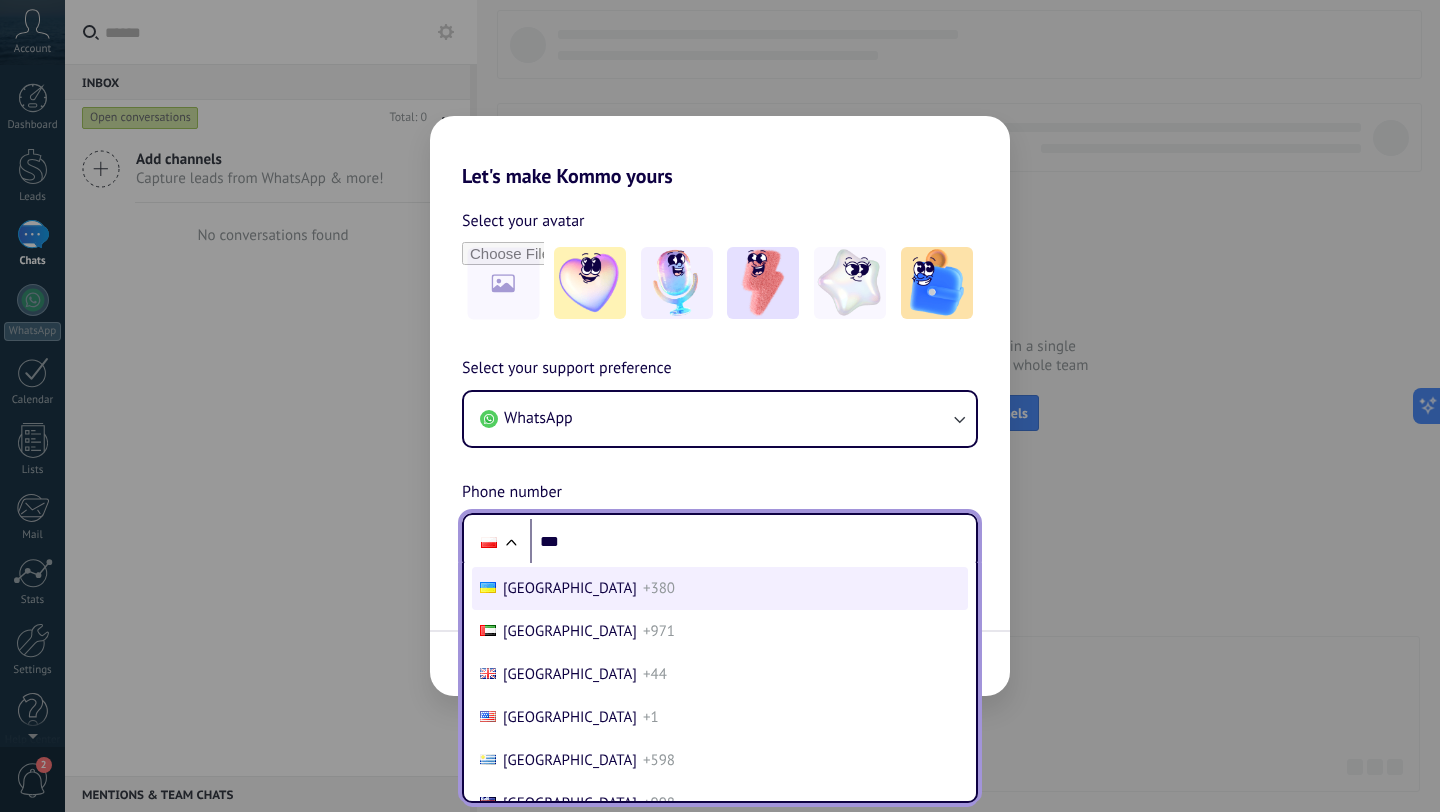 click on "[GEOGRAPHIC_DATA]" at bounding box center (570, 588) 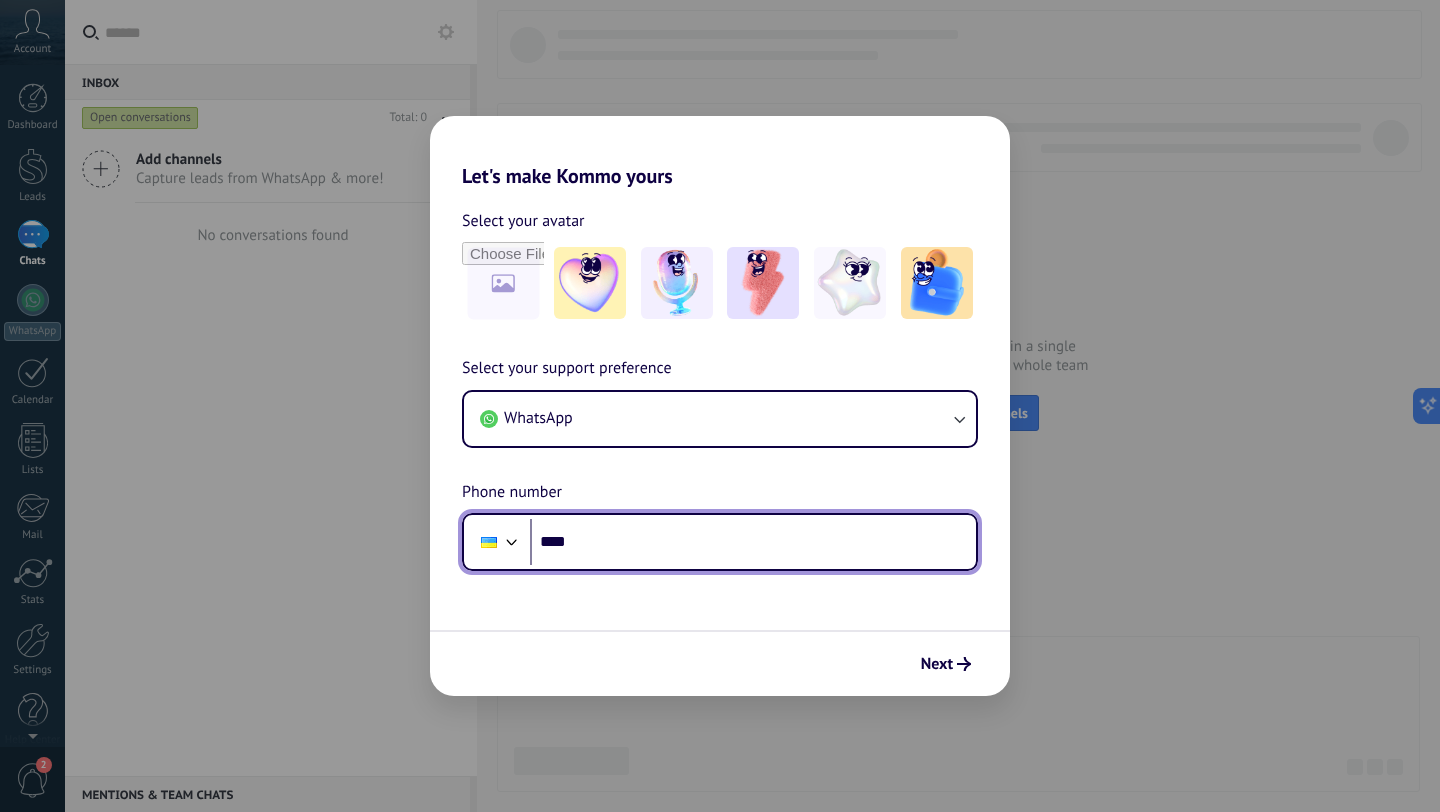 click on "***" at bounding box center [753, 542] 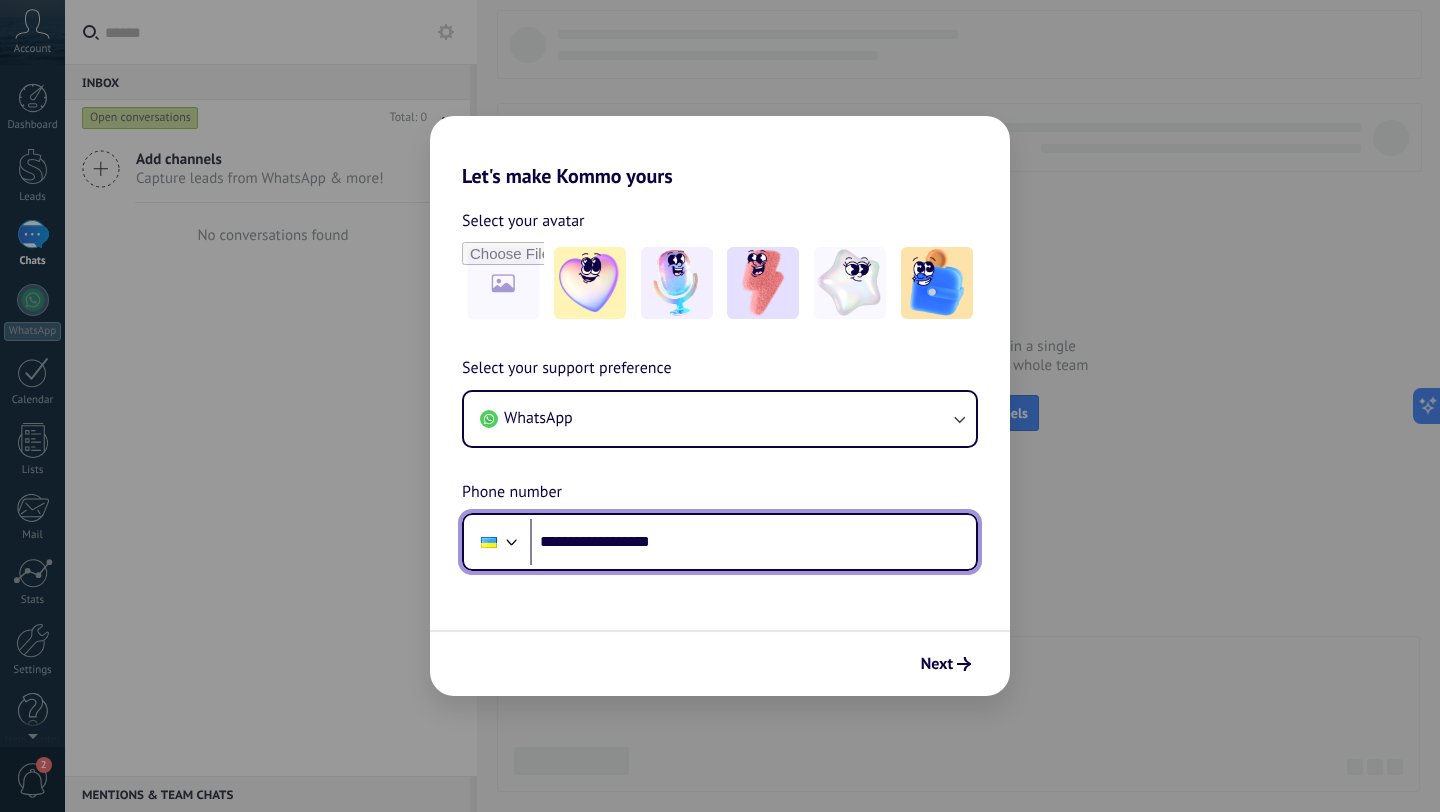 type on "**********" 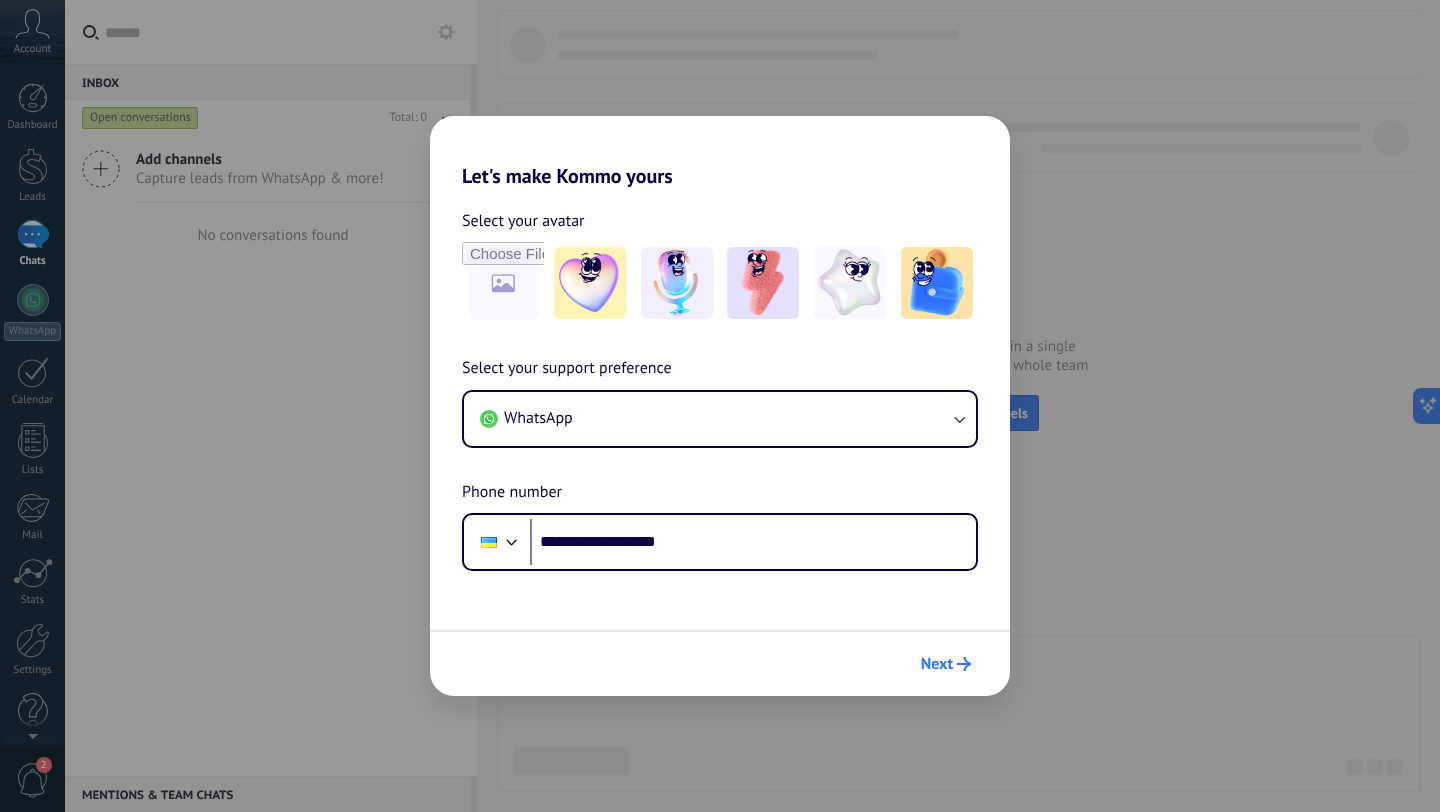 click on "Next" at bounding box center [937, 664] 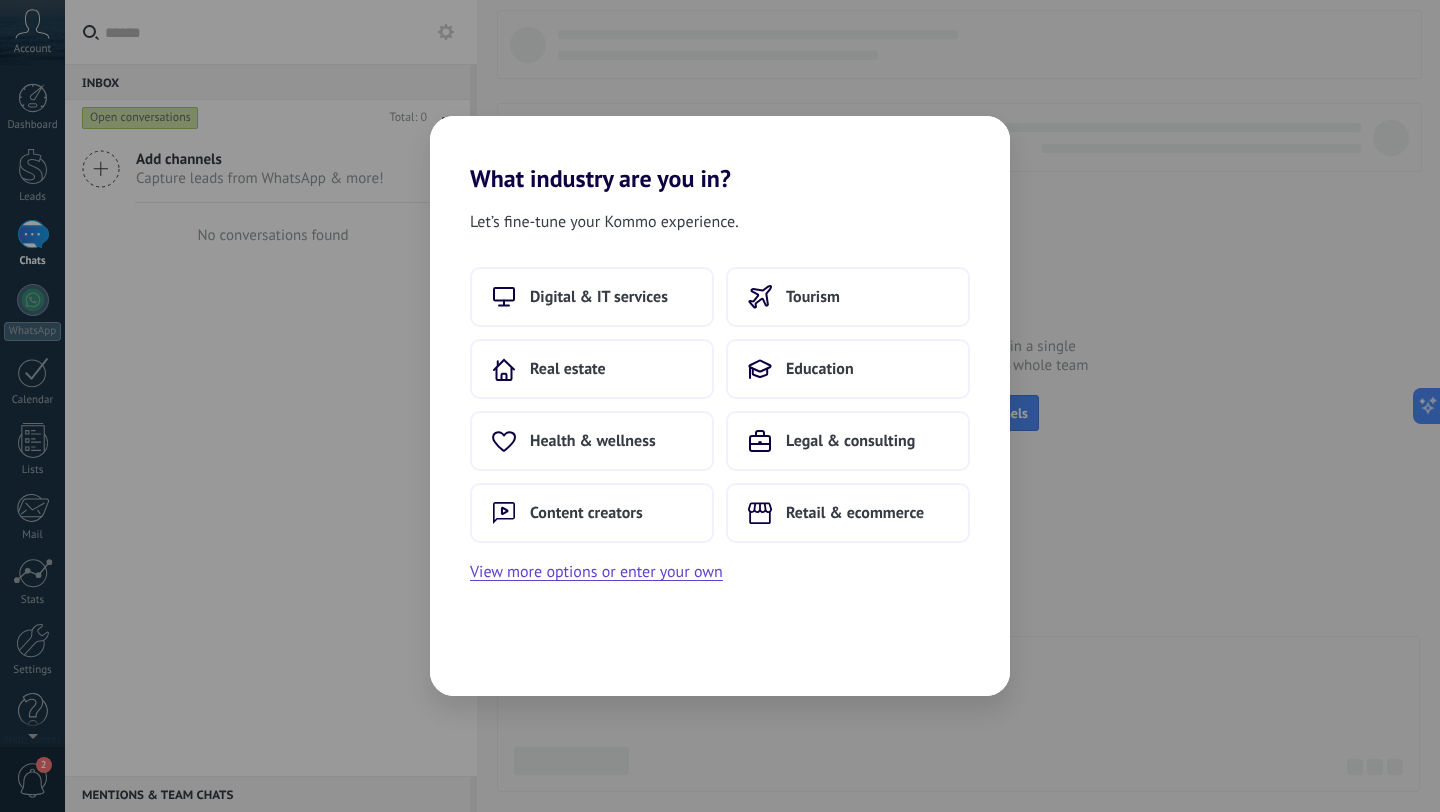 scroll, scrollTop: 0, scrollLeft: 0, axis: both 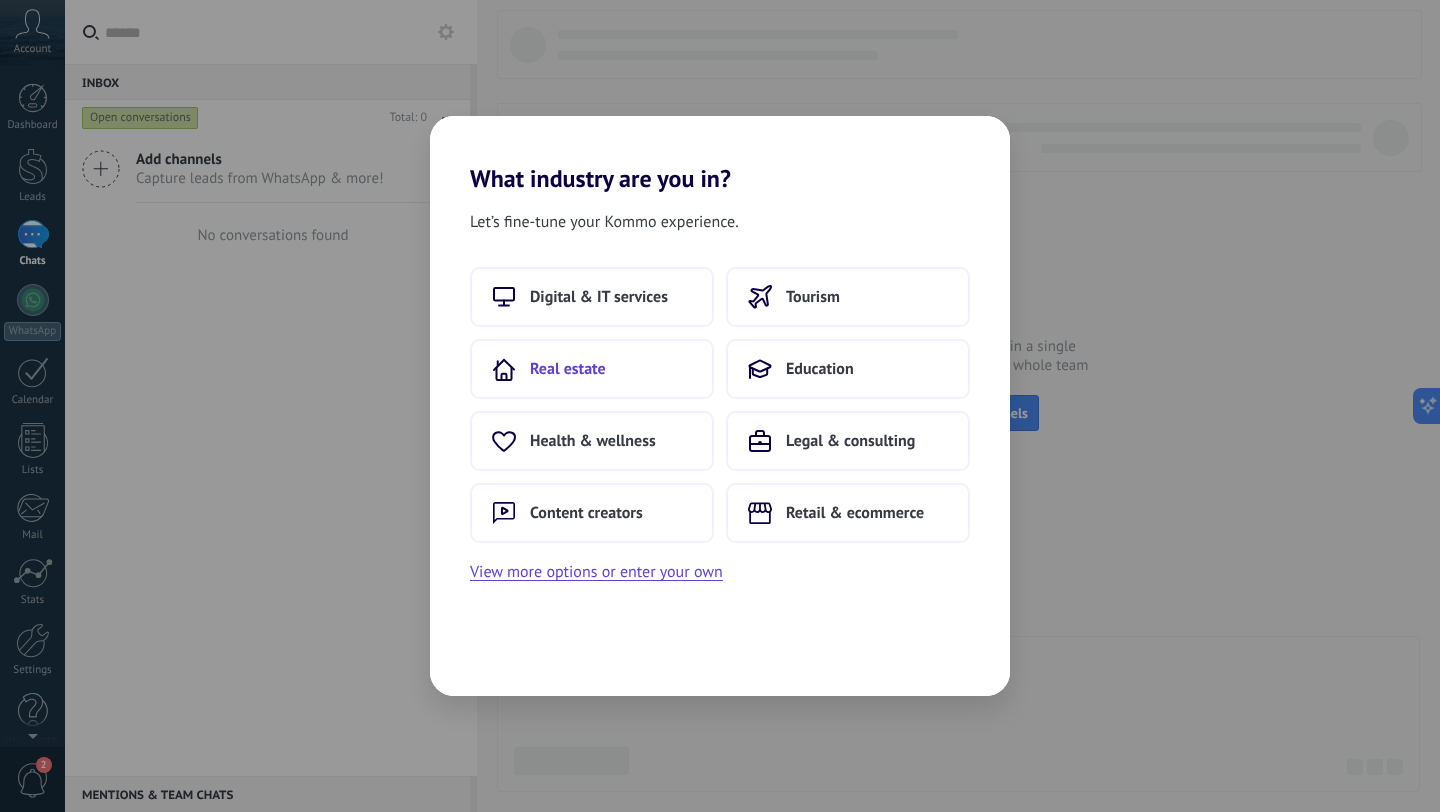 click on "Real estate" at bounding box center (592, 369) 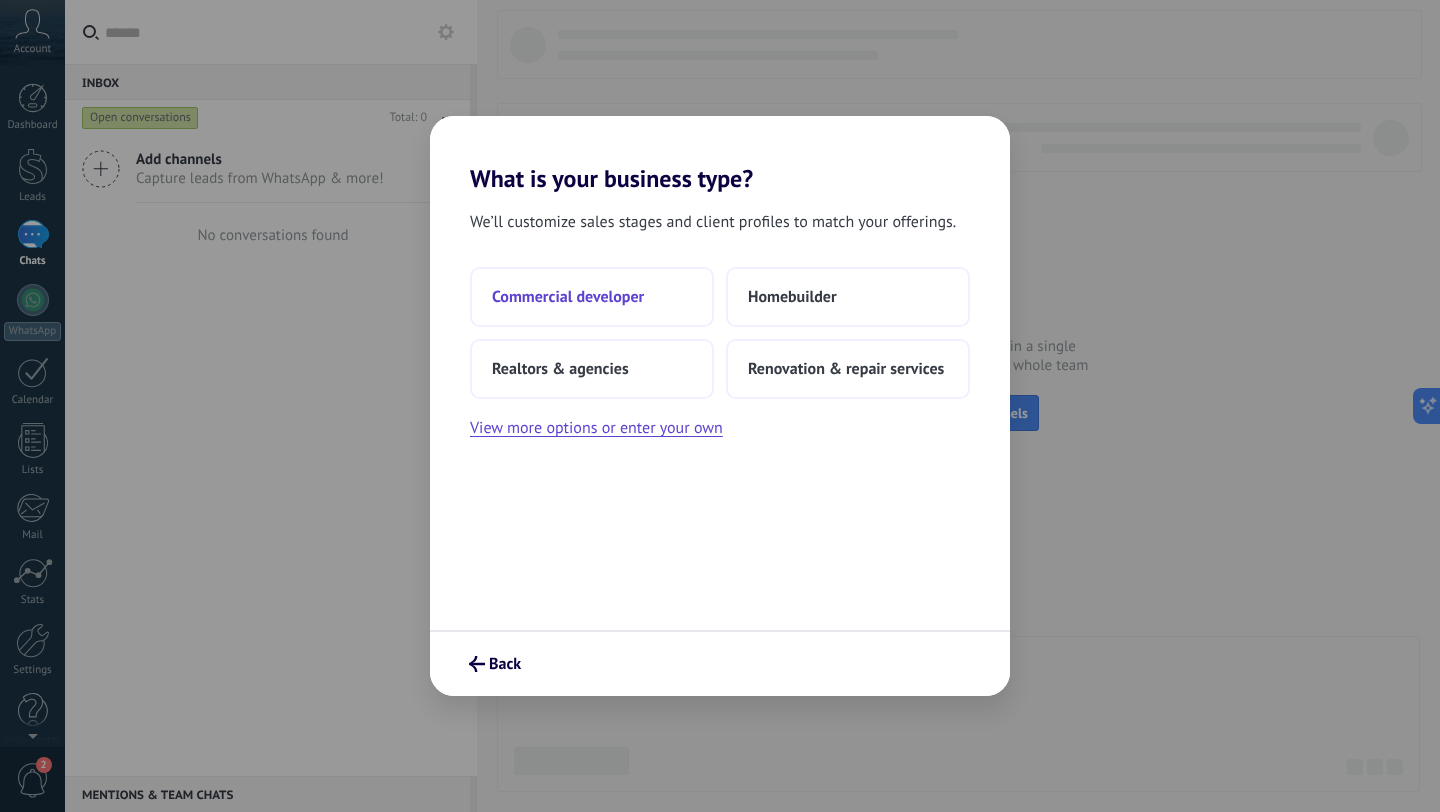 click on "Commercial developer" at bounding box center (592, 297) 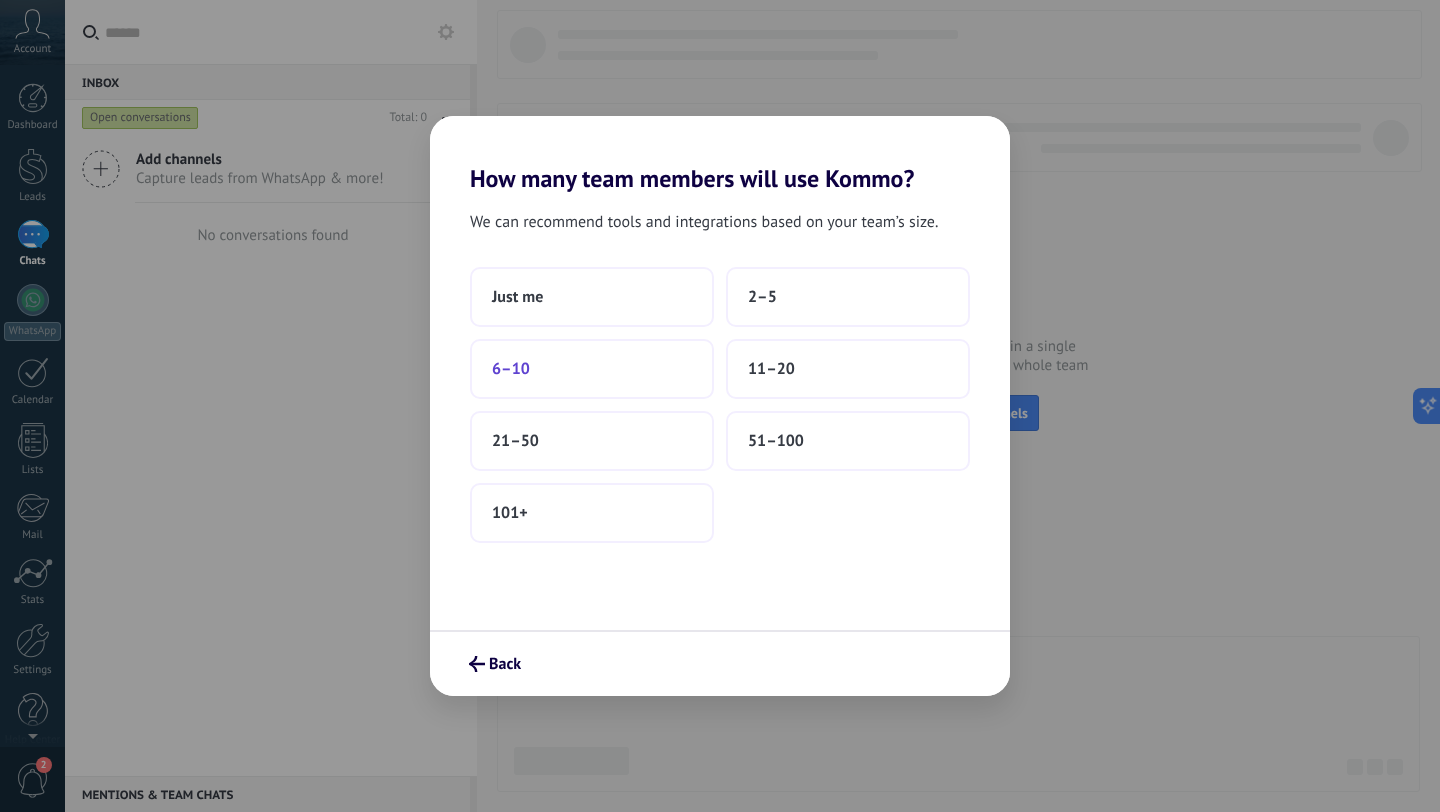 click on "6–10" at bounding box center (592, 369) 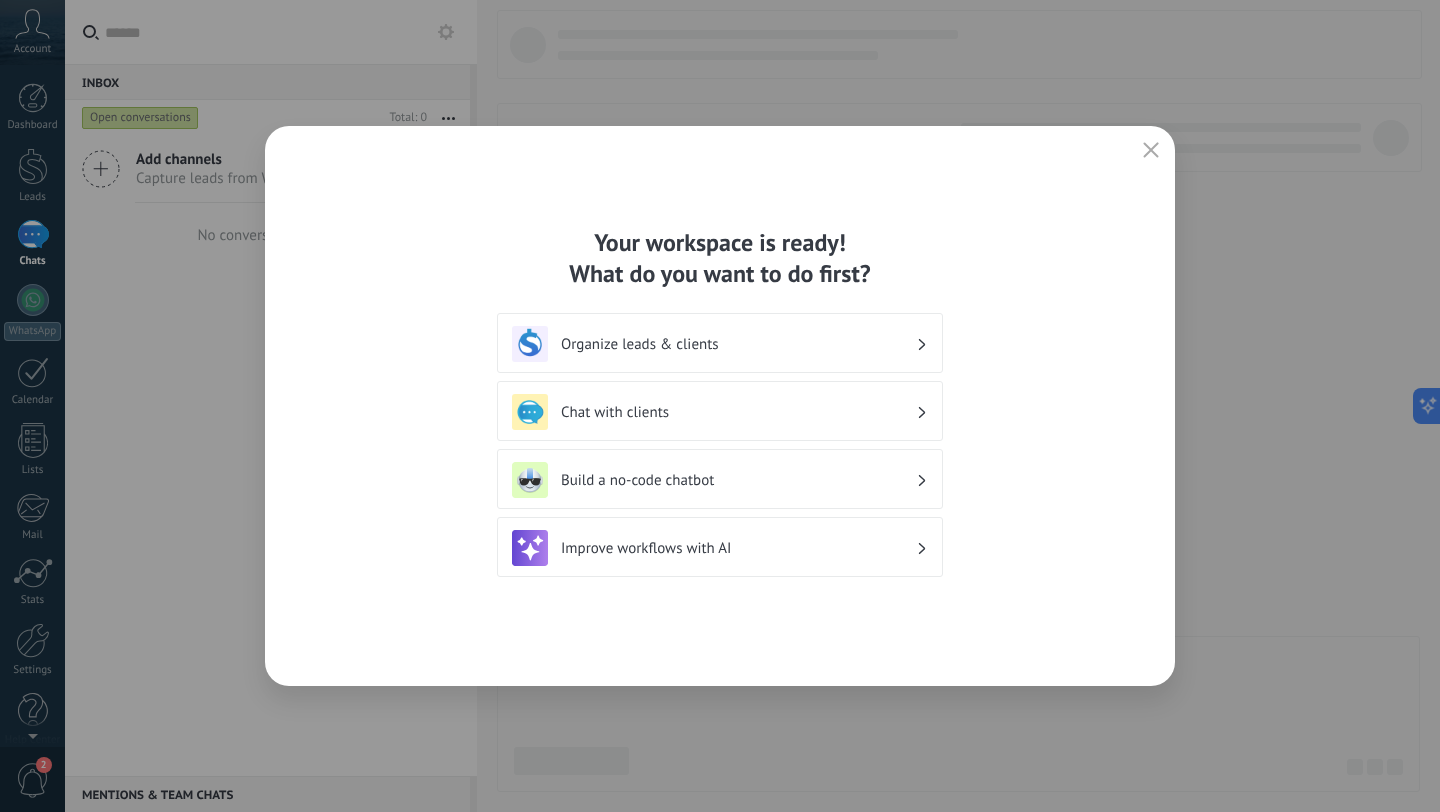 click on "Organize leads & clients" at bounding box center (738, 344) 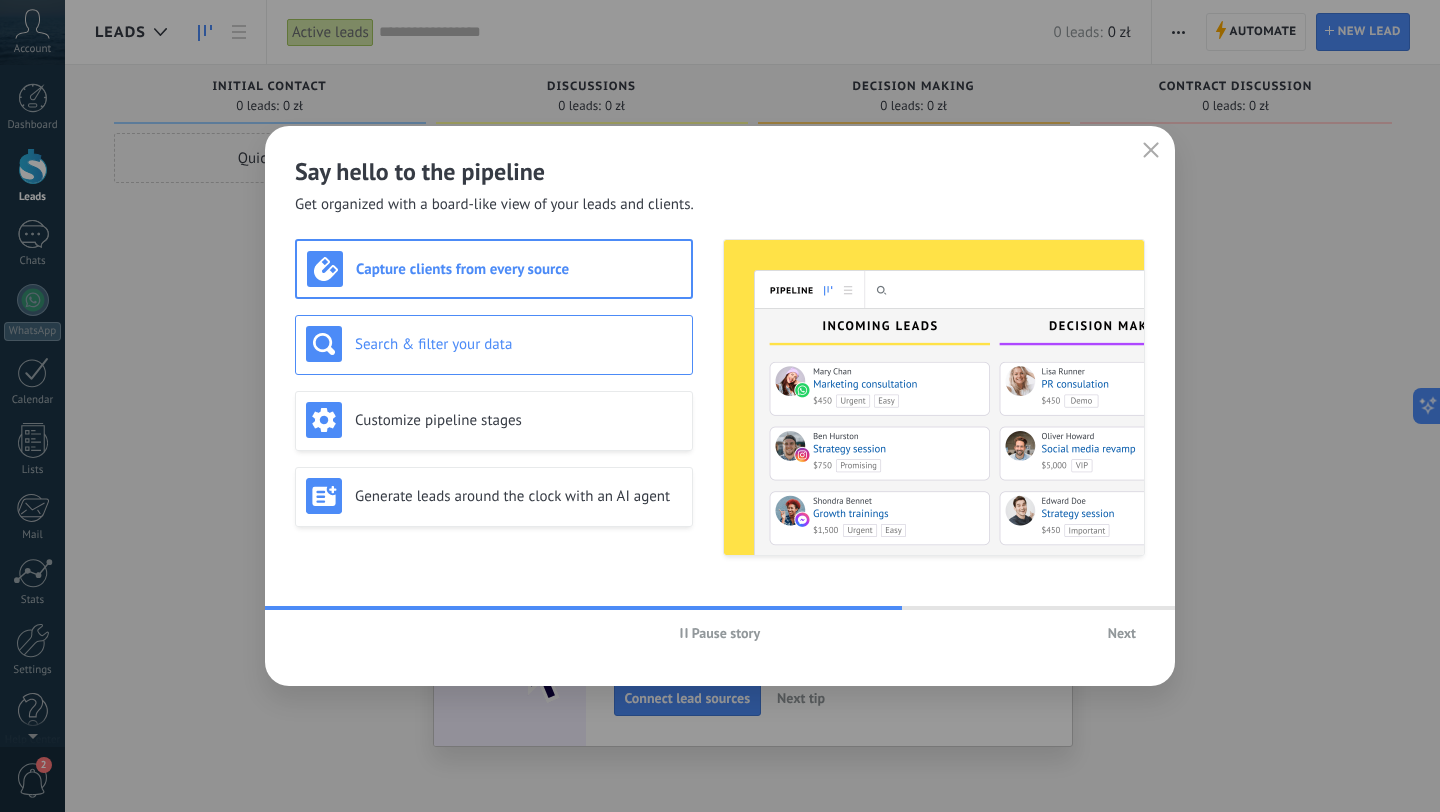 click on "Search & filter your data" at bounding box center [518, 344] 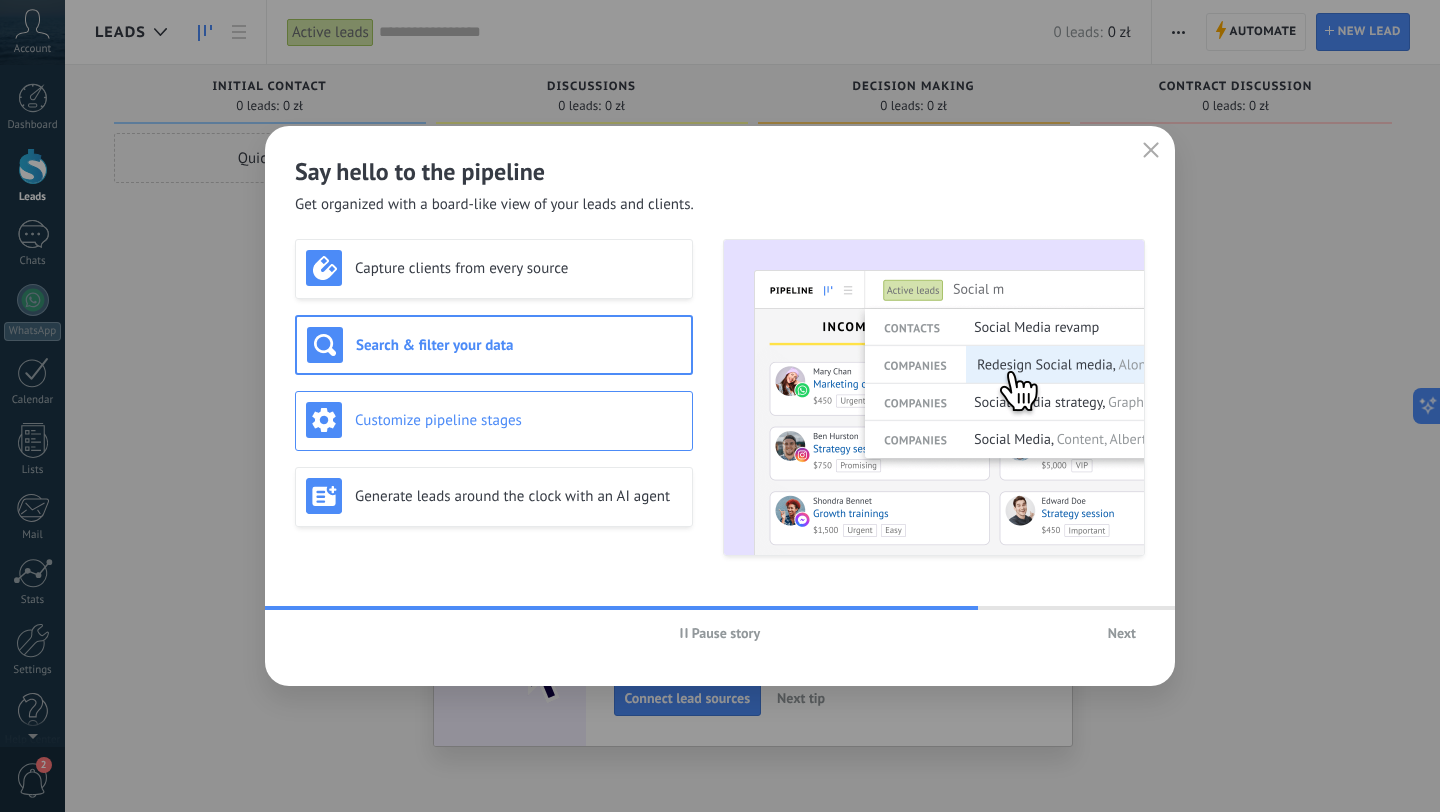 click on "Customize pipeline stages" at bounding box center [494, 421] 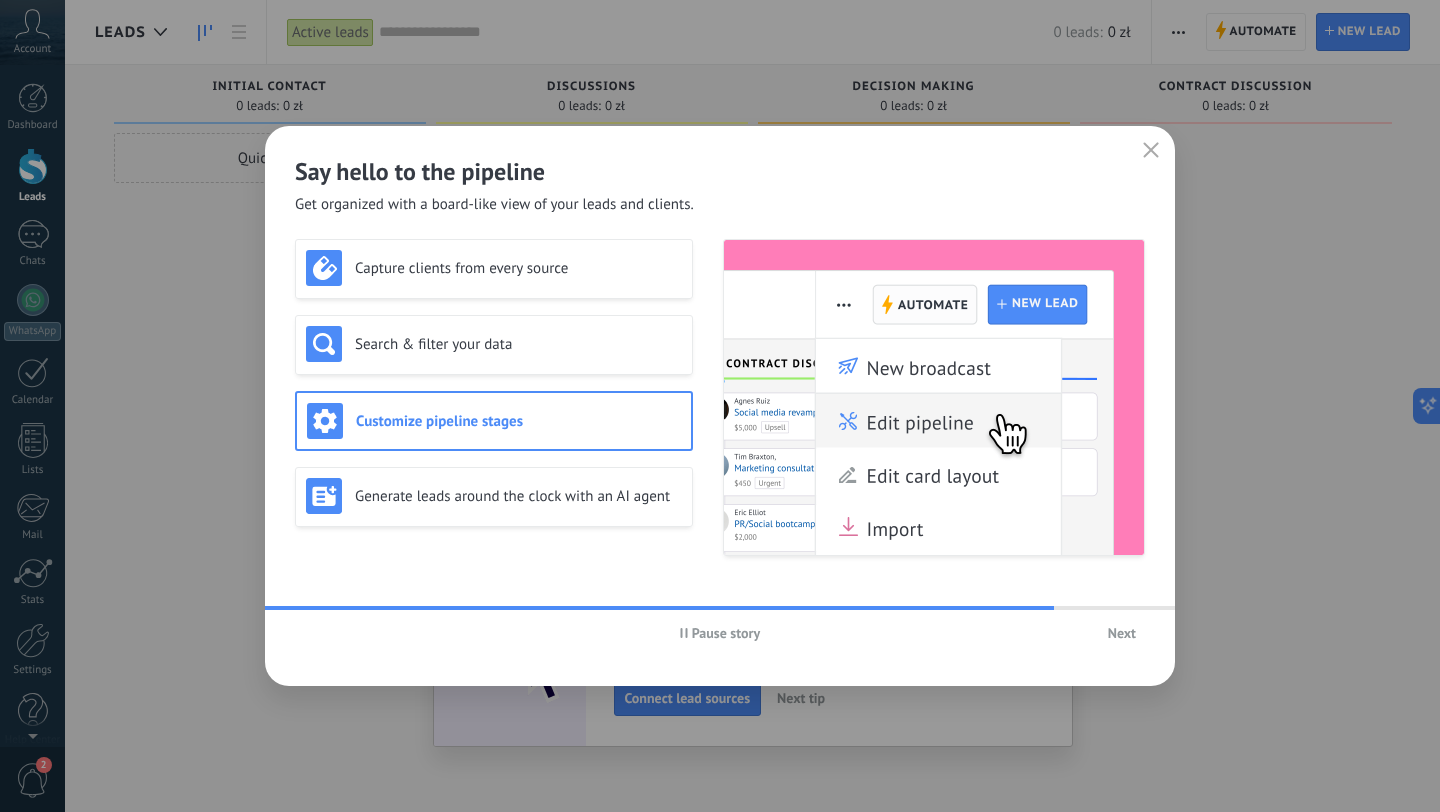 click on "Capture clients from every source Search & filter your data Customize pipeline stages Generate leads around the clock with an AI agent" at bounding box center (494, 397) 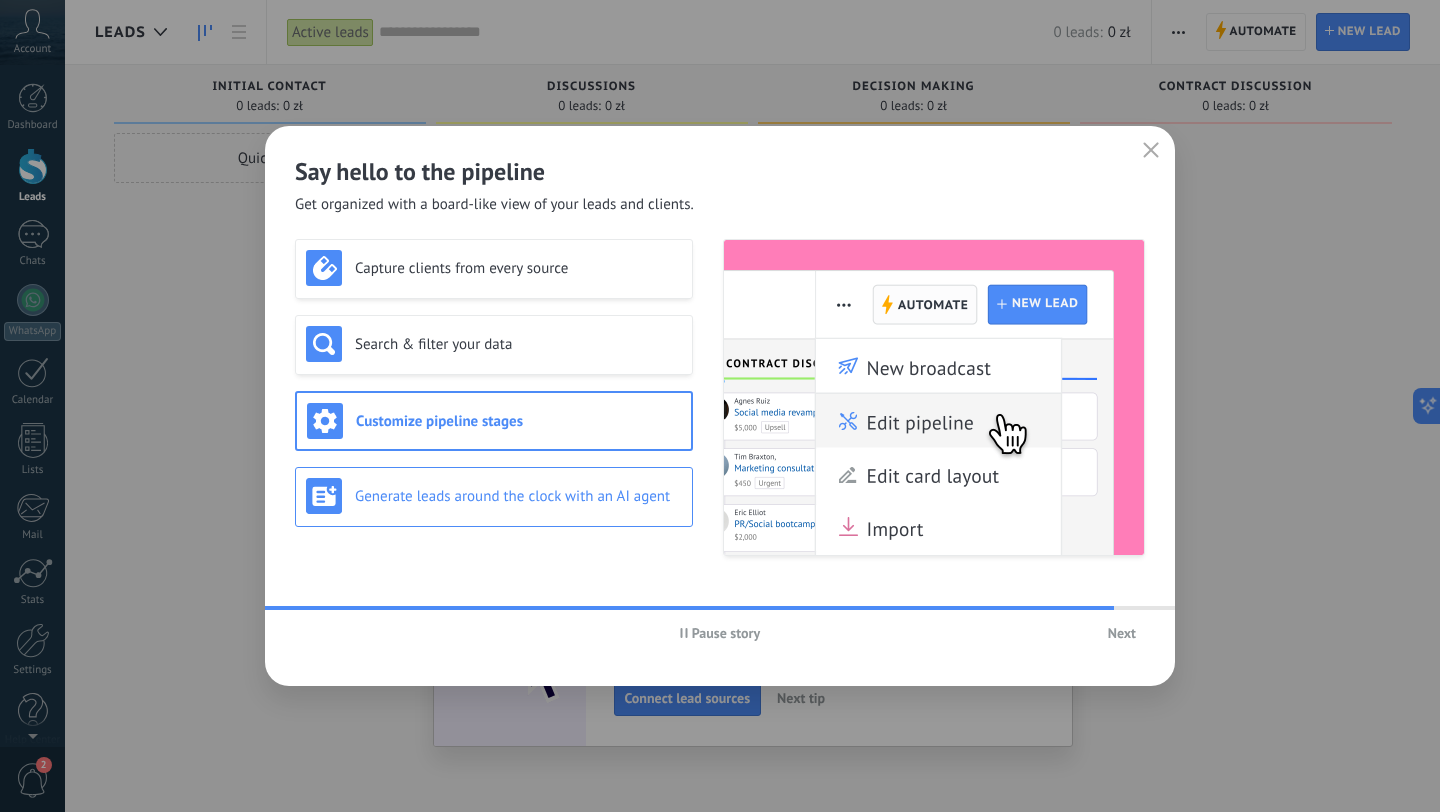 click on "Generate leads around the clock with an AI agent" at bounding box center [494, 497] 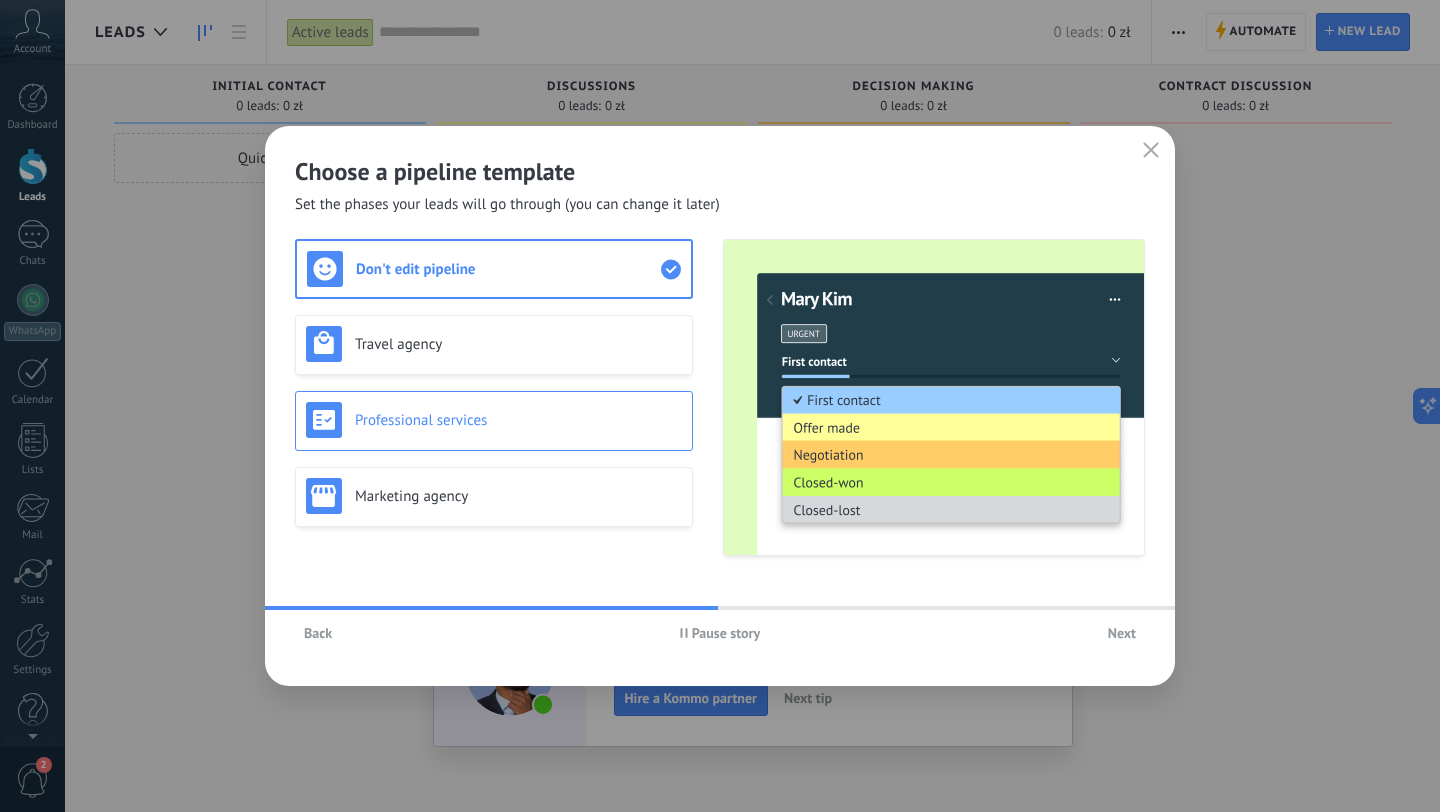 click on "Professional services" at bounding box center [494, 421] 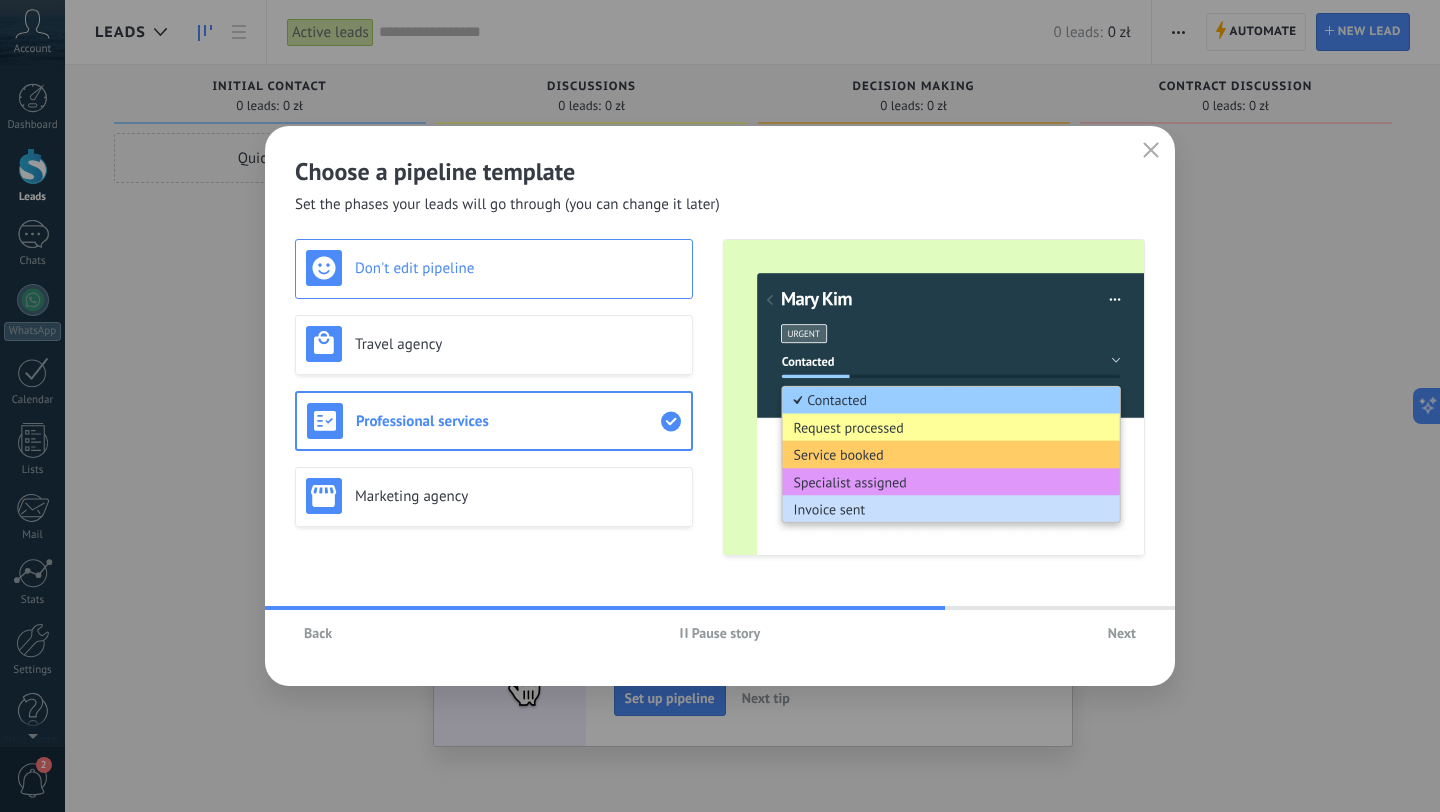 click on "Don't edit pipeline" at bounding box center (494, 269) 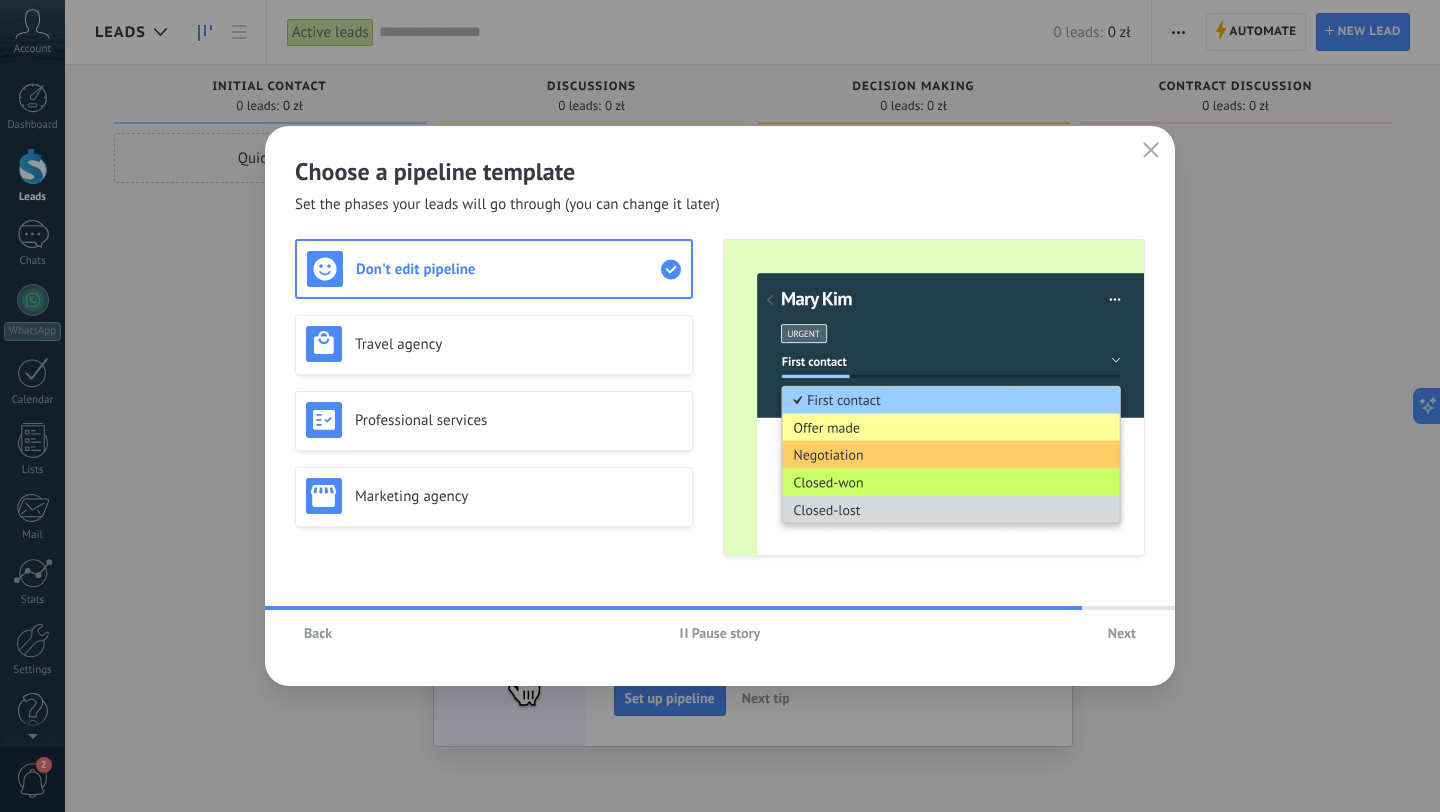 click on "Next" at bounding box center (1122, 633) 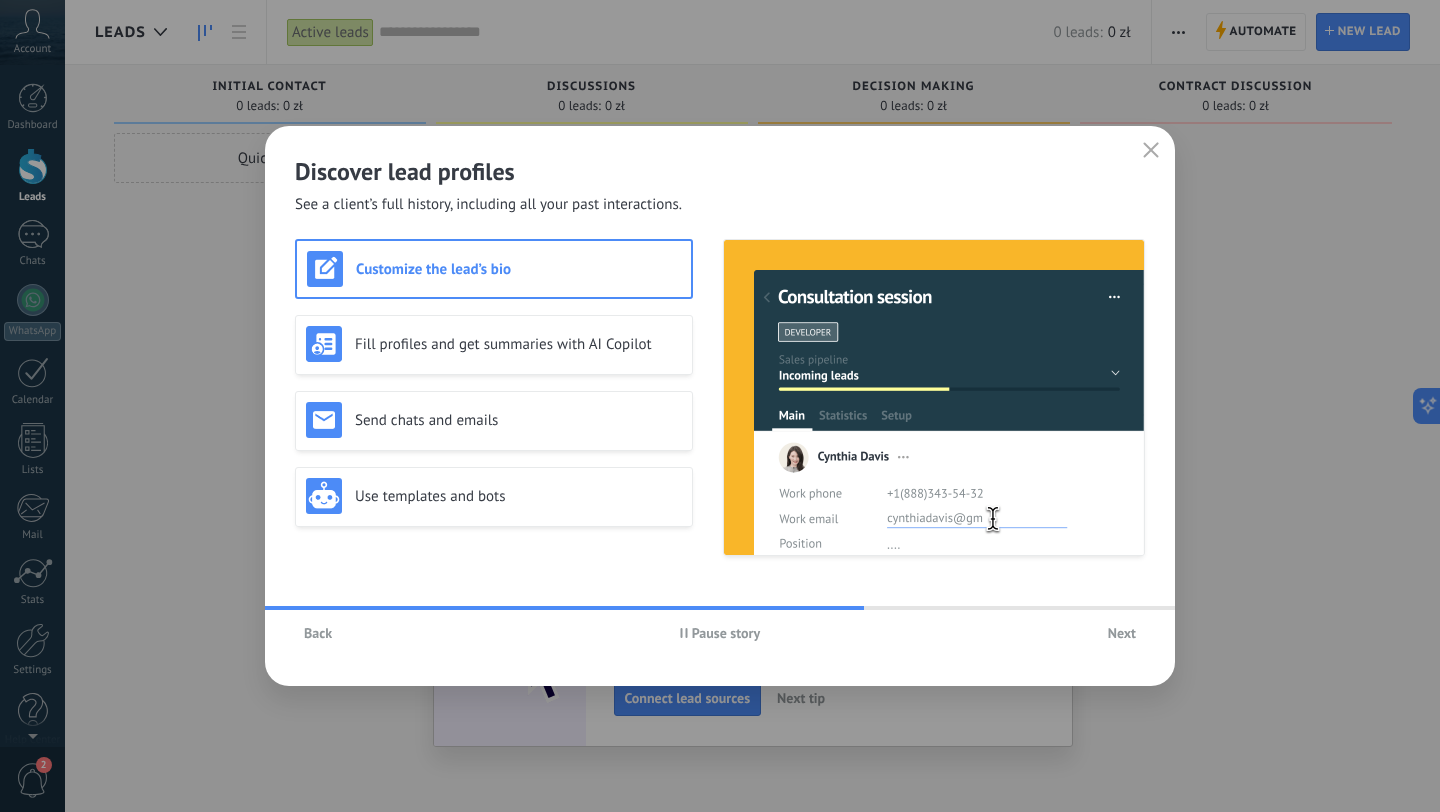 click on "Next" at bounding box center [1122, 633] 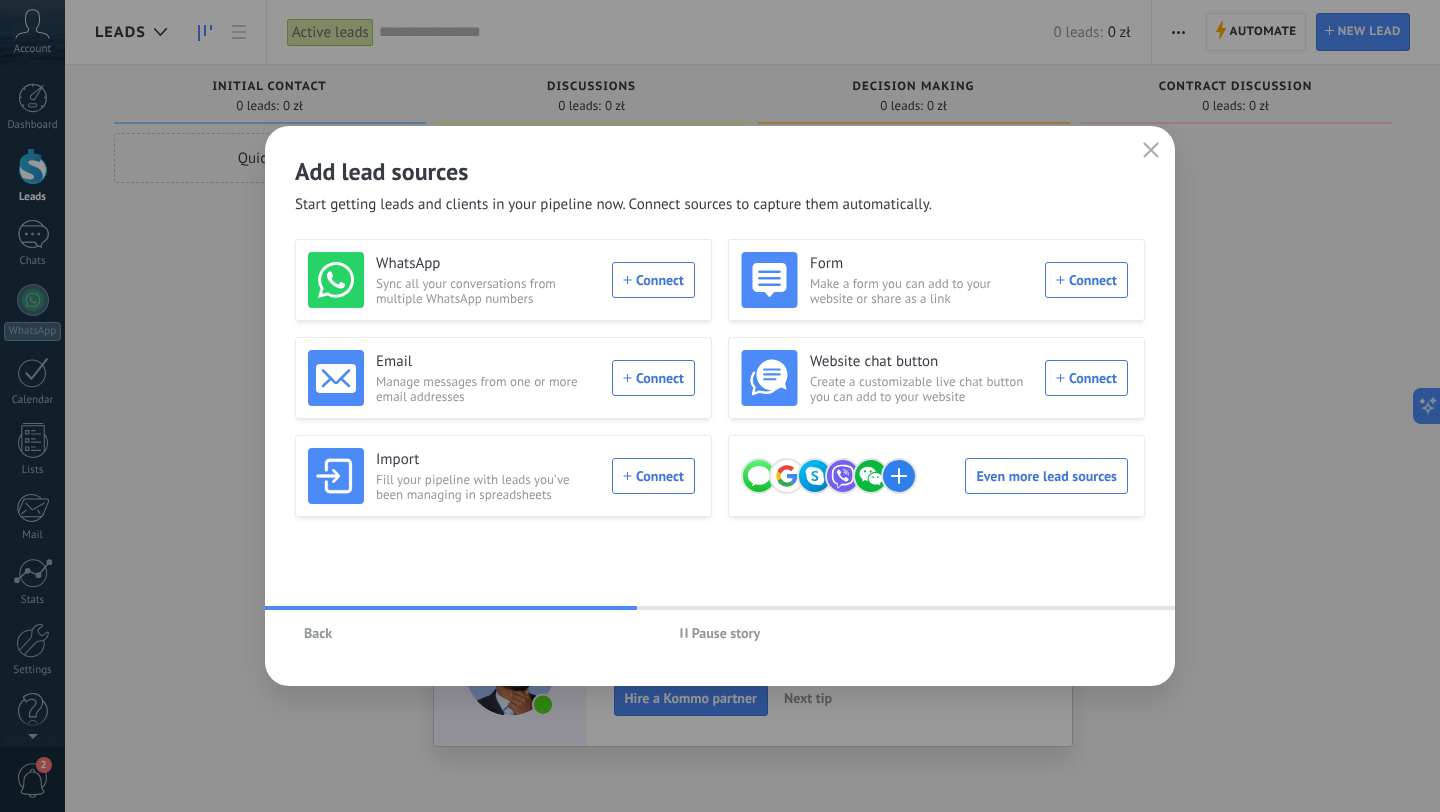 click 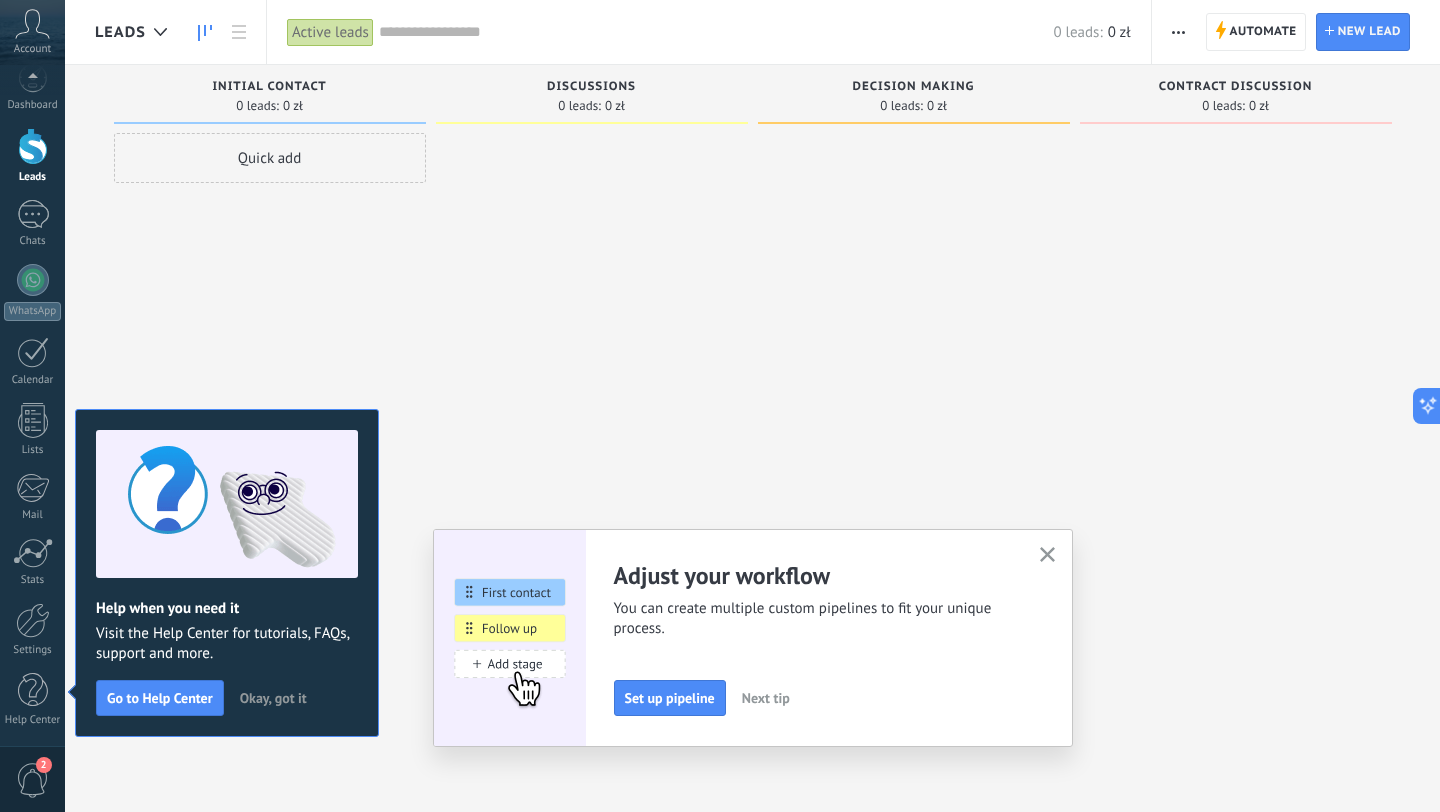 scroll, scrollTop: 0, scrollLeft: 0, axis: both 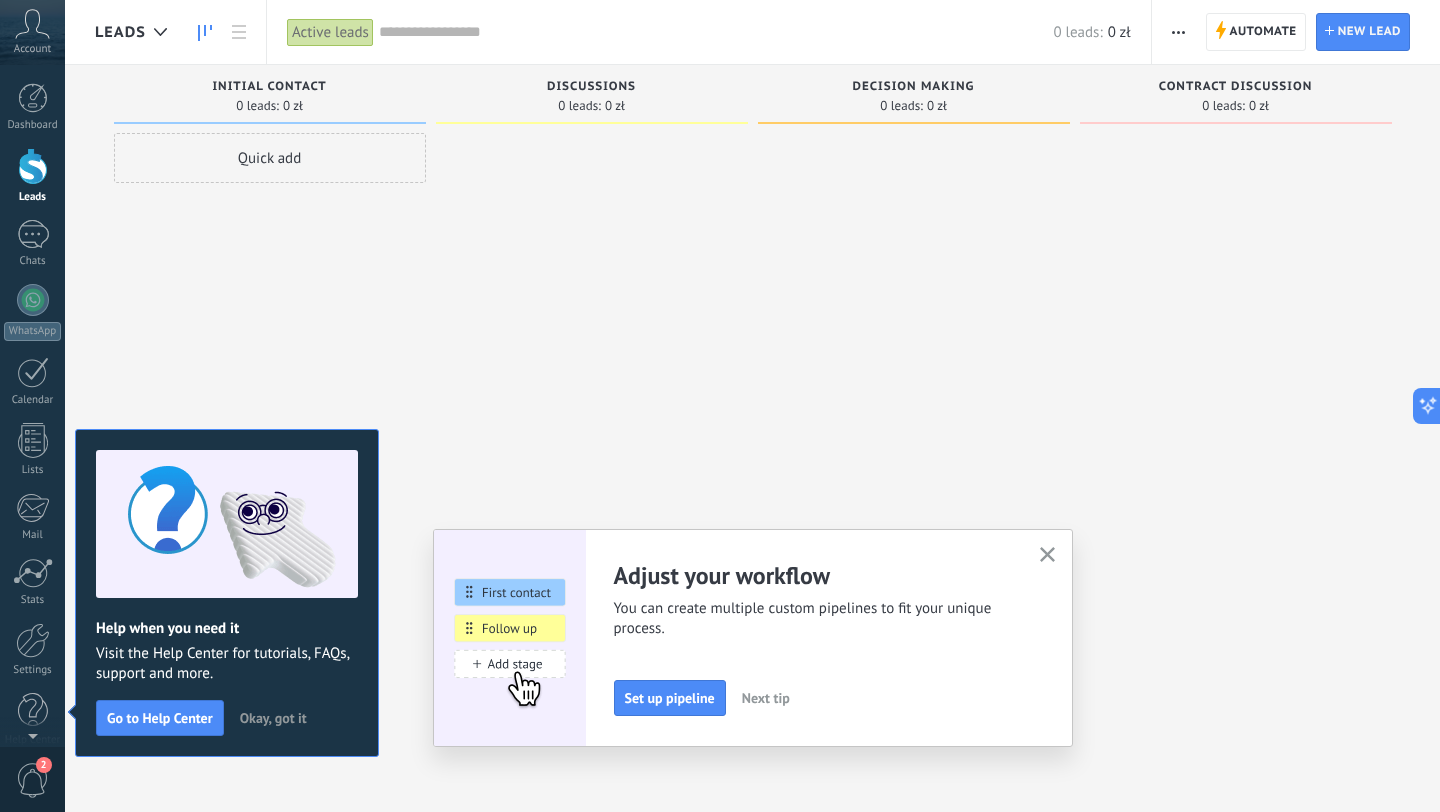click 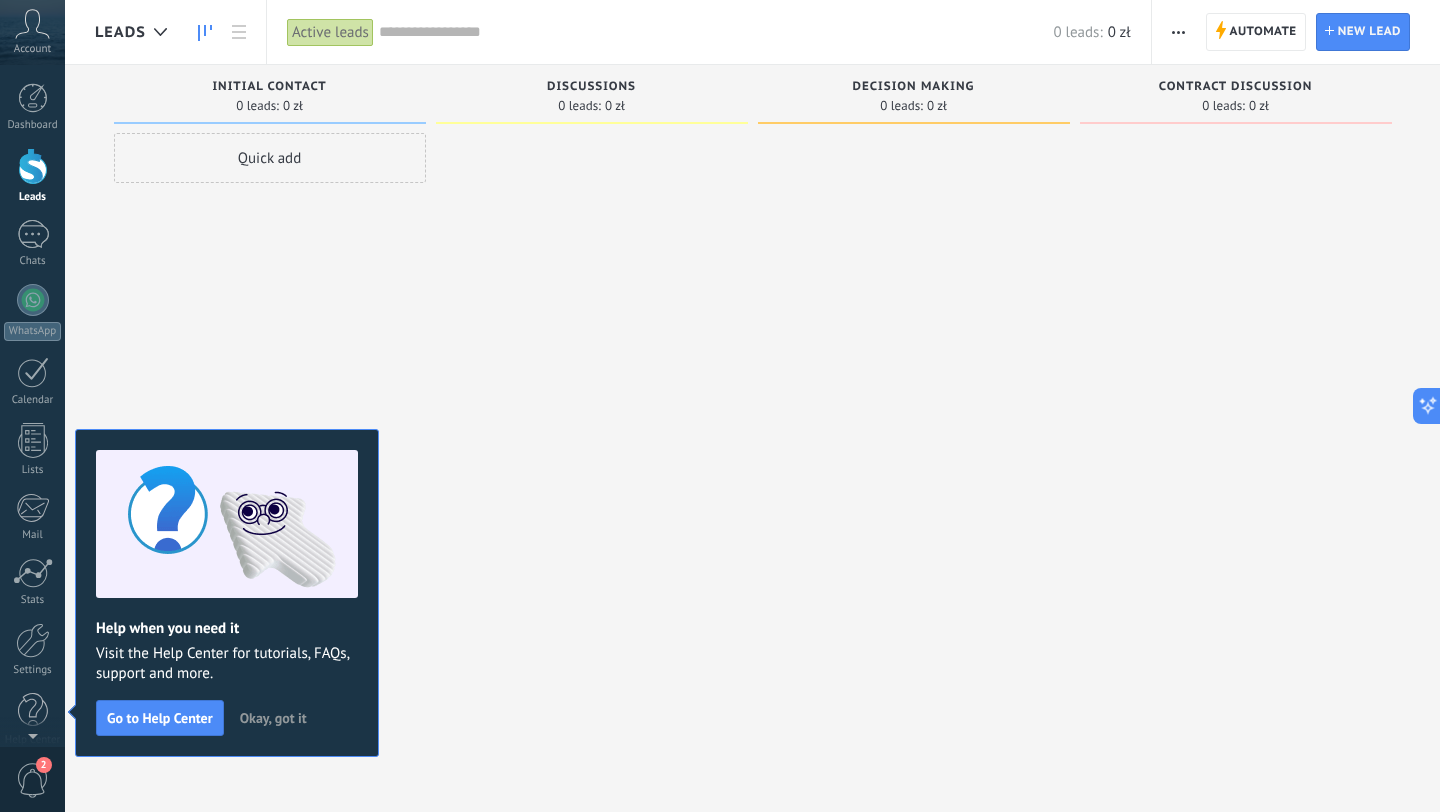 scroll, scrollTop: 20, scrollLeft: 0, axis: vertical 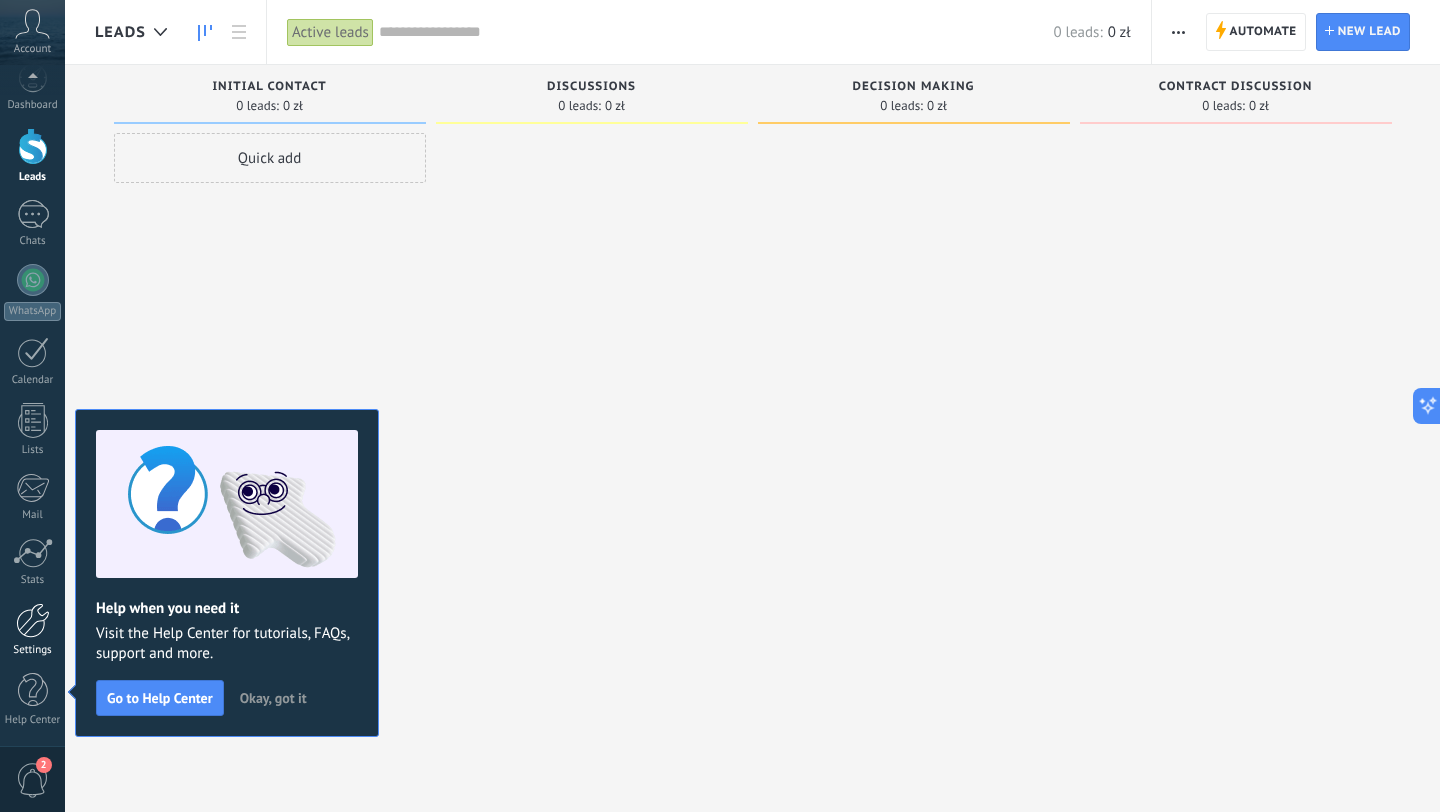 click at bounding box center (33, 620) 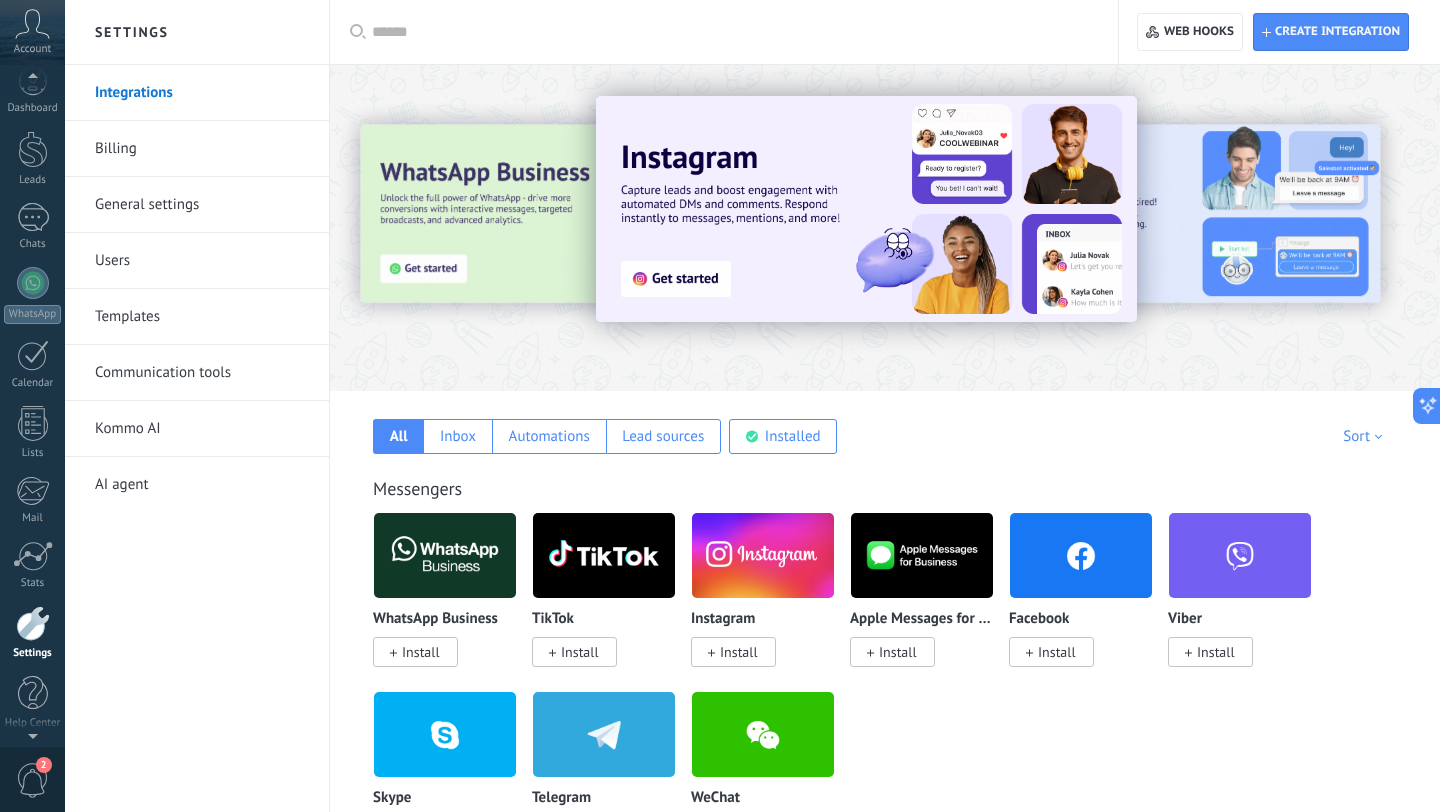 scroll, scrollTop: 20, scrollLeft: 0, axis: vertical 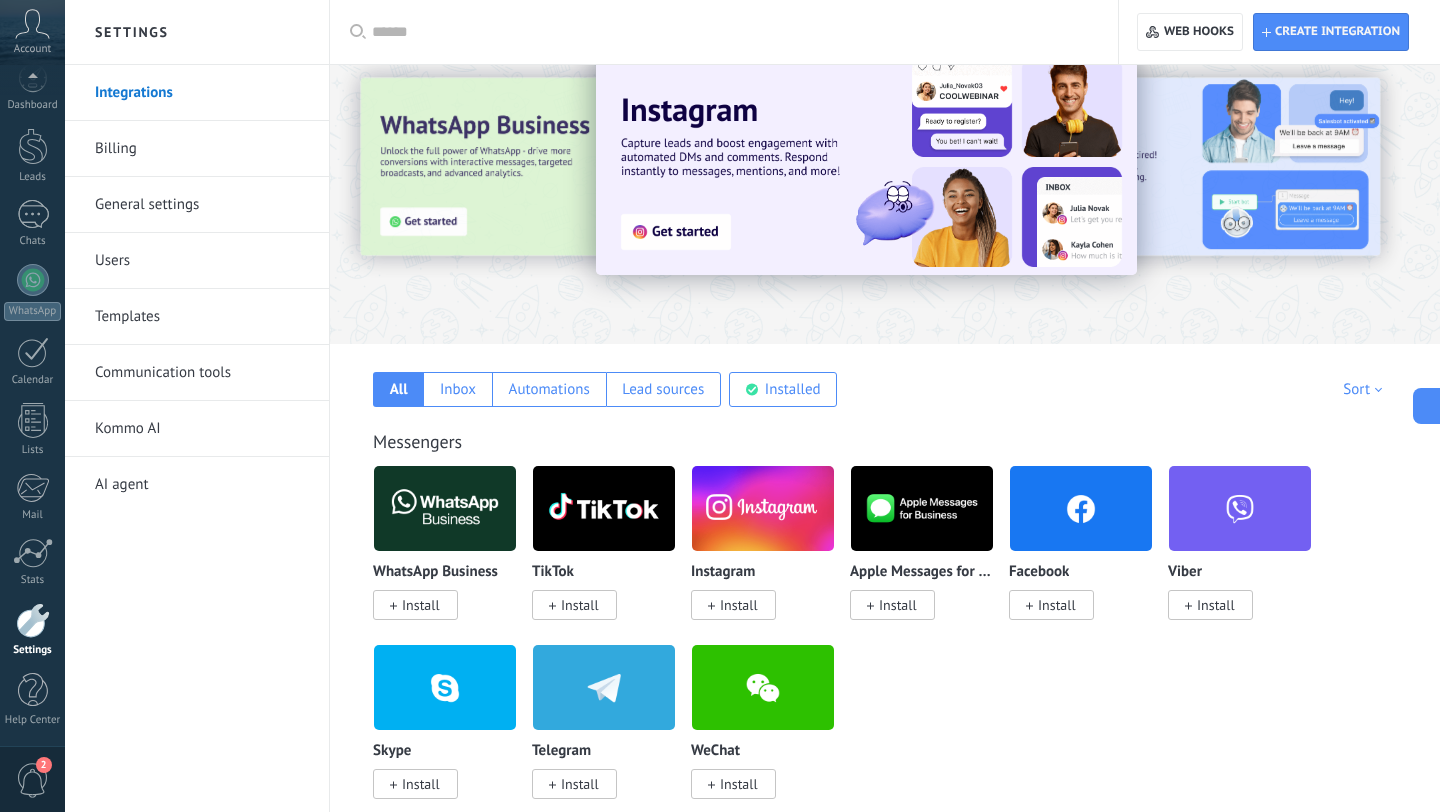 click on "Account" at bounding box center (32, 32) 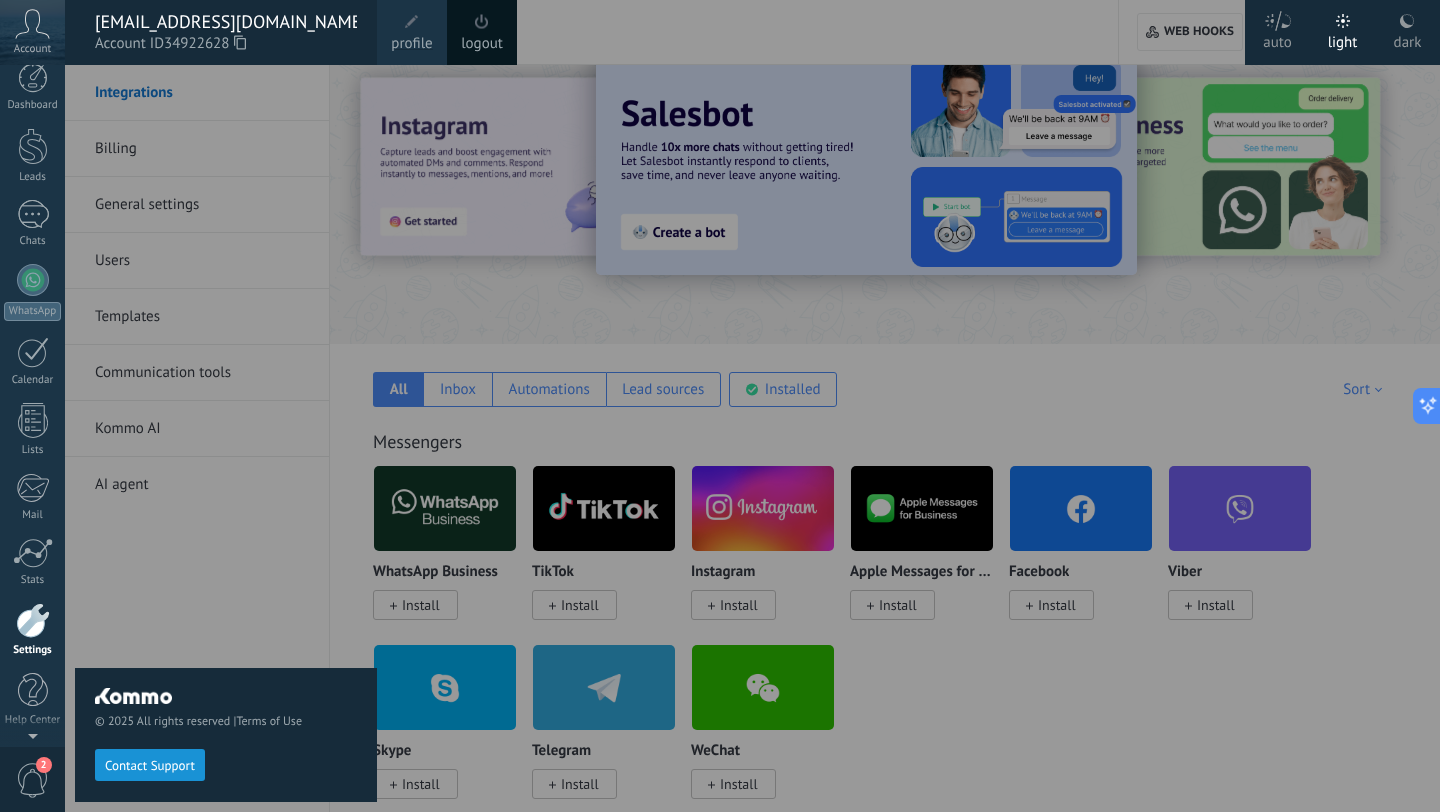 scroll, scrollTop: 0, scrollLeft: 0, axis: both 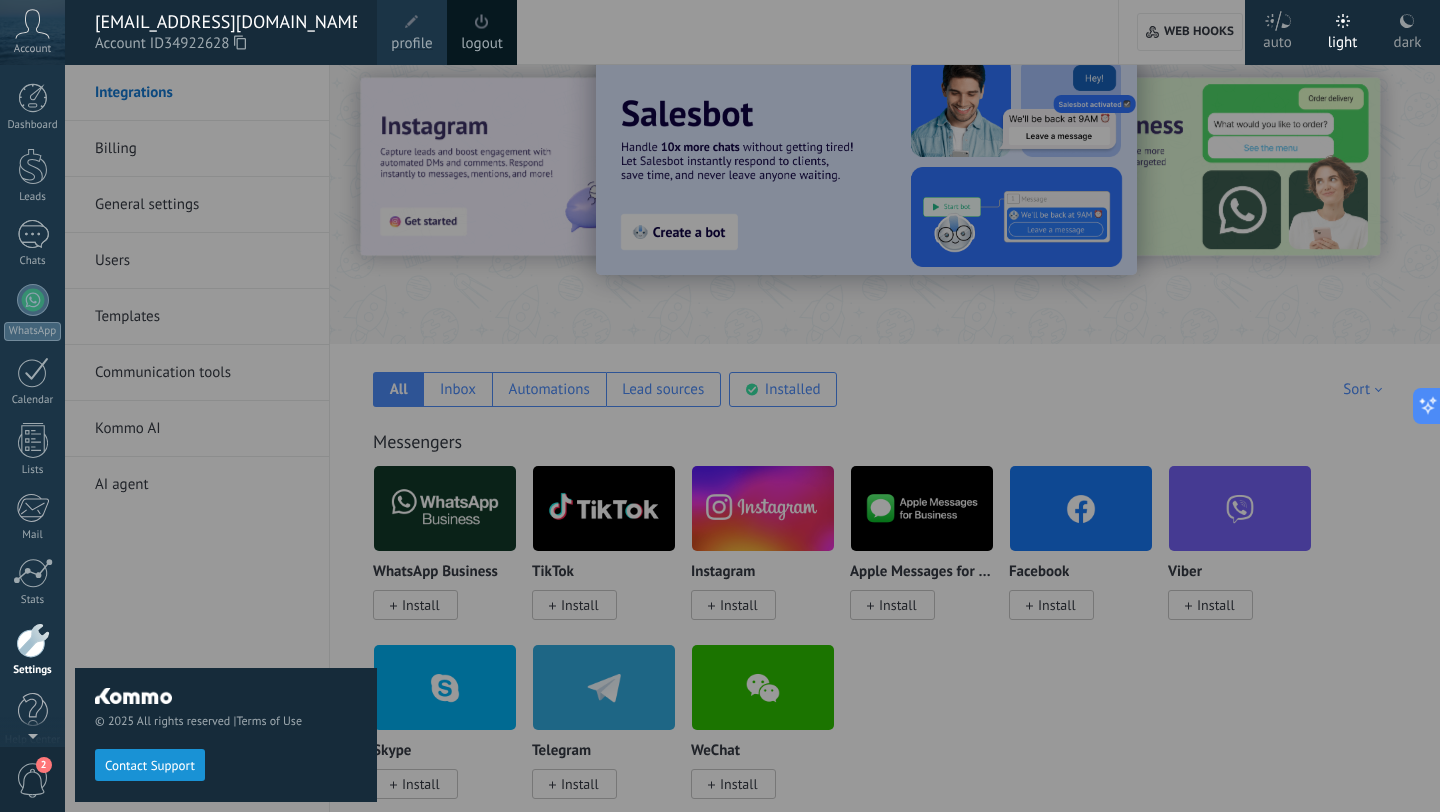 click on "Dashboard
Leads
Chats
WhatsApp
Customers" at bounding box center [65, 406] 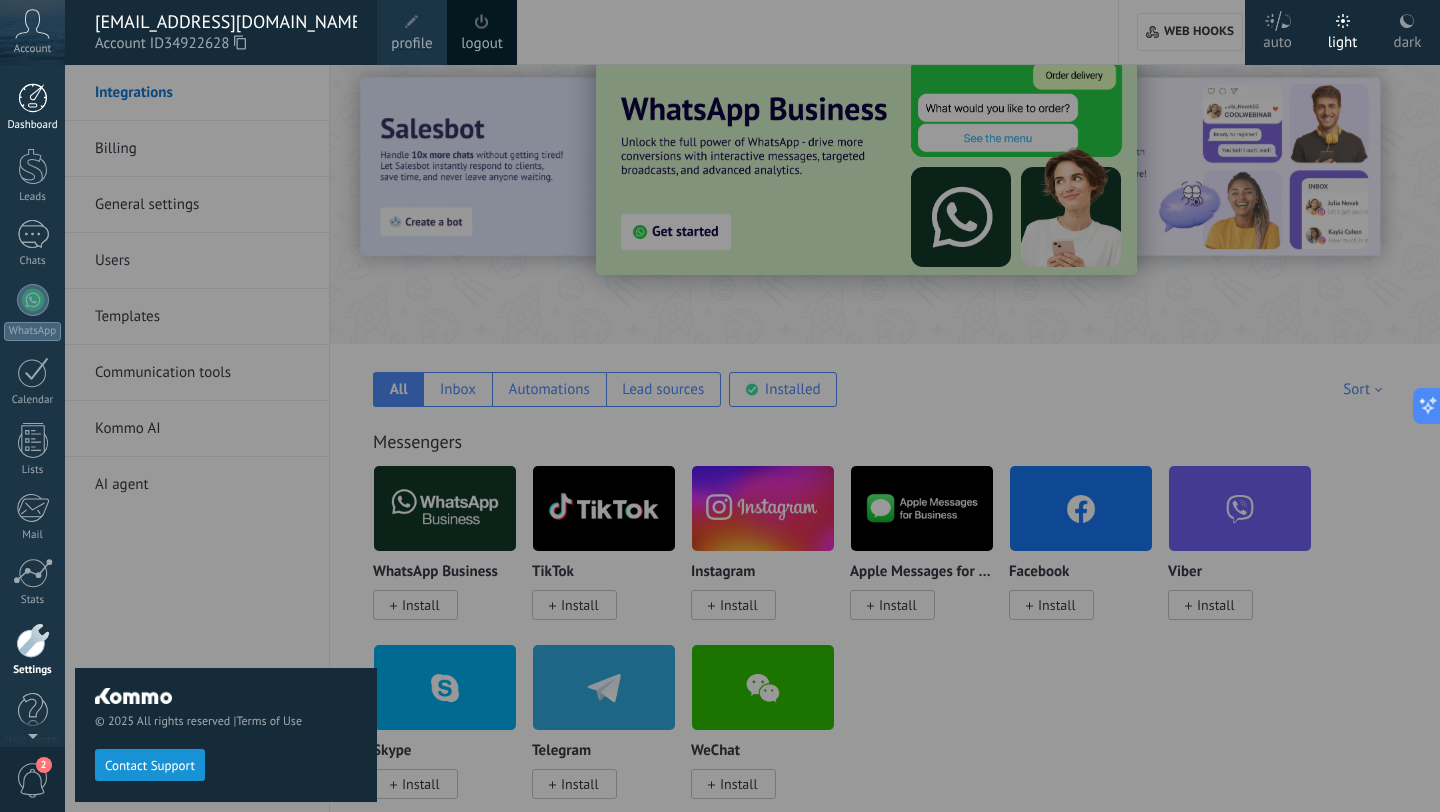 click at bounding box center (33, 98) 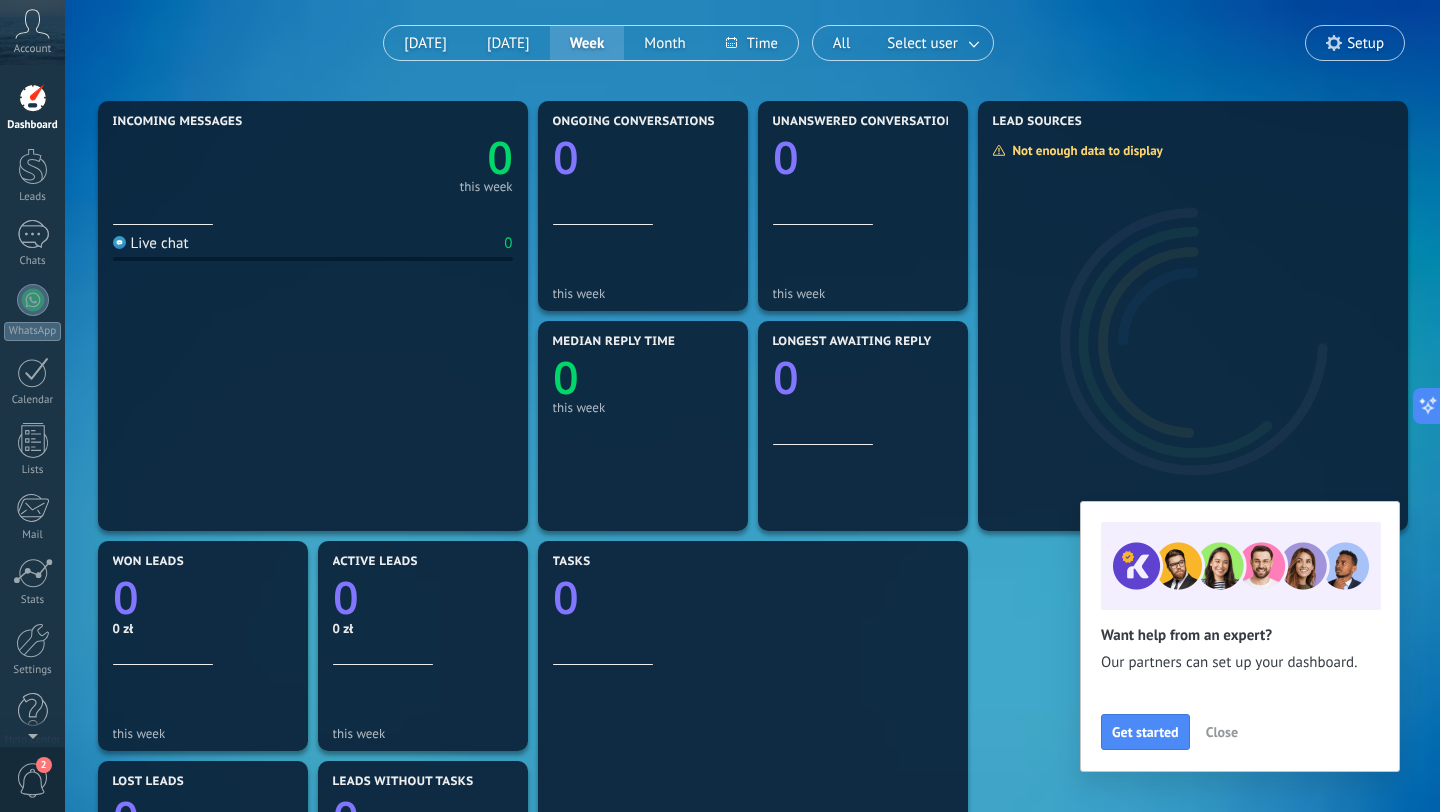 scroll, scrollTop: 106, scrollLeft: 0, axis: vertical 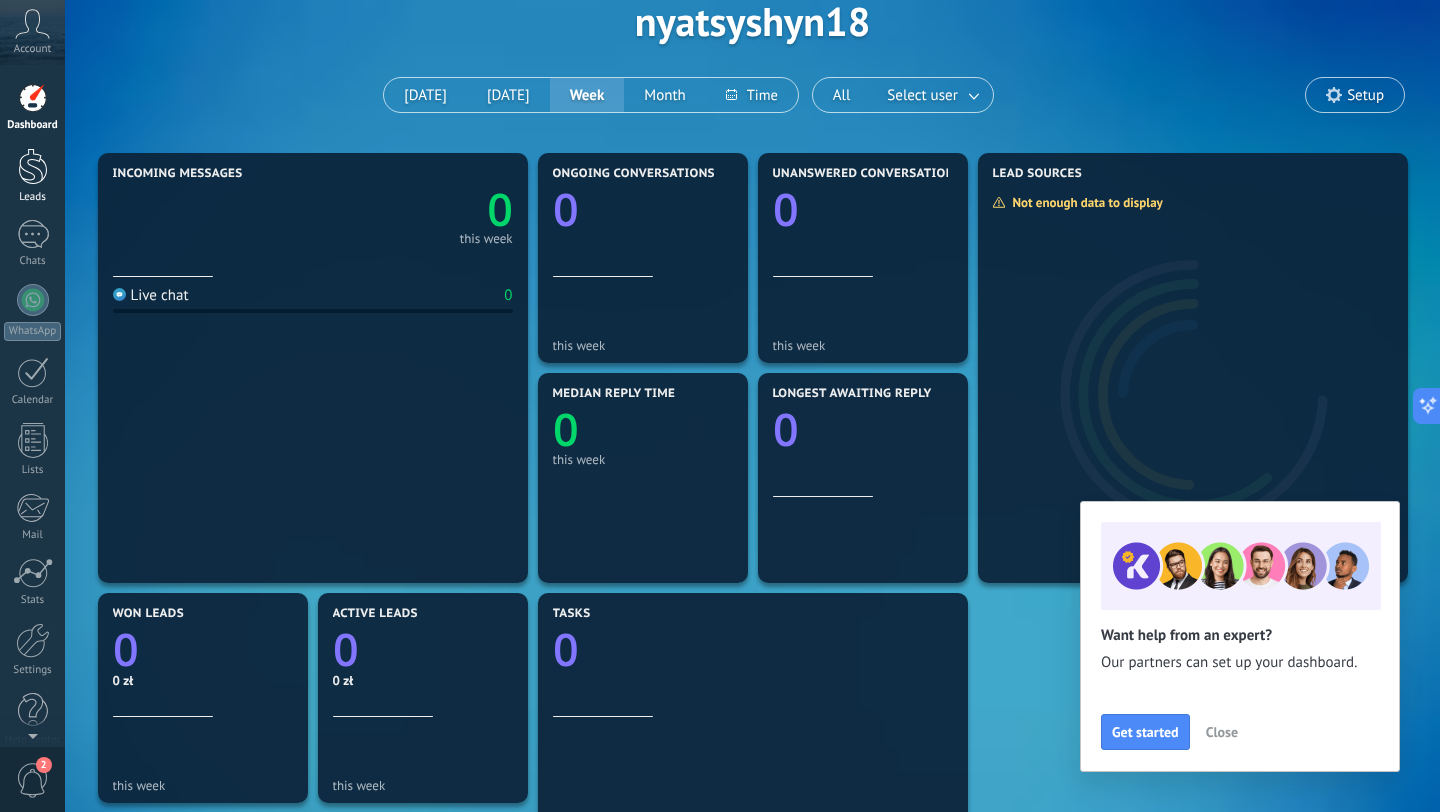 click on "Leads" at bounding box center (32, 176) 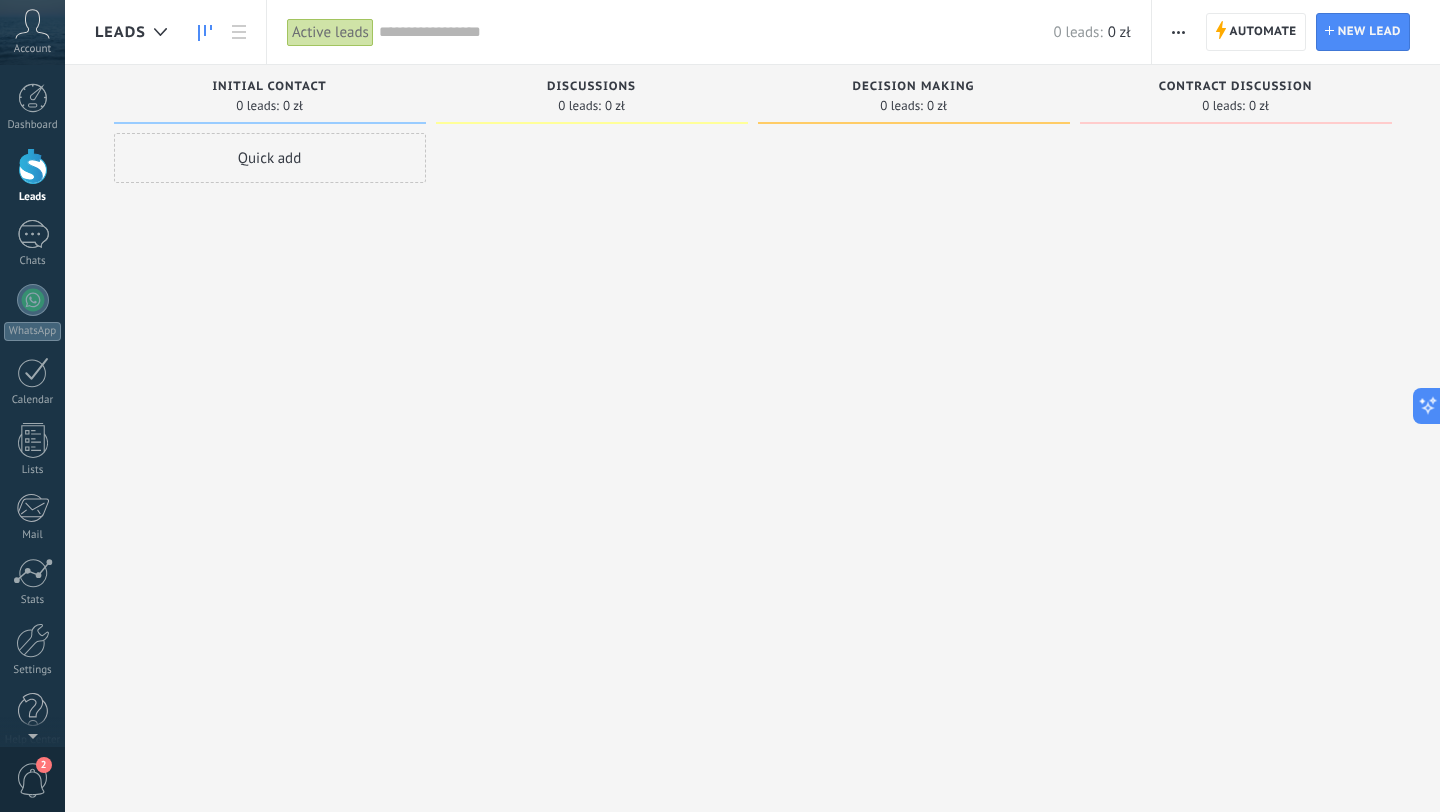scroll, scrollTop: 1, scrollLeft: 0, axis: vertical 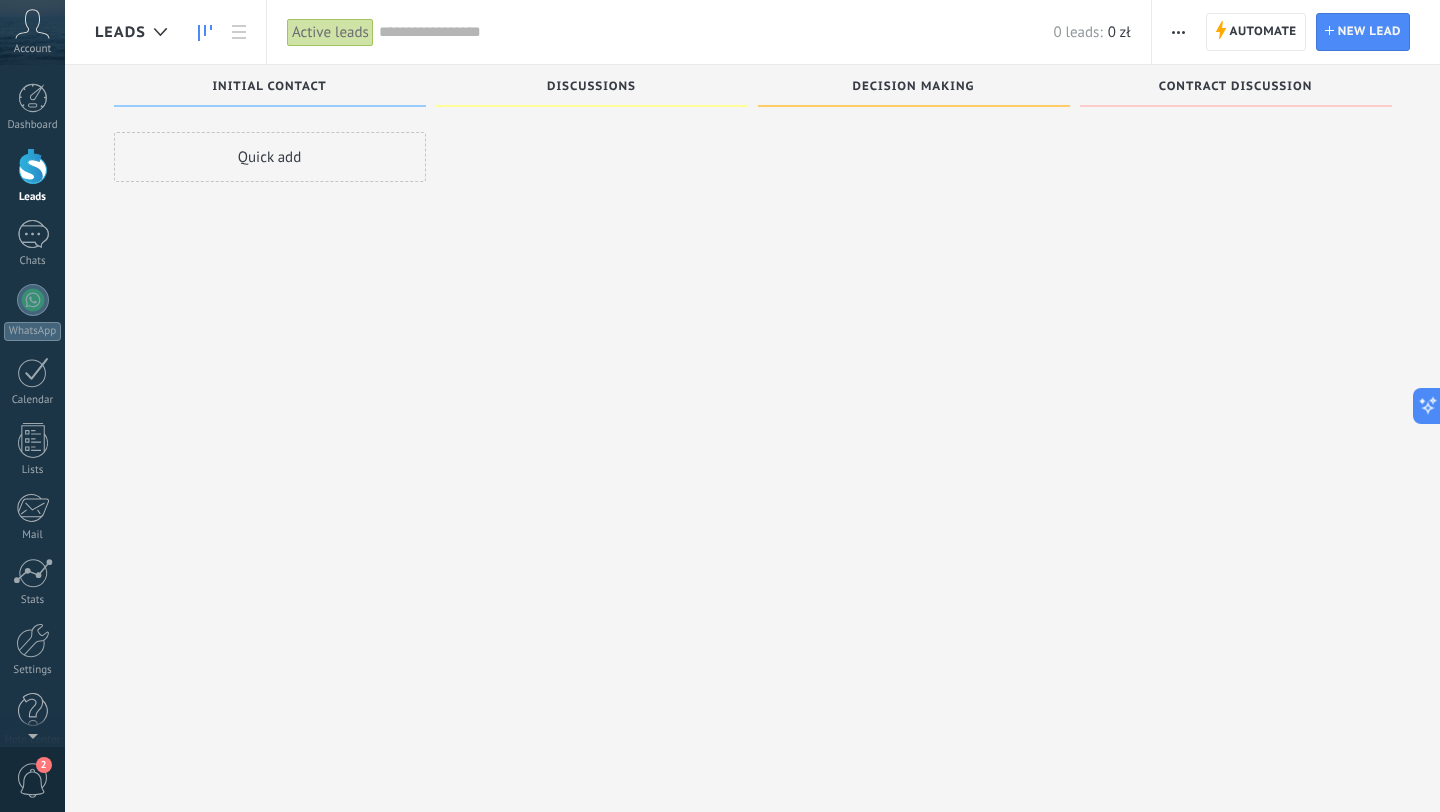 click on "Quick add" at bounding box center (270, 157) 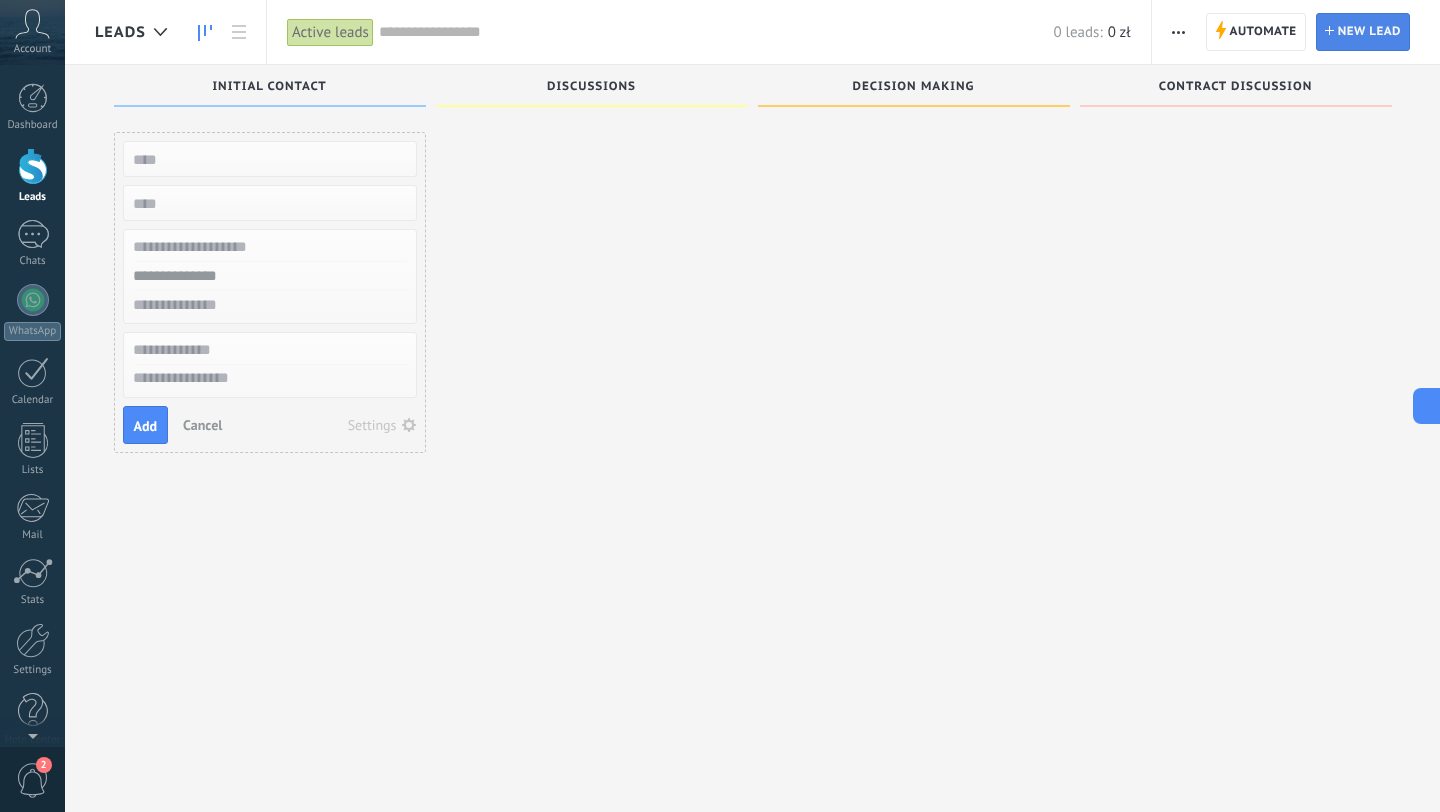 click on "New lead" at bounding box center [1369, 32] 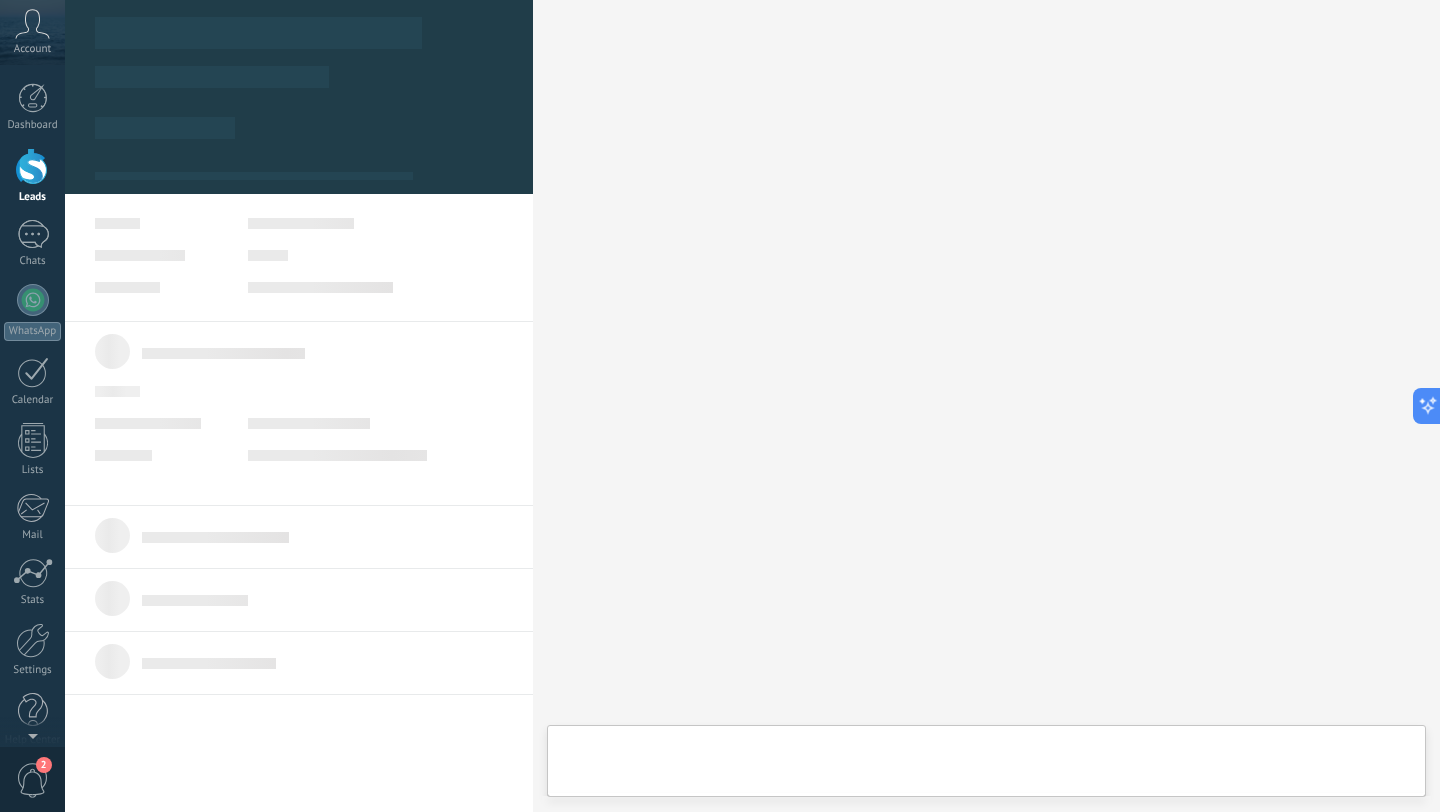 scroll, scrollTop: 0, scrollLeft: 0, axis: both 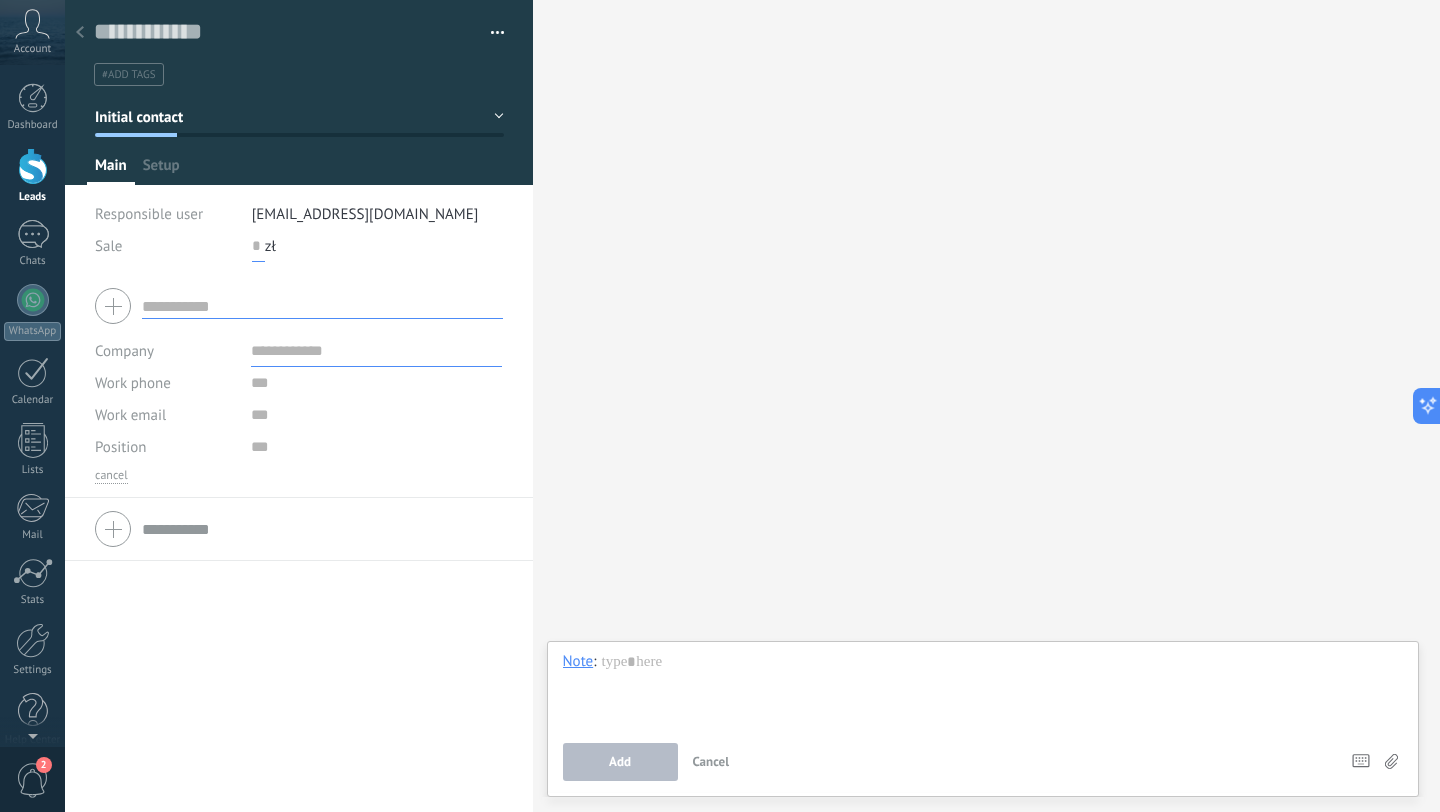 click at bounding box center (258, 246) 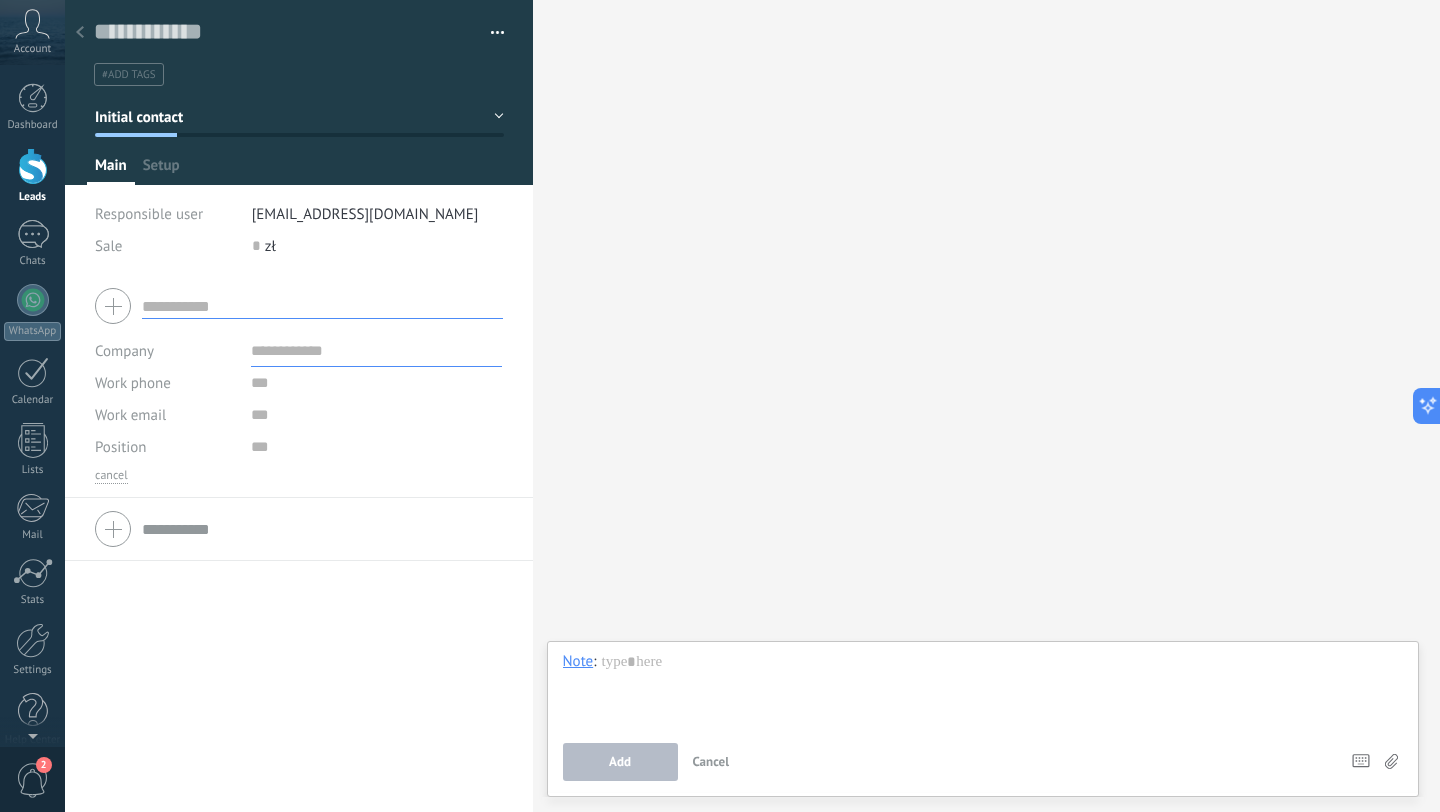 click on "zł" at bounding box center (270, 246) 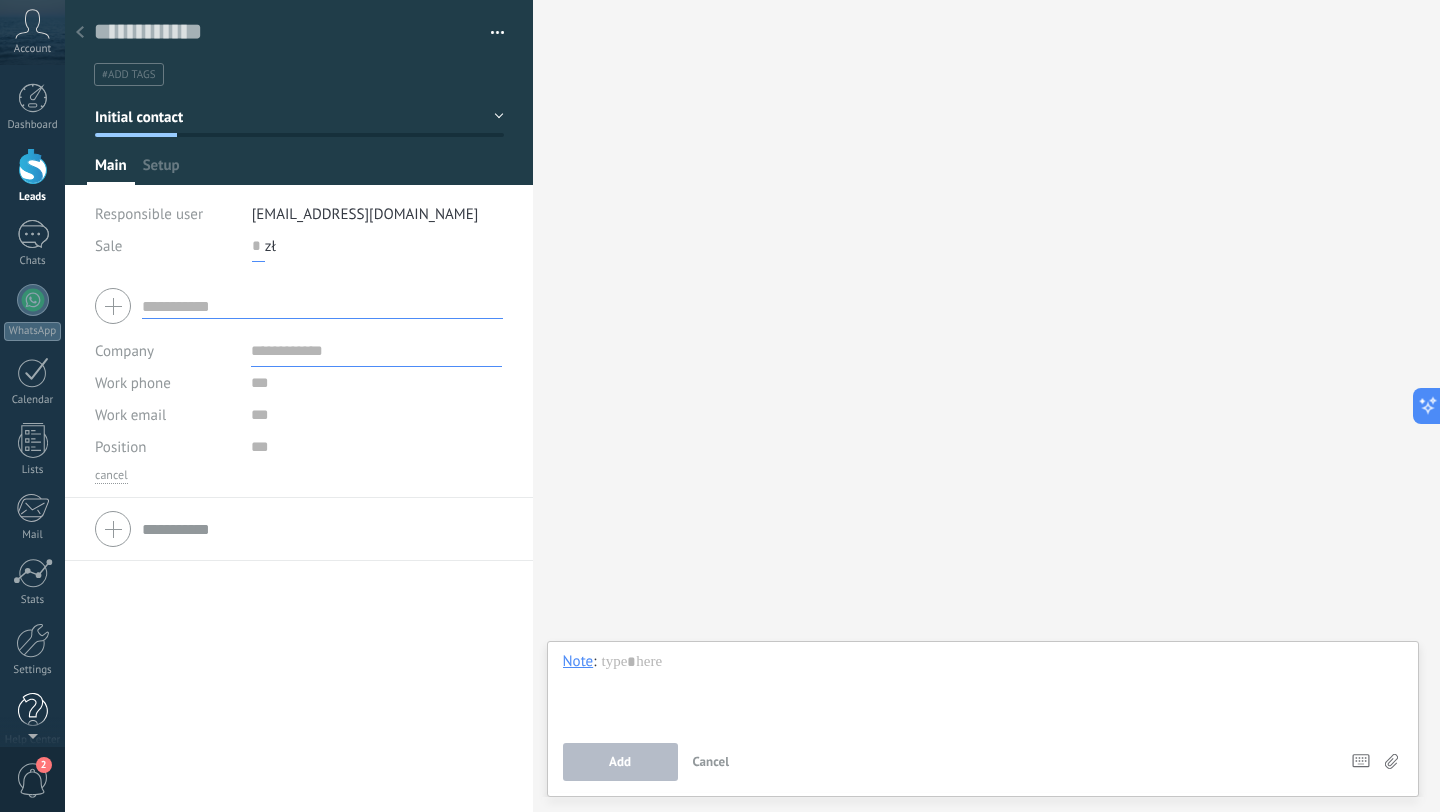 scroll, scrollTop: 20, scrollLeft: 0, axis: vertical 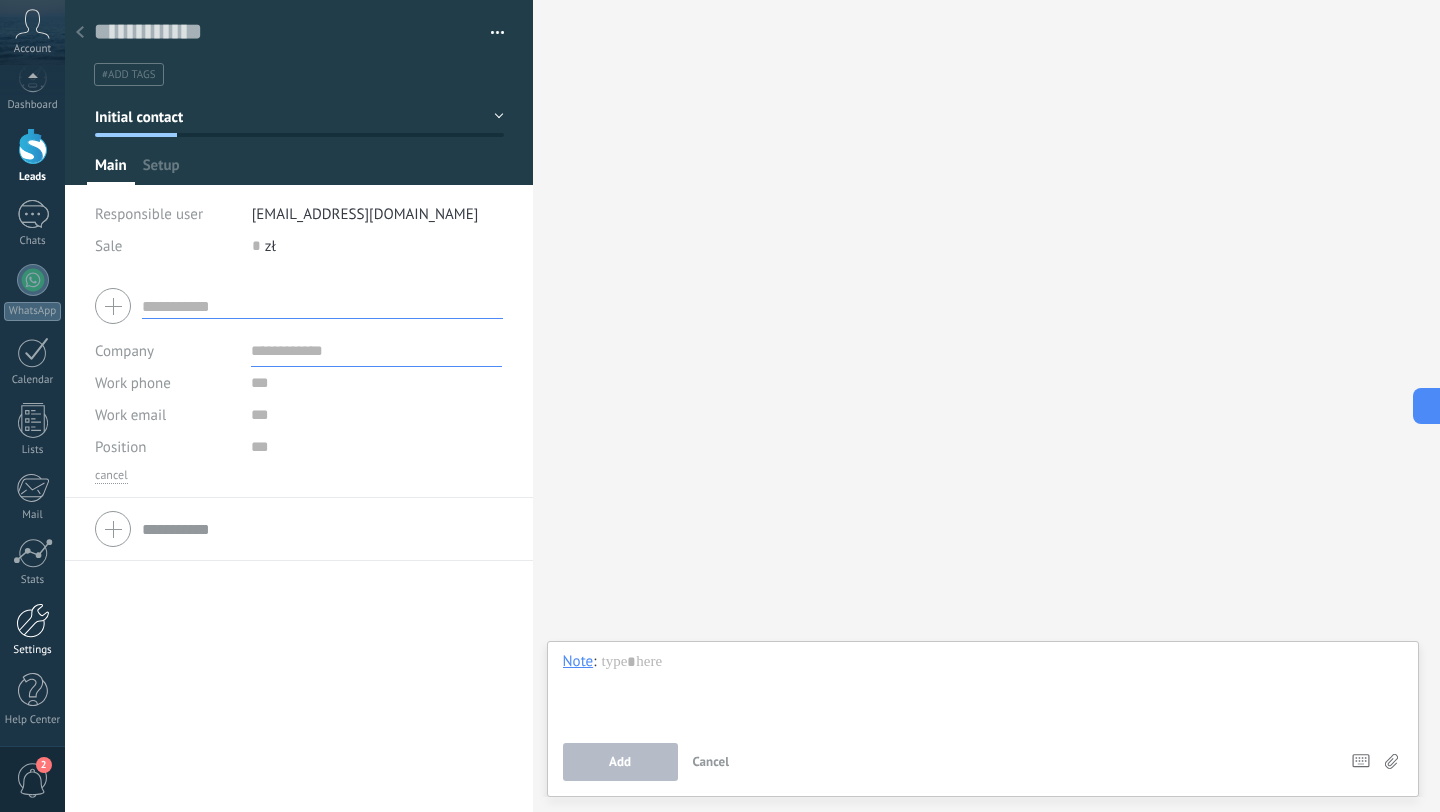 click at bounding box center [33, 620] 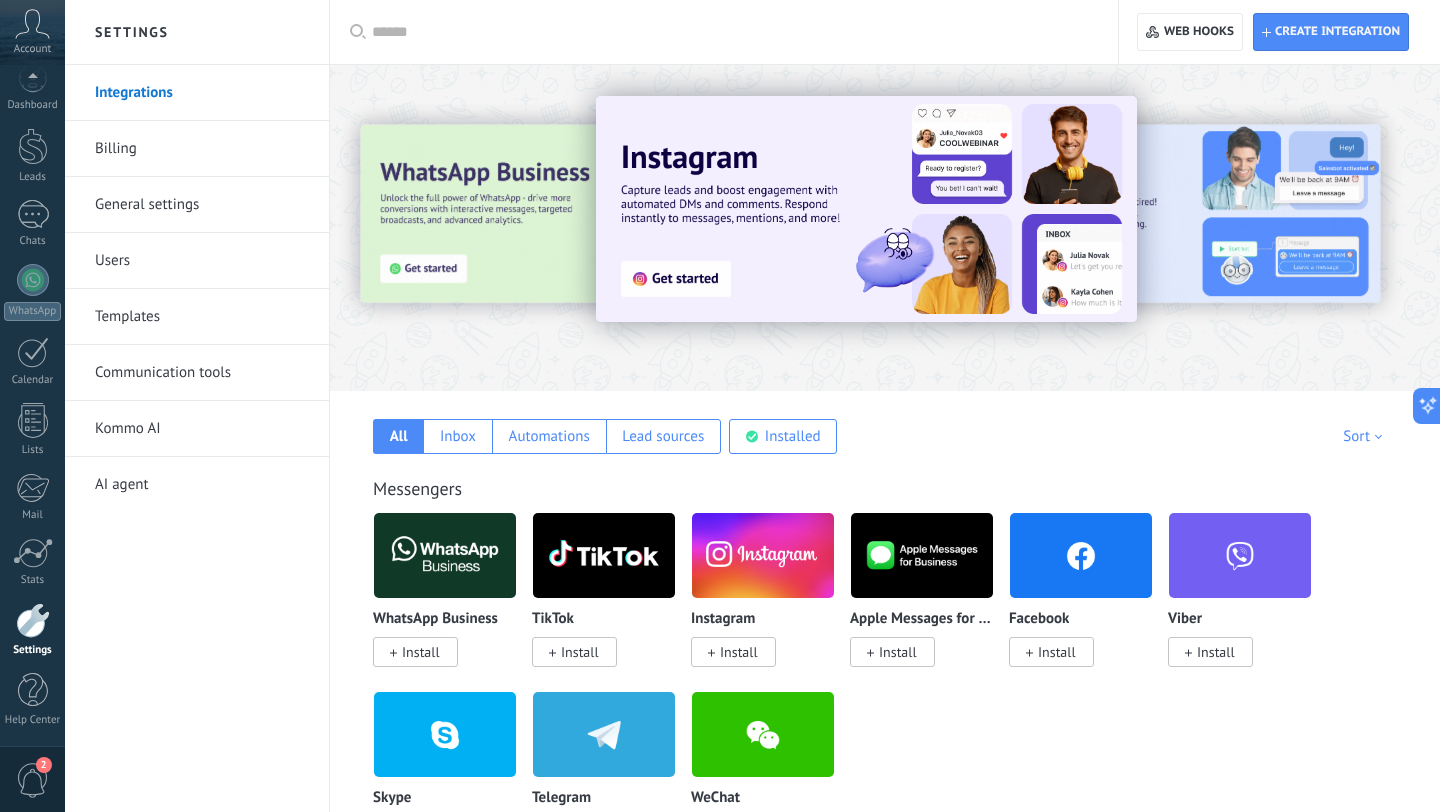 click on "Billing" at bounding box center (202, 149) 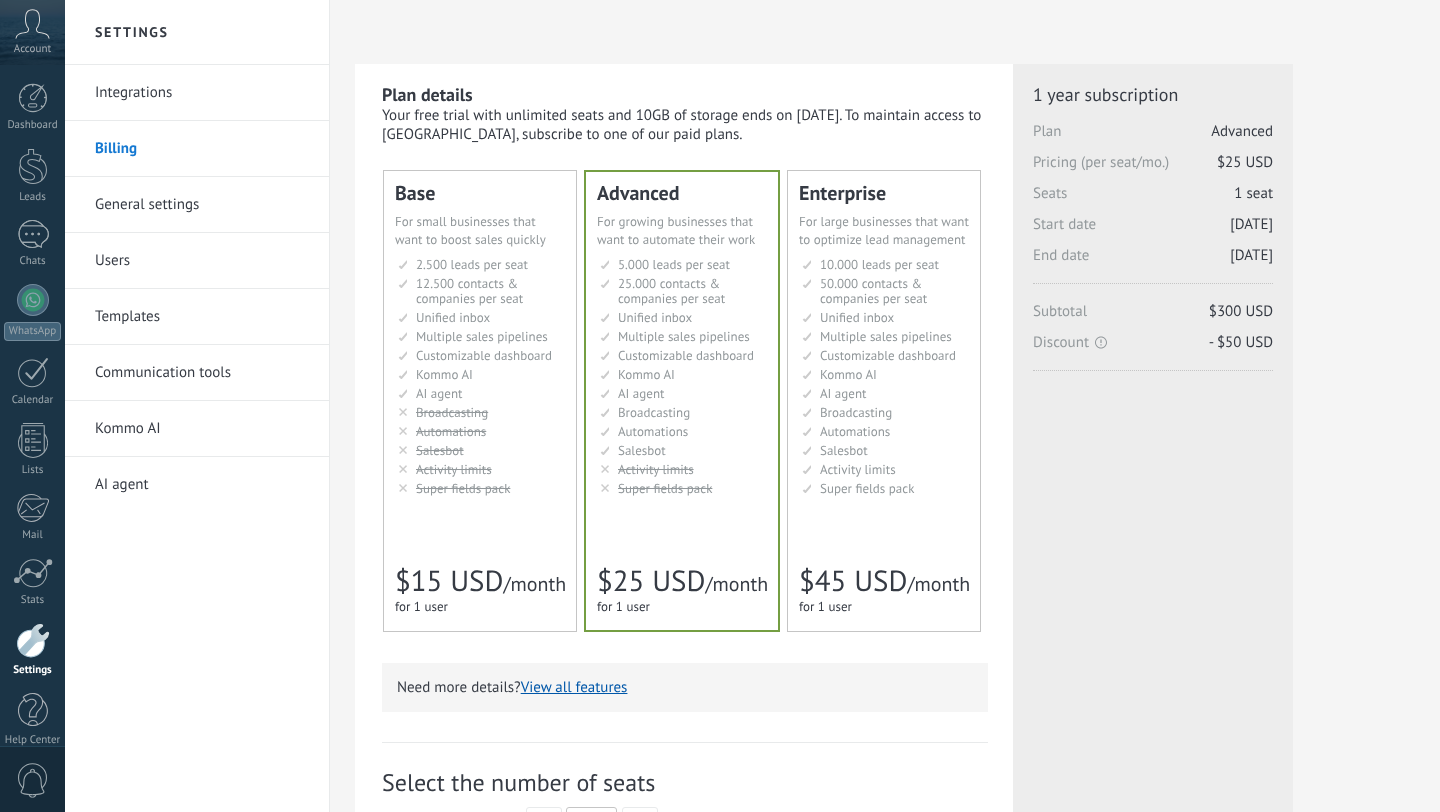 scroll, scrollTop: 308, scrollLeft: 0, axis: vertical 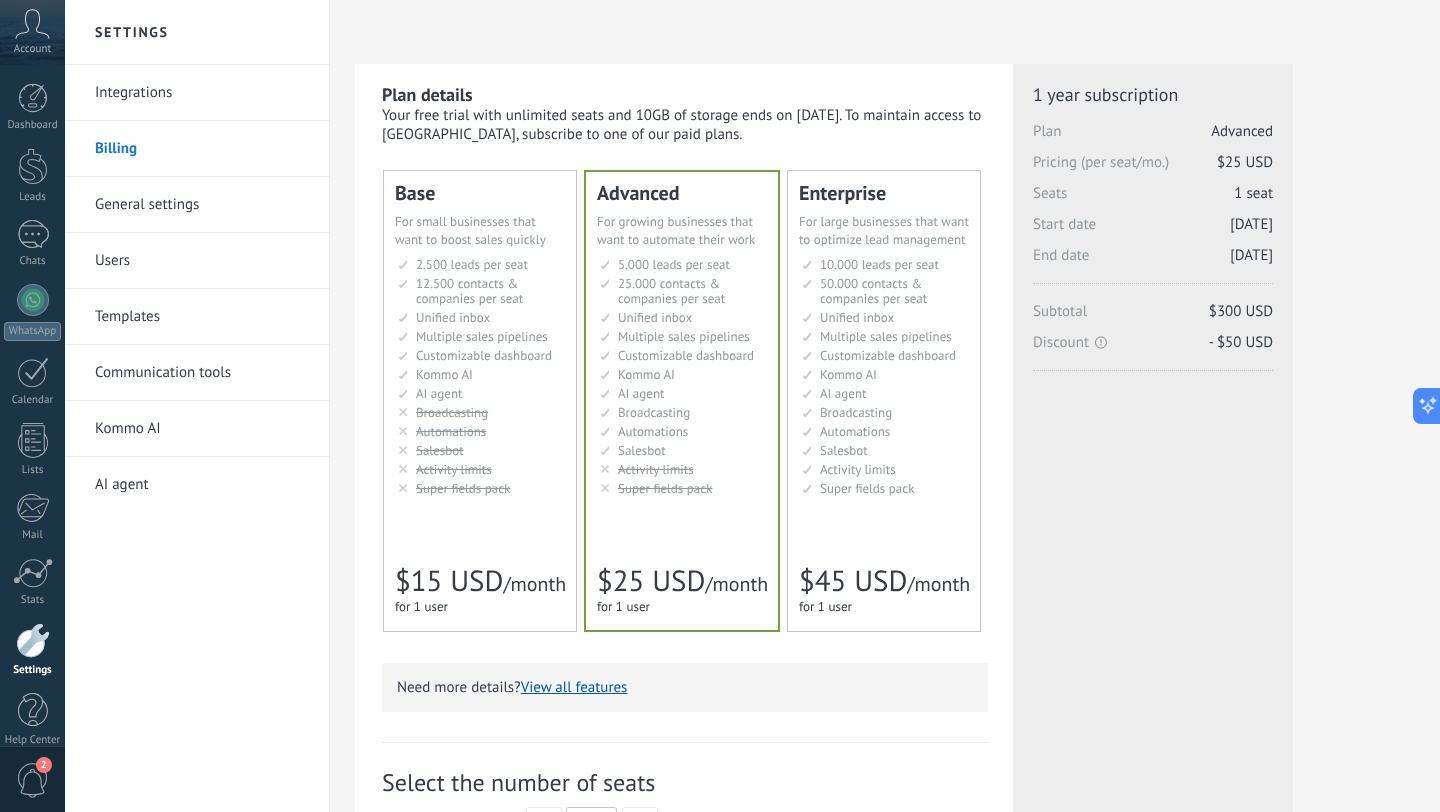 click on "General settings" at bounding box center [202, 205] 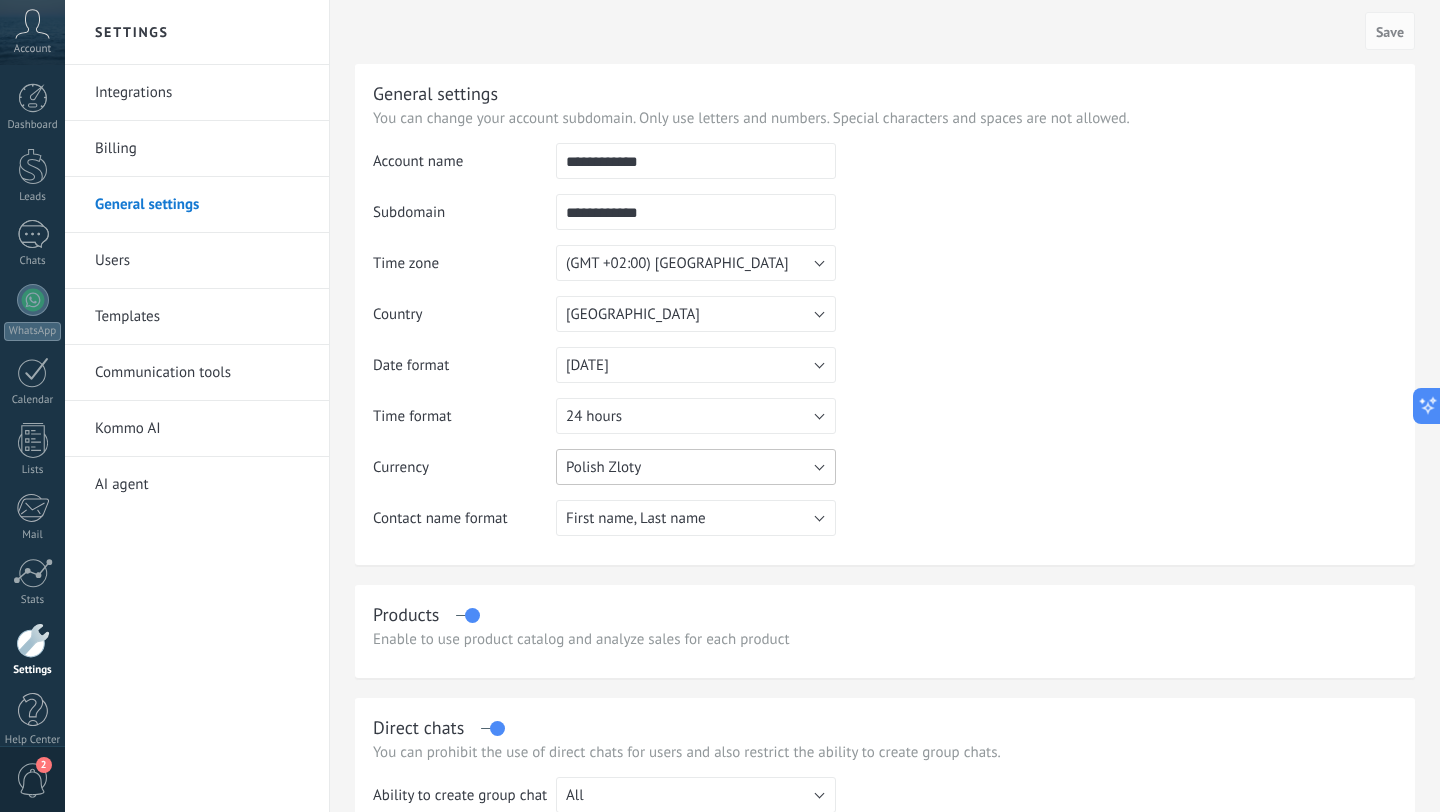 click on "Polish Zloty" at bounding box center (696, 467) 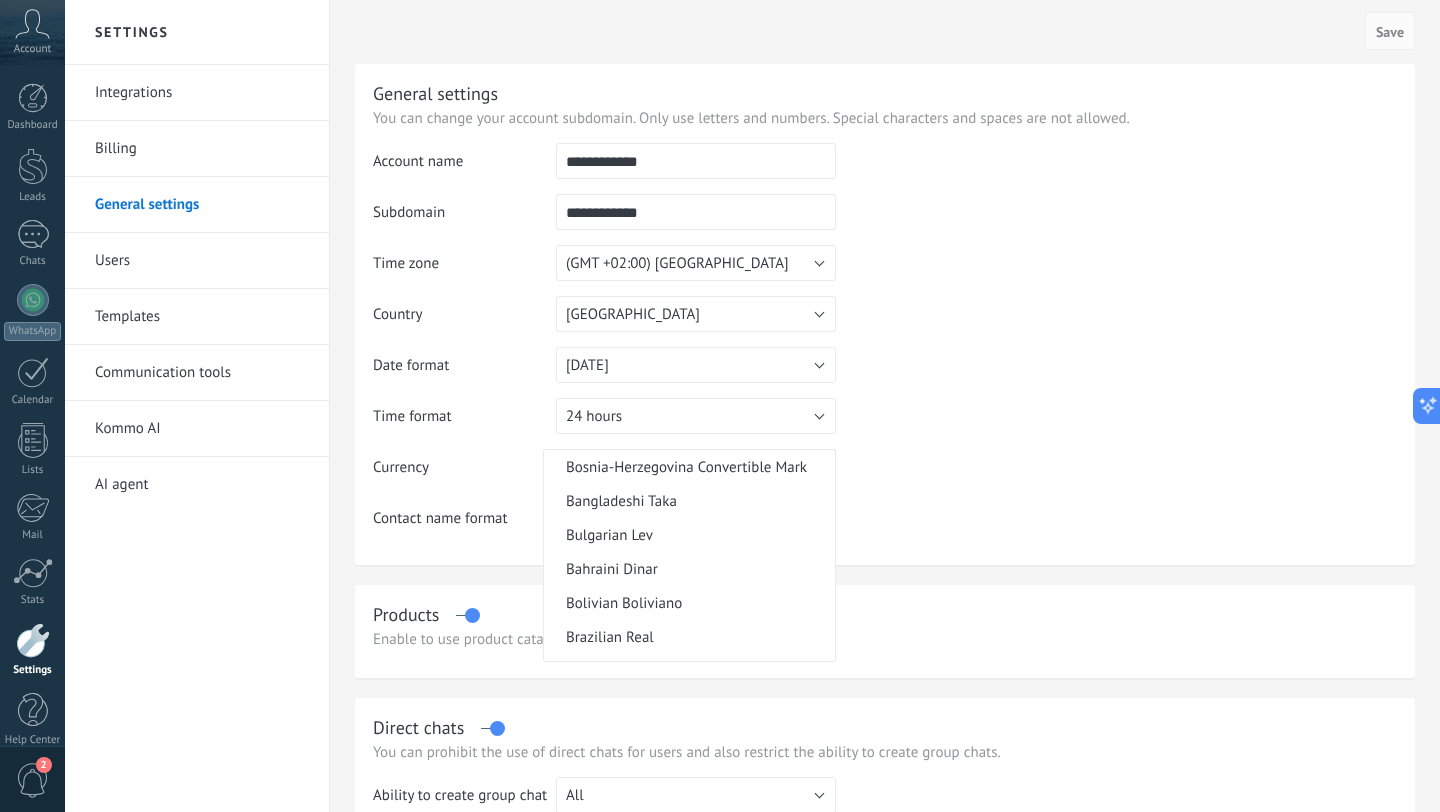 scroll, scrollTop: 0, scrollLeft: 0, axis: both 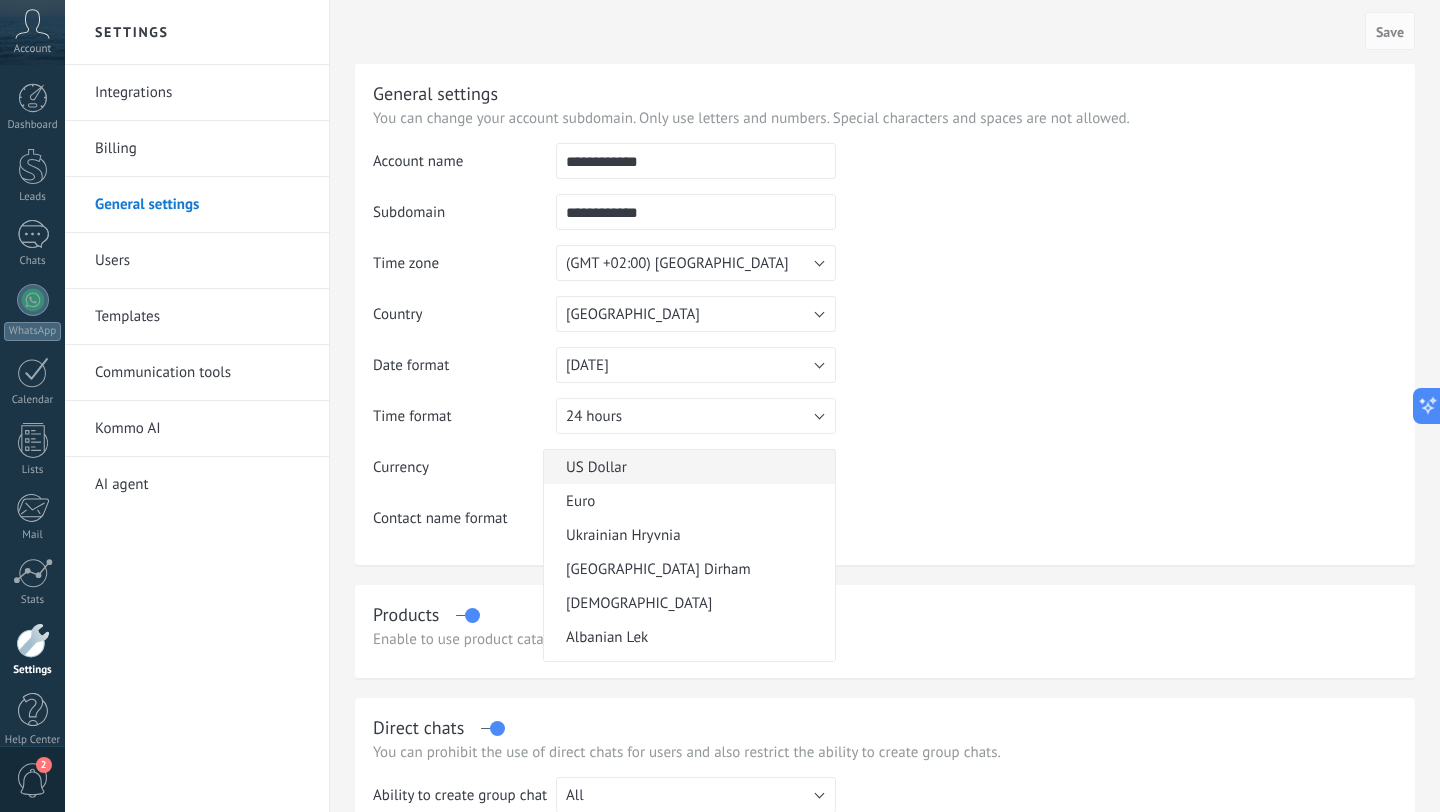 click on "US Dollar" at bounding box center (689, 467) 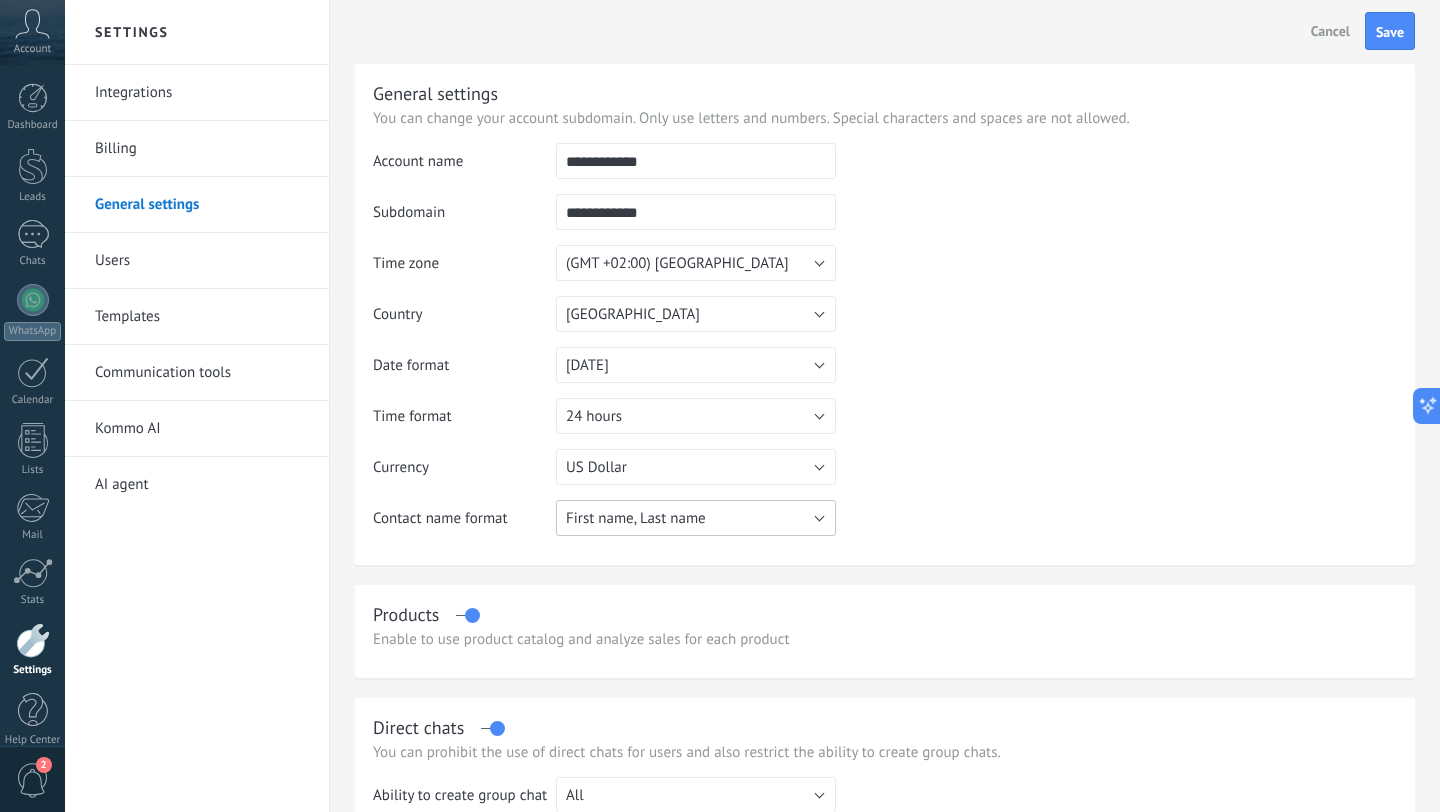 click on "First name, Last name" at bounding box center [696, 518] 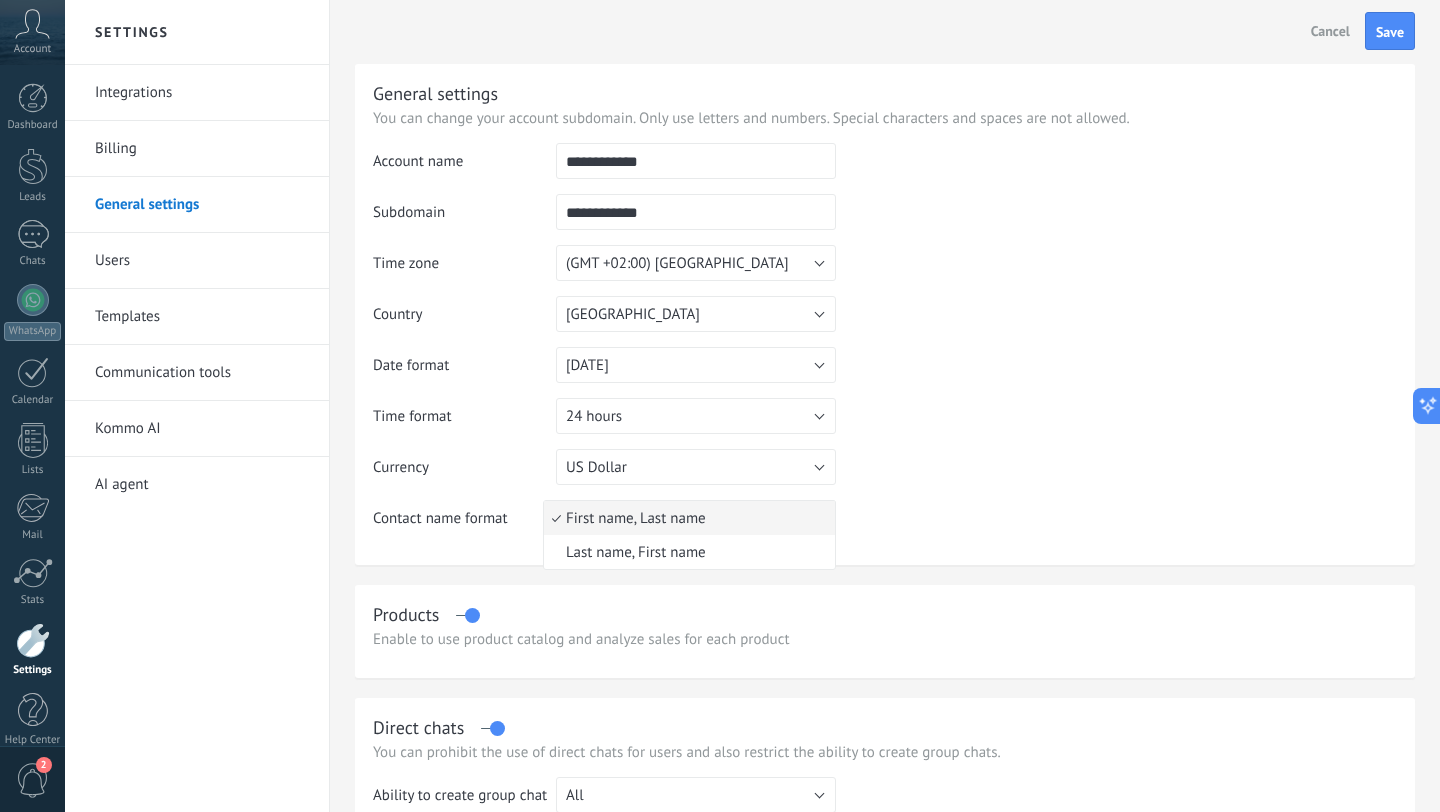 click on "First name, Last name" at bounding box center [686, 518] 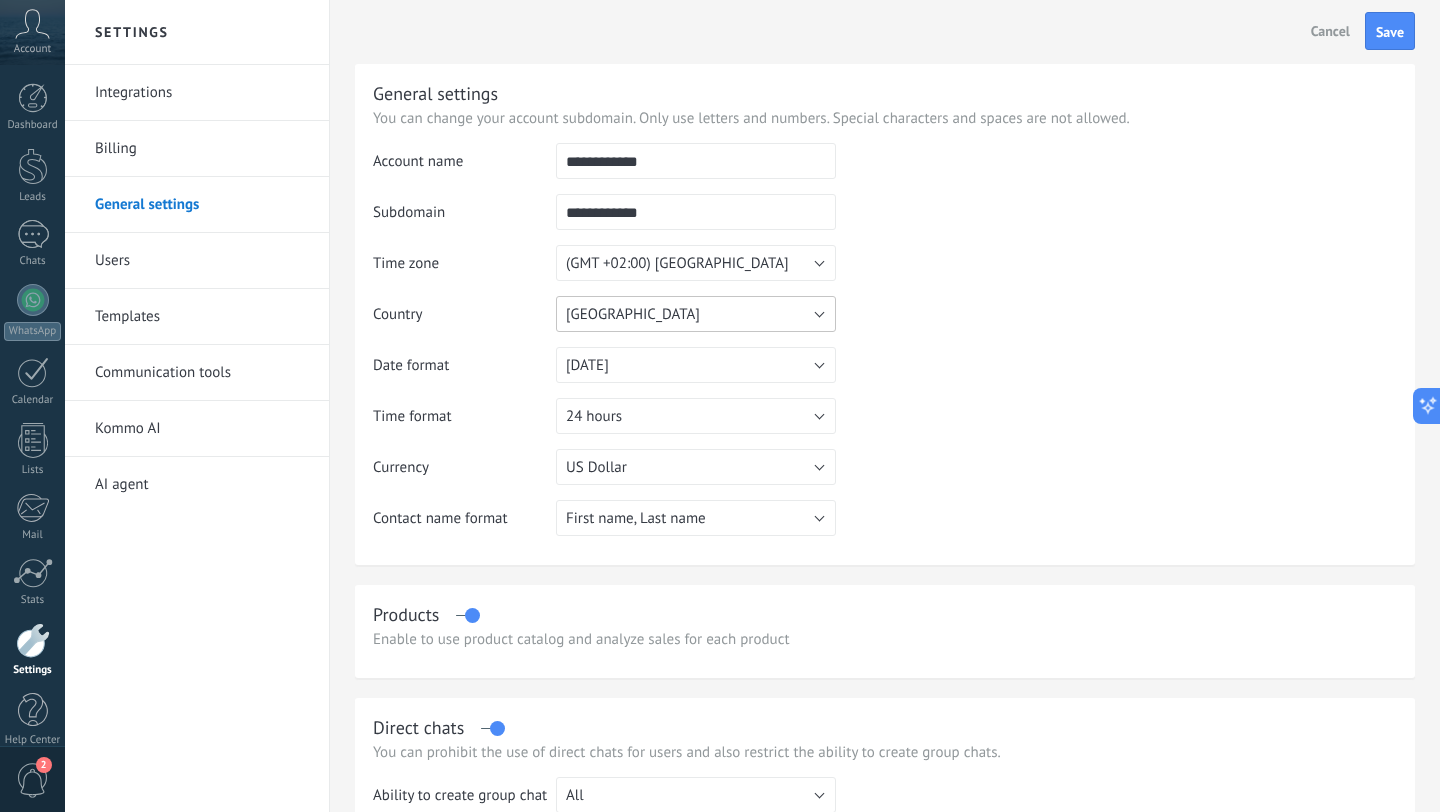 click on "[GEOGRAPHIC_DATA]" at bounding box center (696, 314) 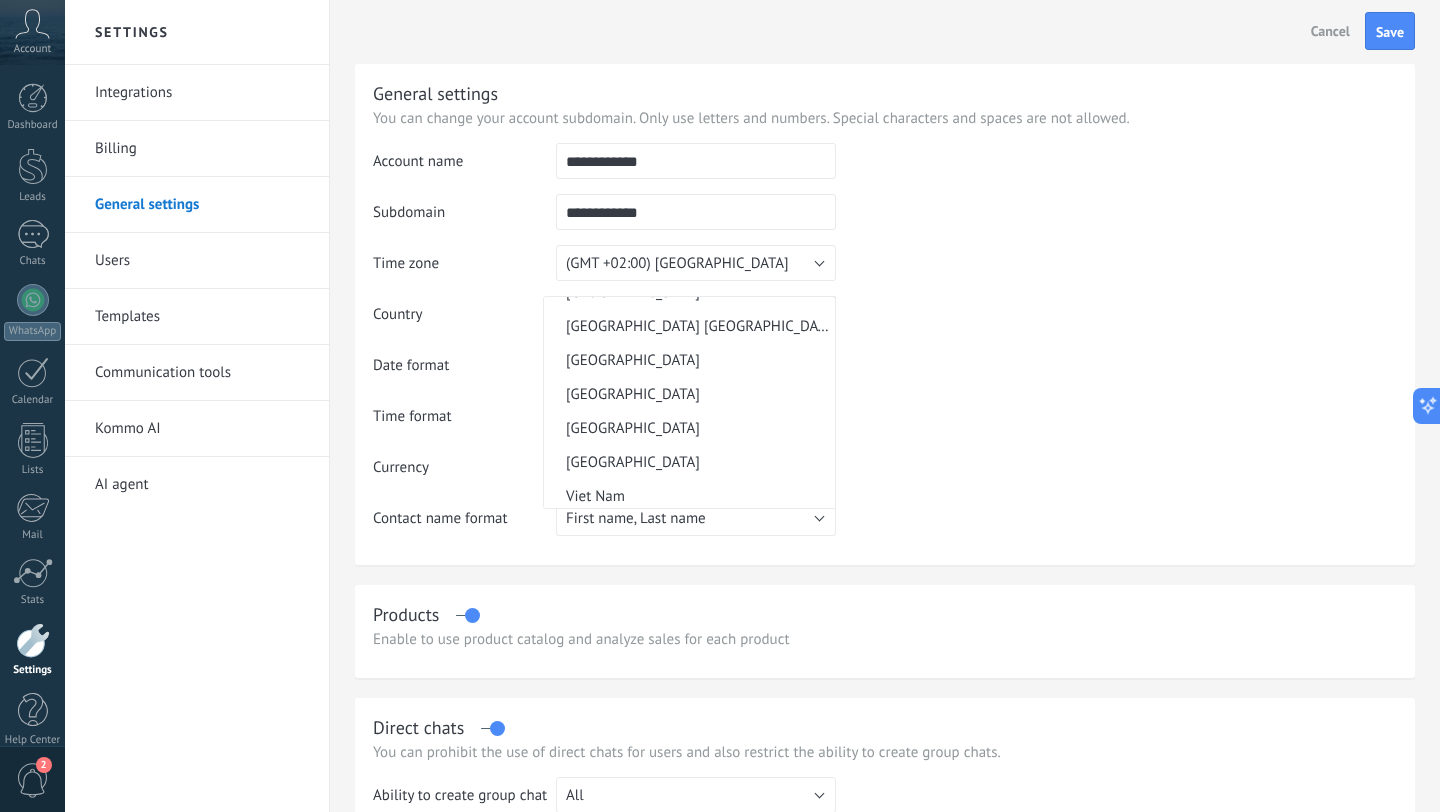 scroll, scrollTop: 7703, scrollLeft: 0, axis: vertical 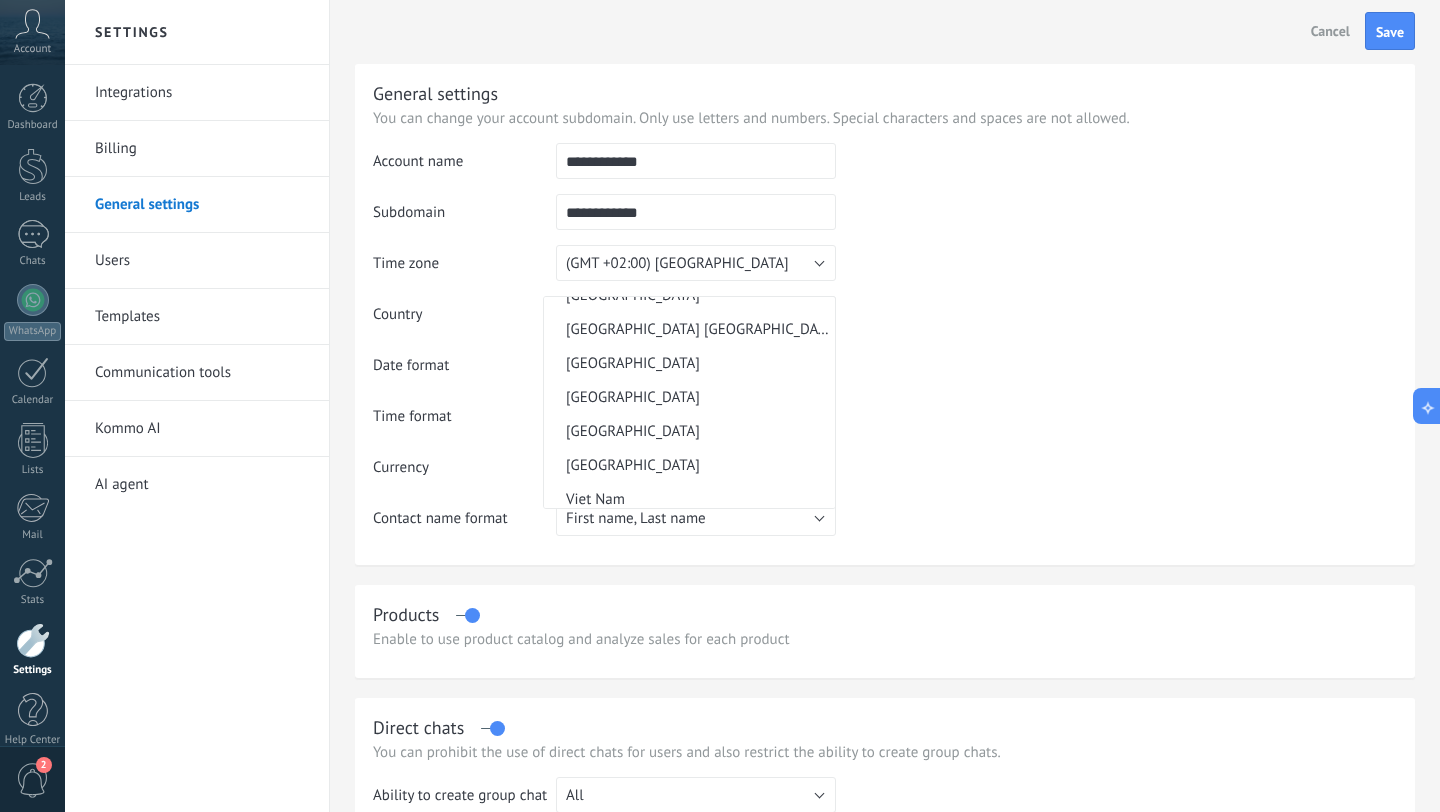 click on "[GEOGRAPHIC_DATA]" at bounding box center [686, 227] 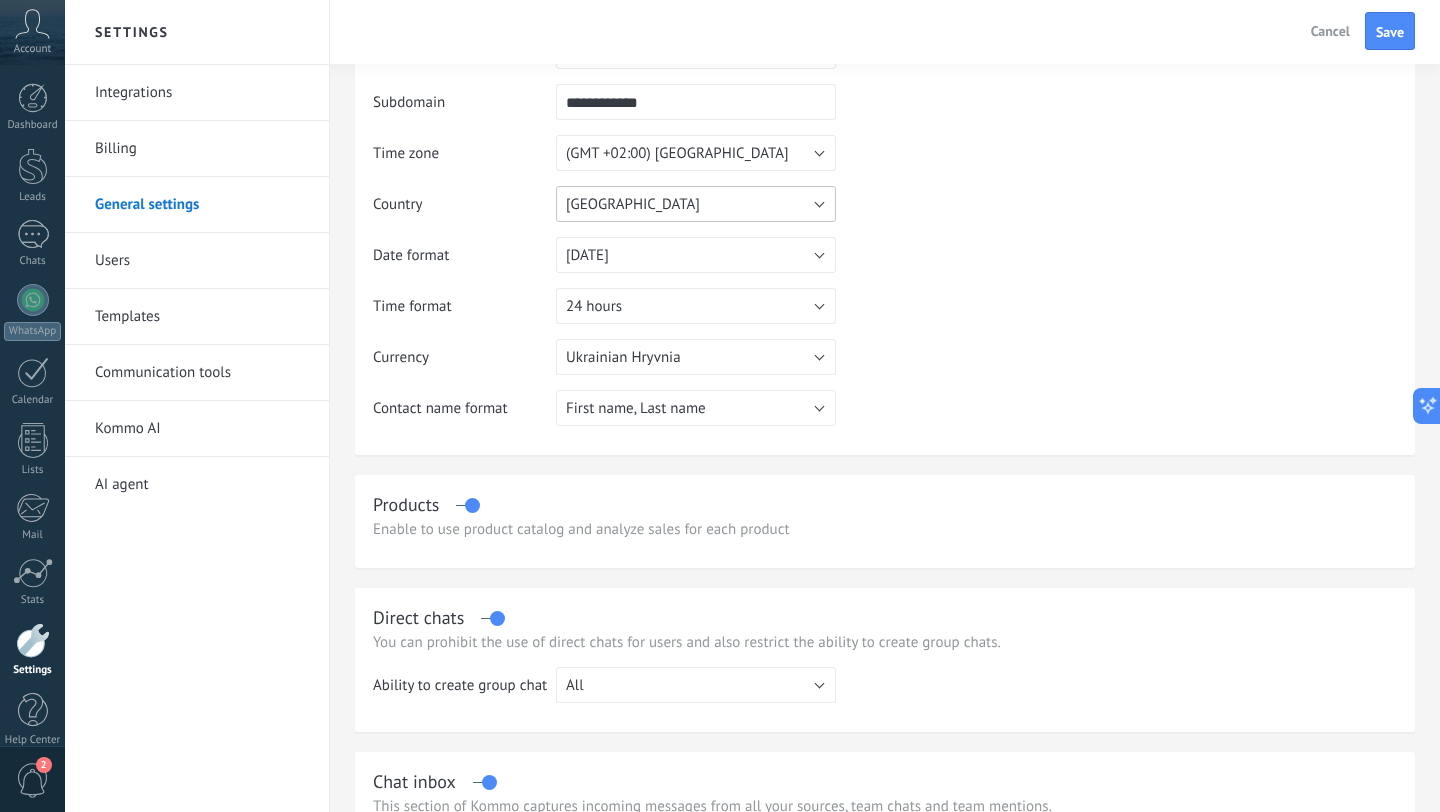 scroll, scrollTop: 122, scrollLeft: 0, axis: vertical 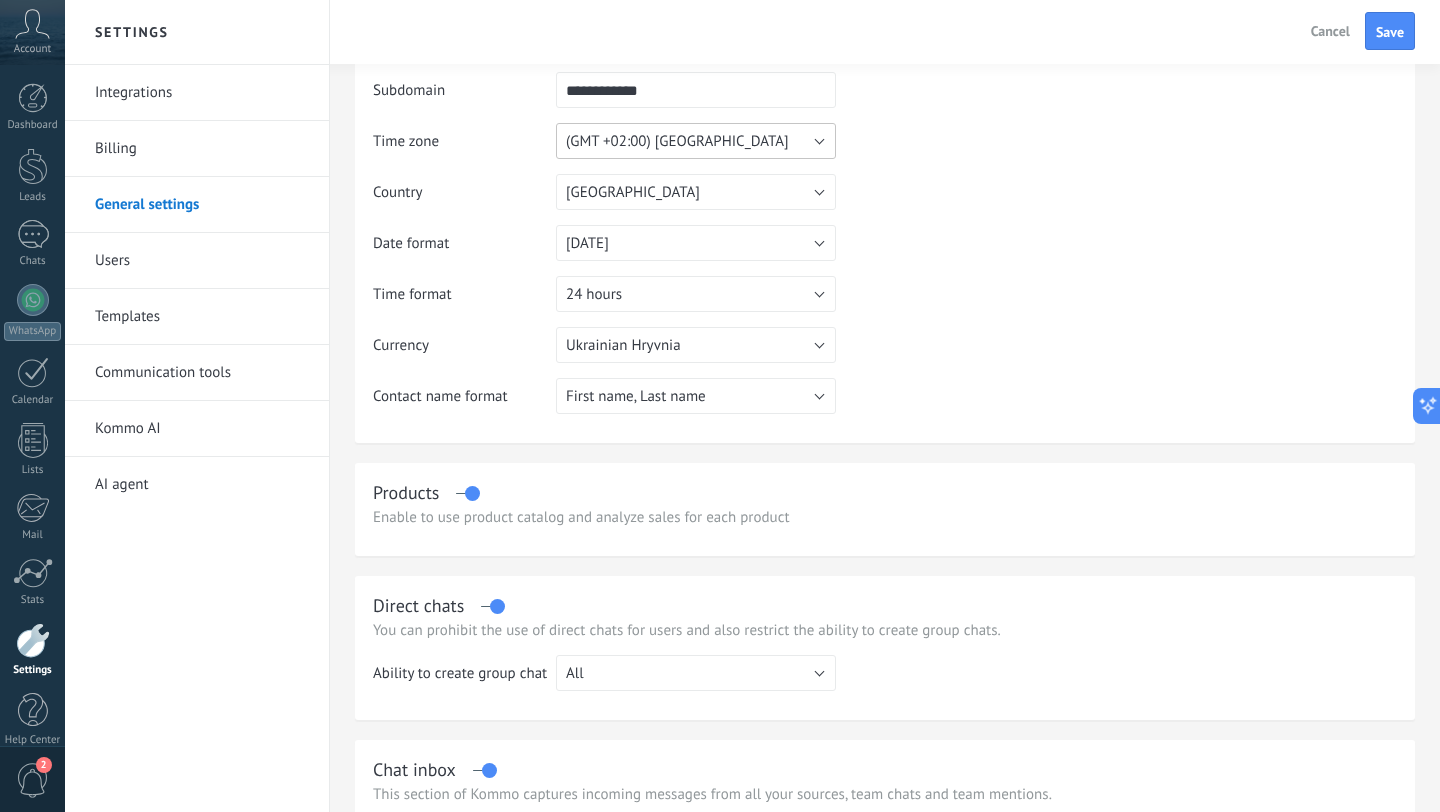 click on "(GMT +02:00) [GEOGRAPHIC_DATA]" at bounding box center (696, 141) 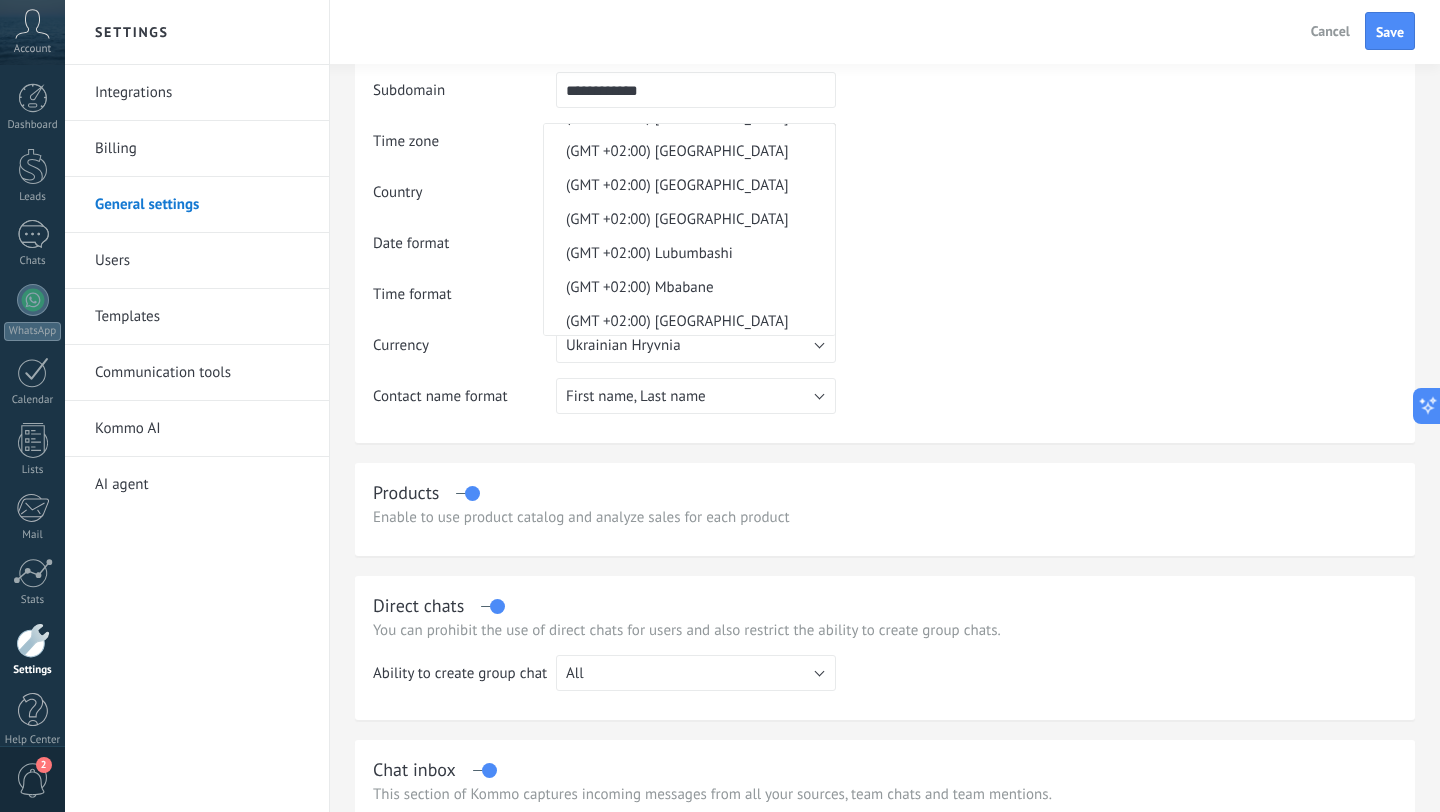 scroll, scrollTop: 2803, scrollLeft: 0, axis: vertical 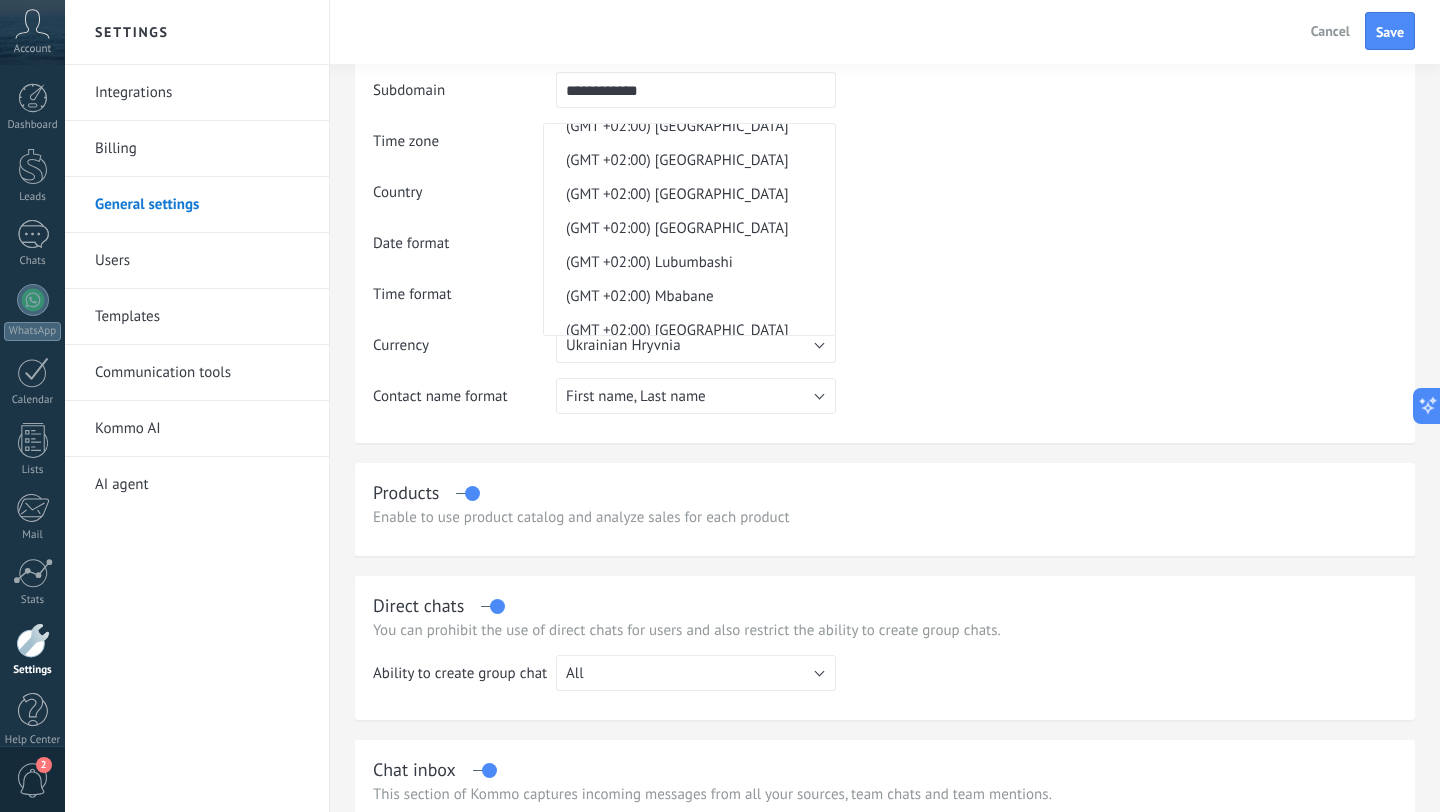 click on "(GMT +02:00) [GEOGRAPHIC_DATA]" at bounding box center (686, 228) 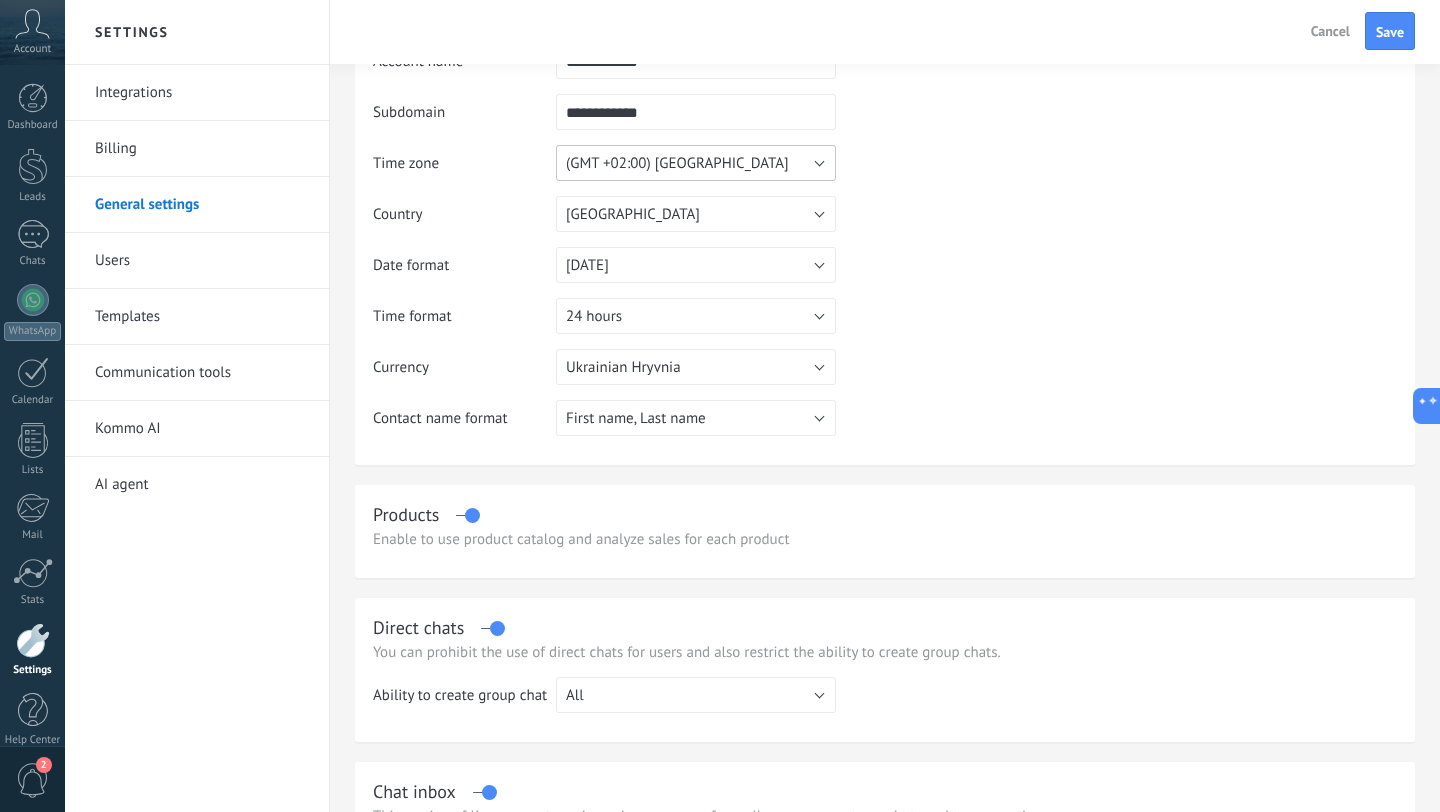 scroll, scrollTop: 97, scrollLeft: 0, axis: vertical 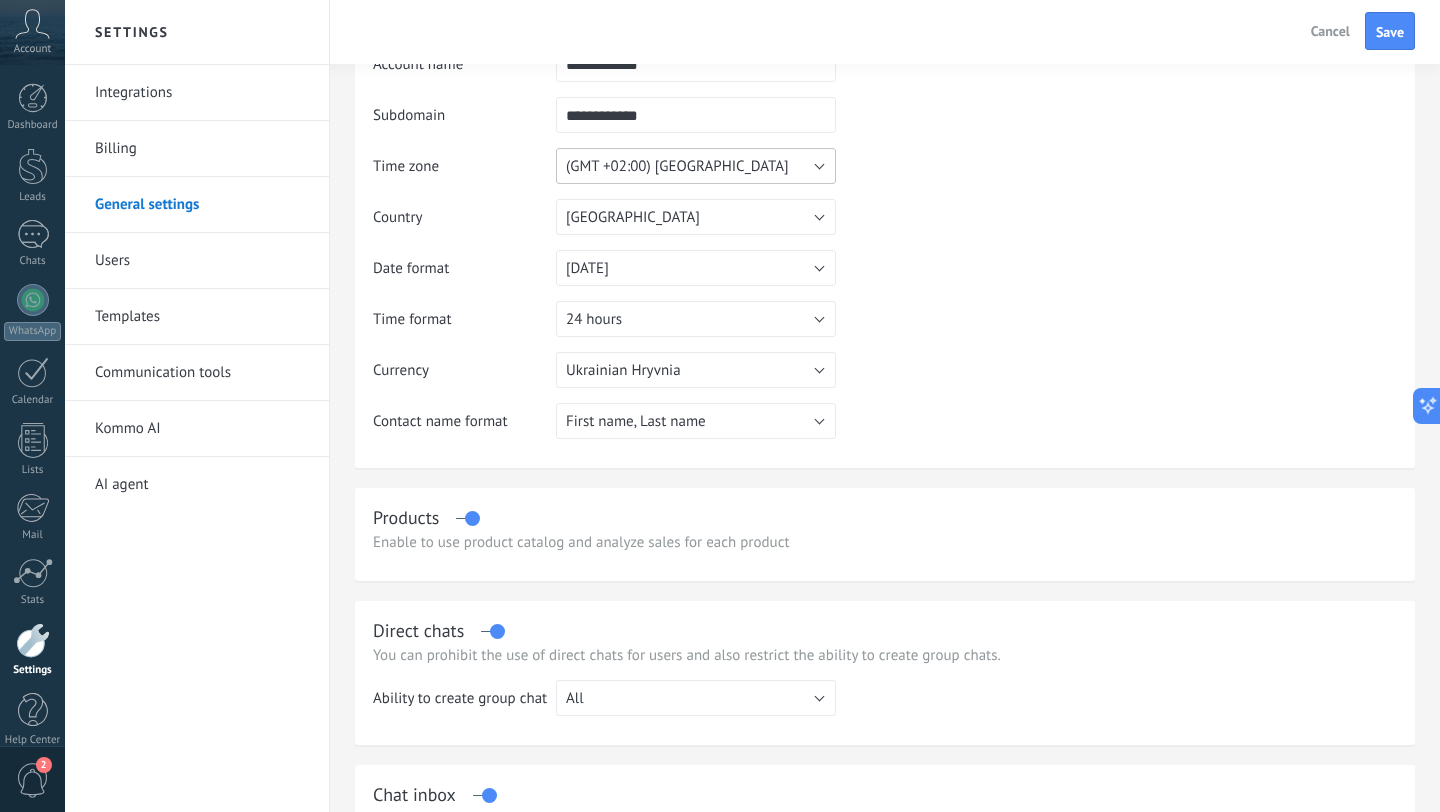 click on "(GMT +02:00) [GEOGRAPHIC_DATA]" at bounding box center (696, 166) 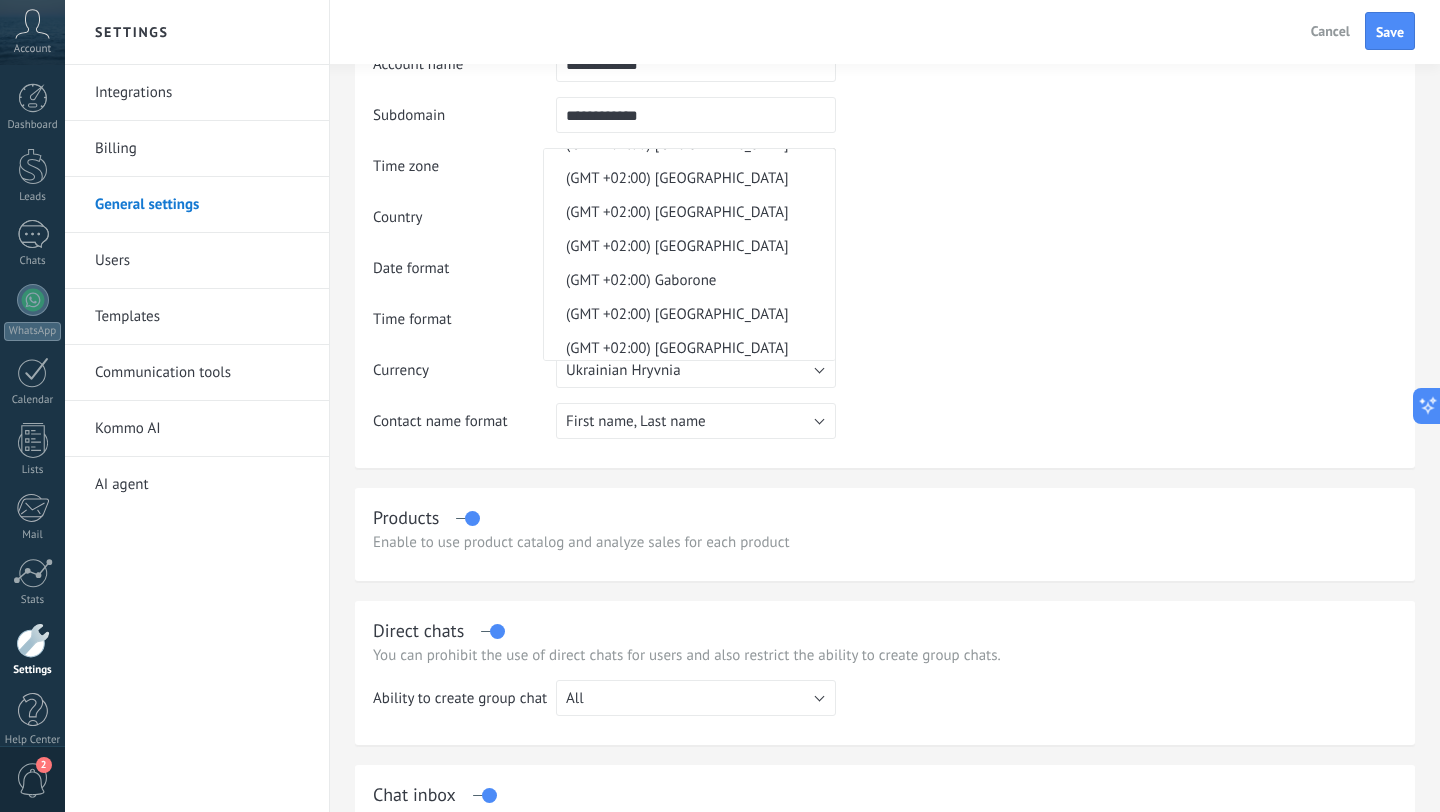 scroll, scrollTop: 2411, scrollLeft: 0, axis: vertical 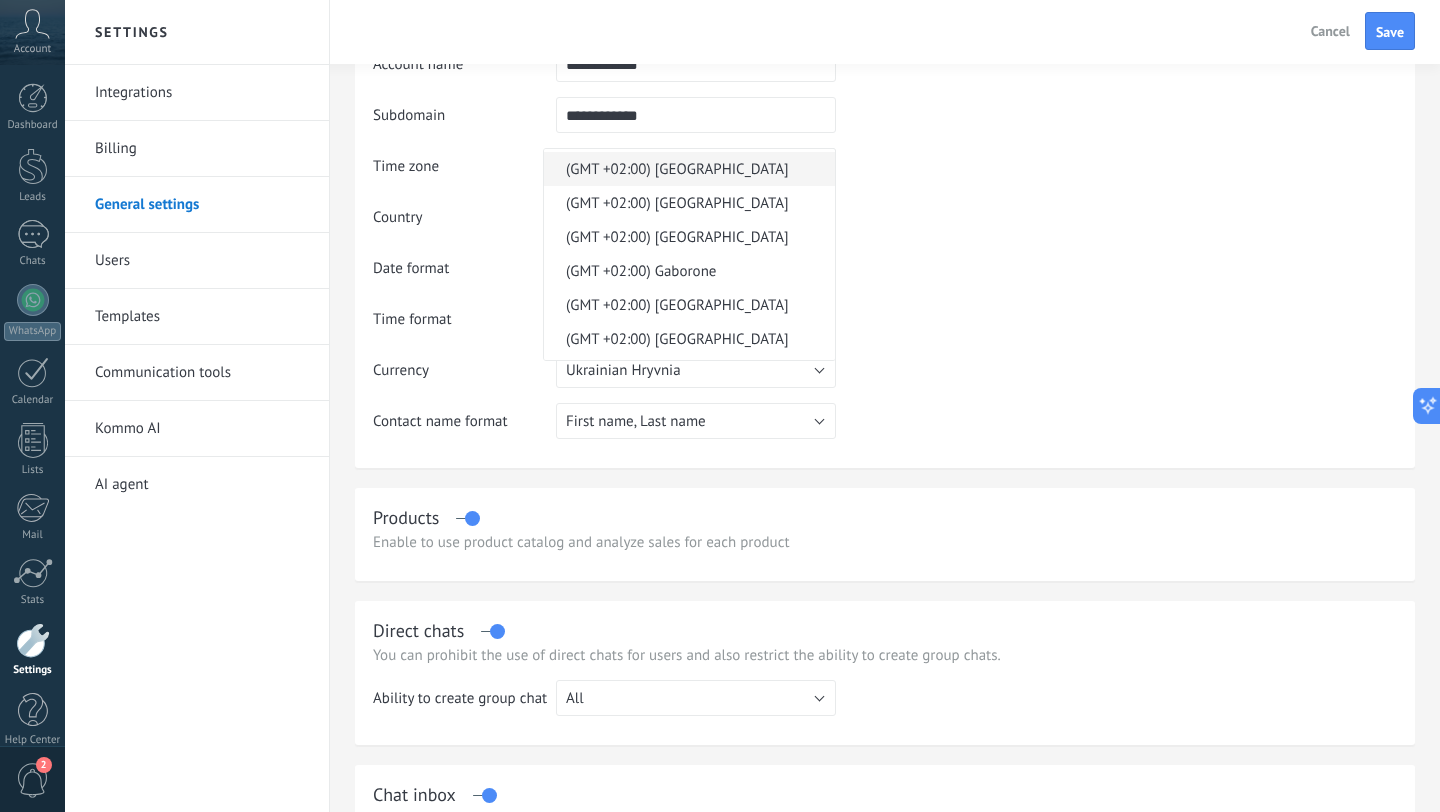 click on "(GMT +02:00) [GEOGRAPHIC_DATA]" at bounding box center [686, 169] 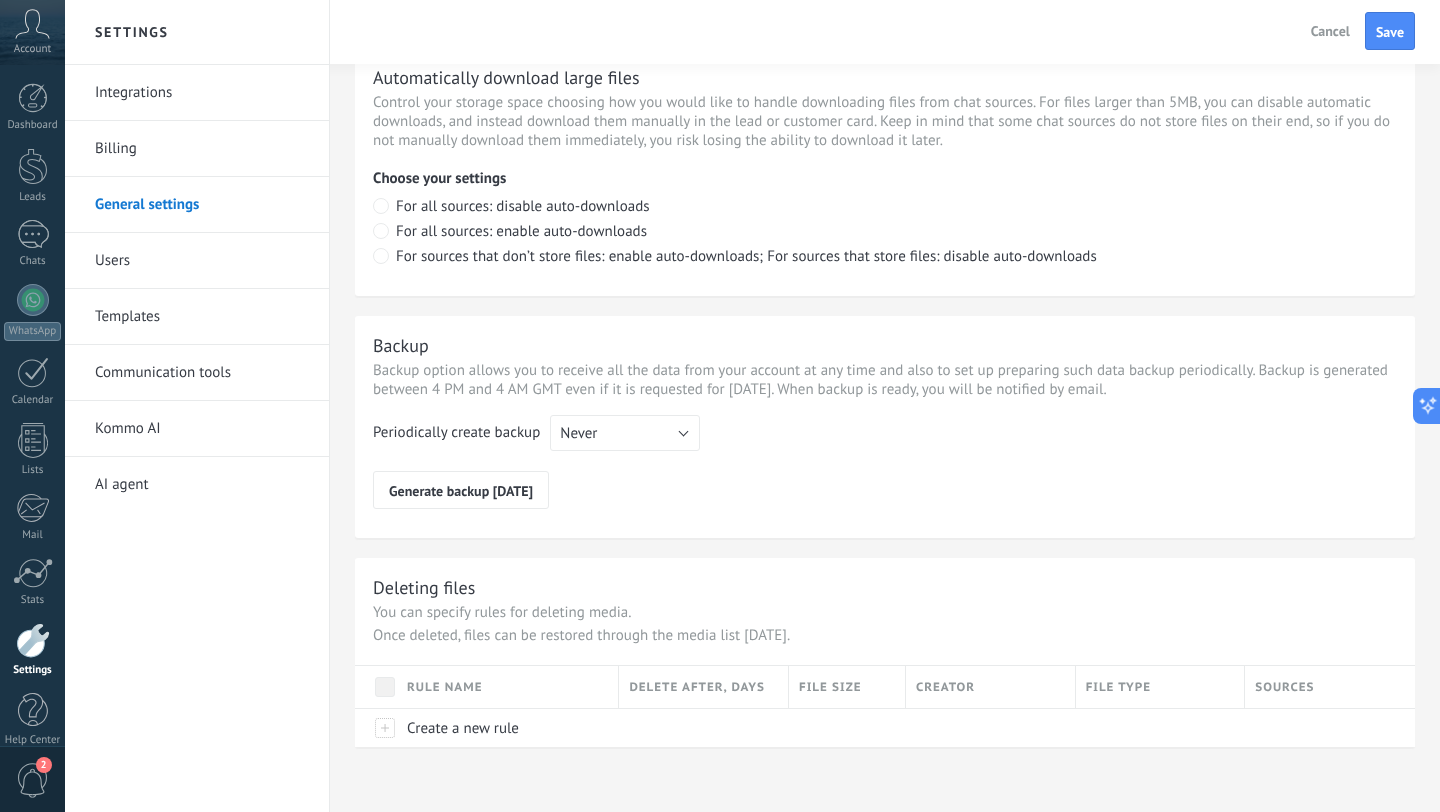 scroll, scrollTop: 1361, scrollLeft: 0, axis: vertical 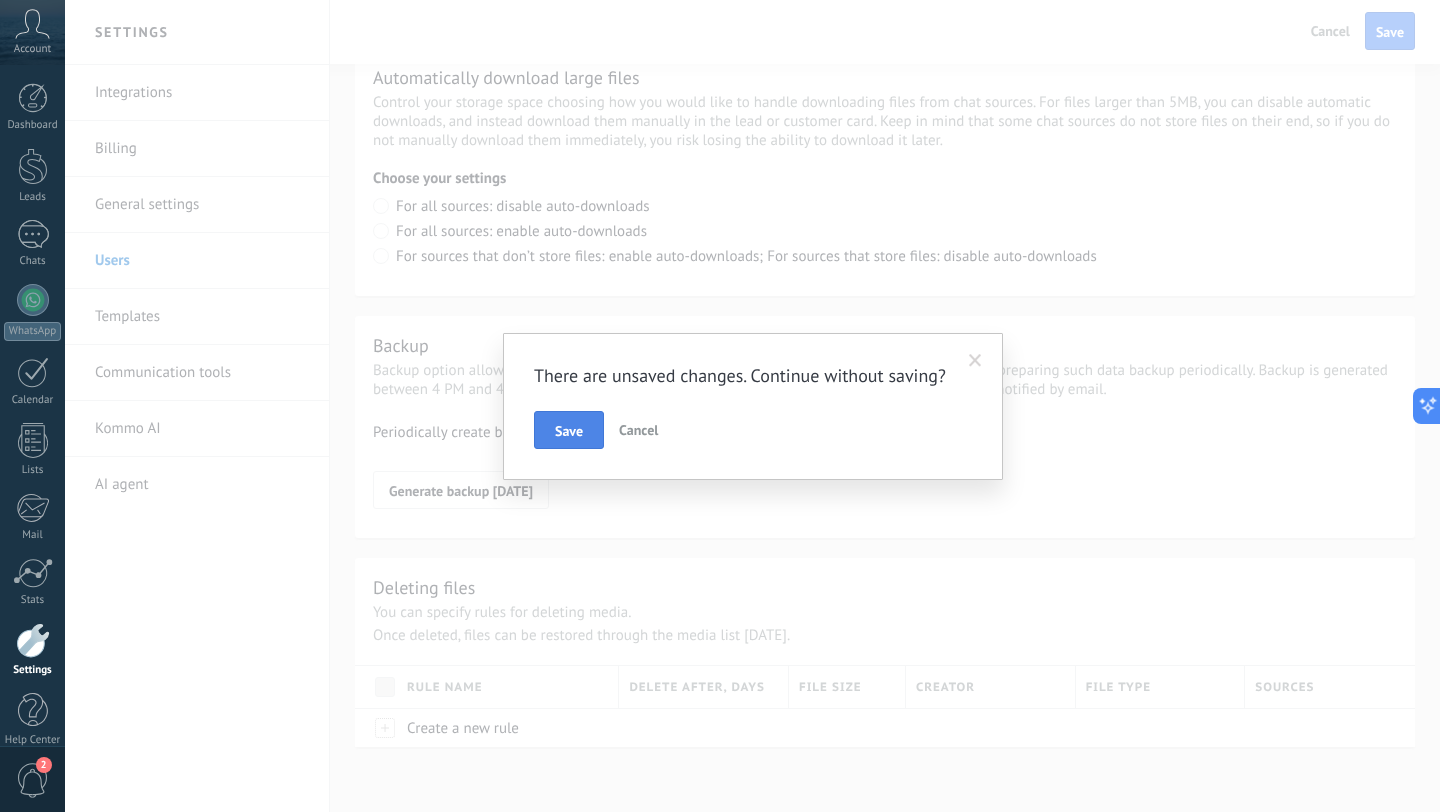 click on "Save" at bounding box center [569, 431] 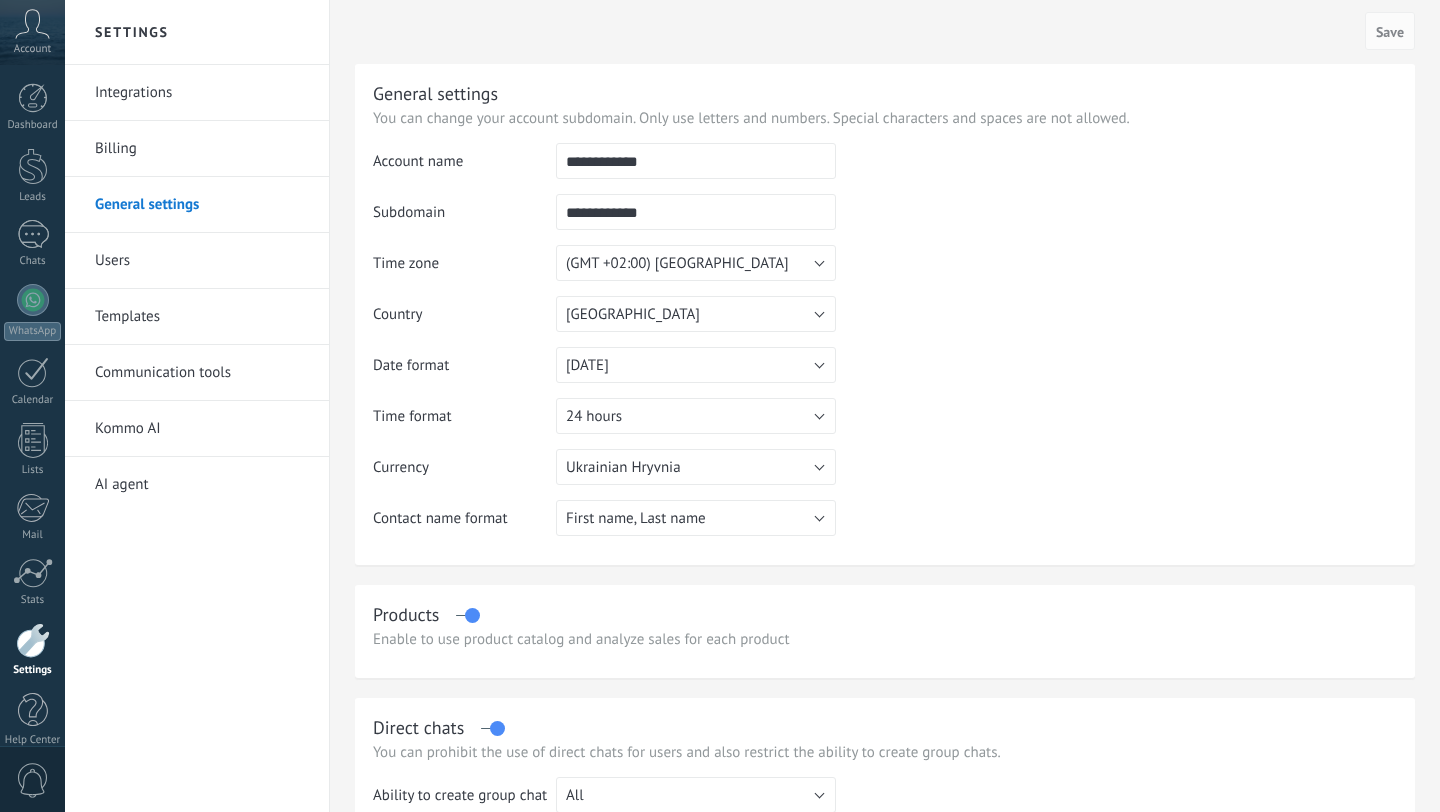 scroll, scrollTop: 0, scrollLeft: 0, axis: both 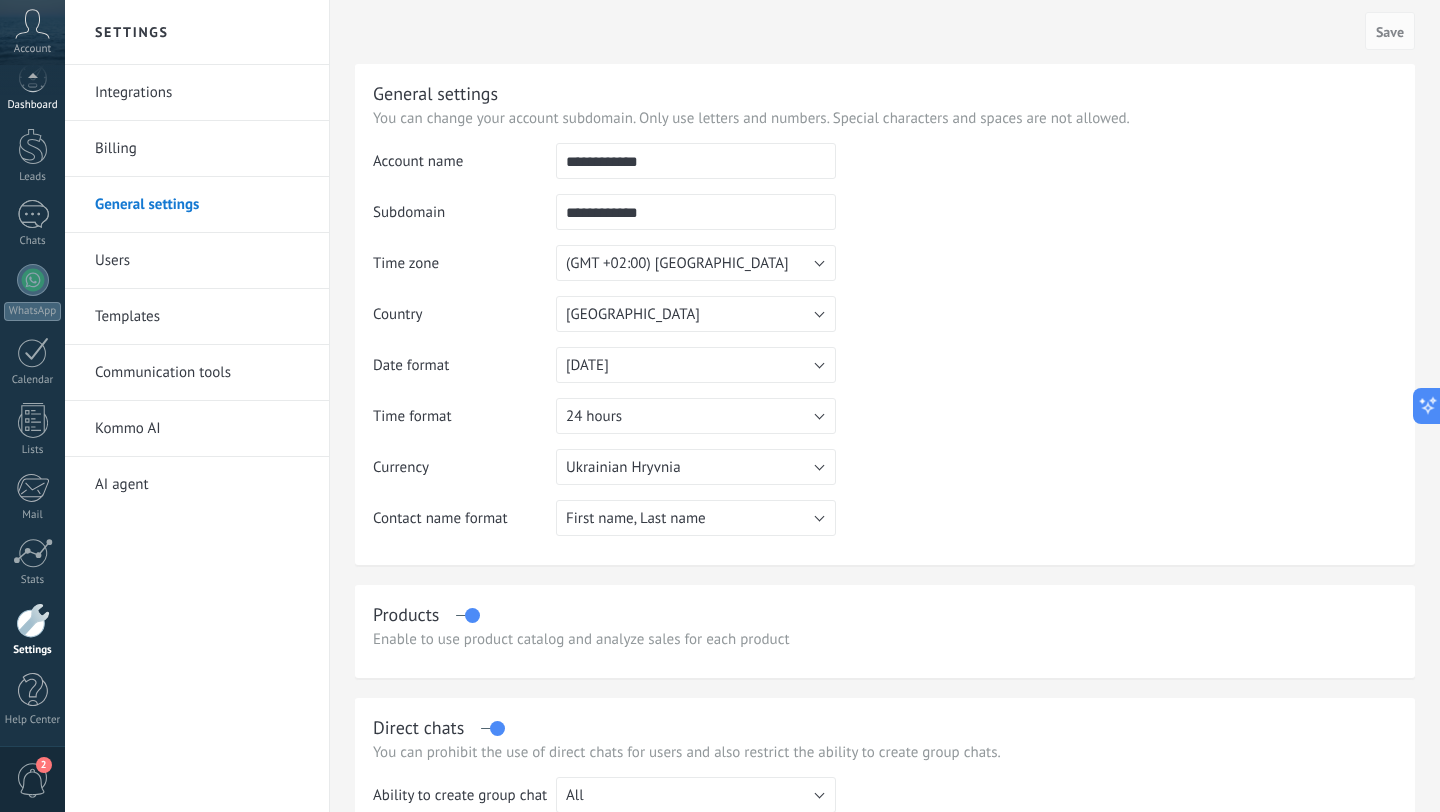 click on "Dashboard" at bounding box center (33, 105) 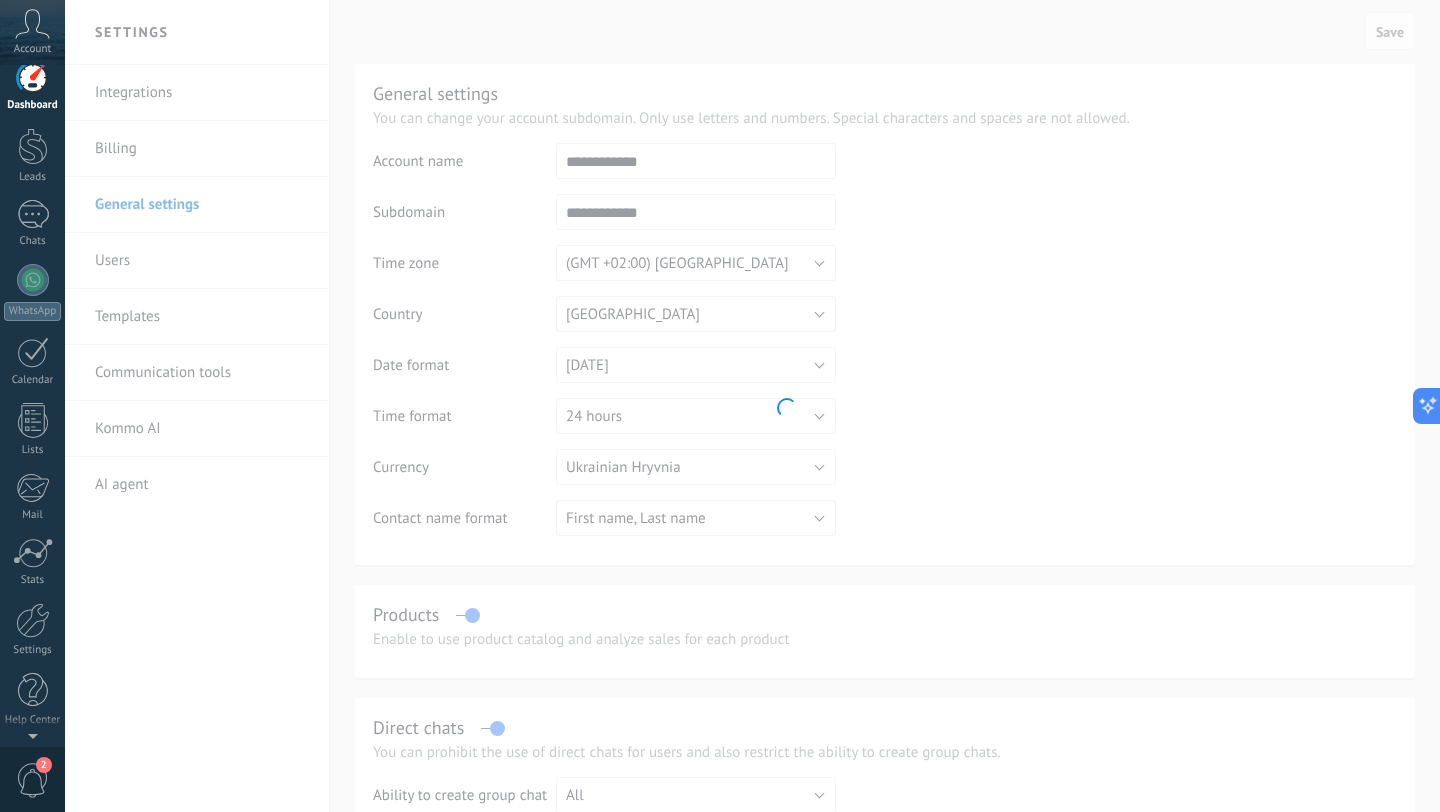 scroll, scrollTop: 0, scrollLeft: 0, axis: both 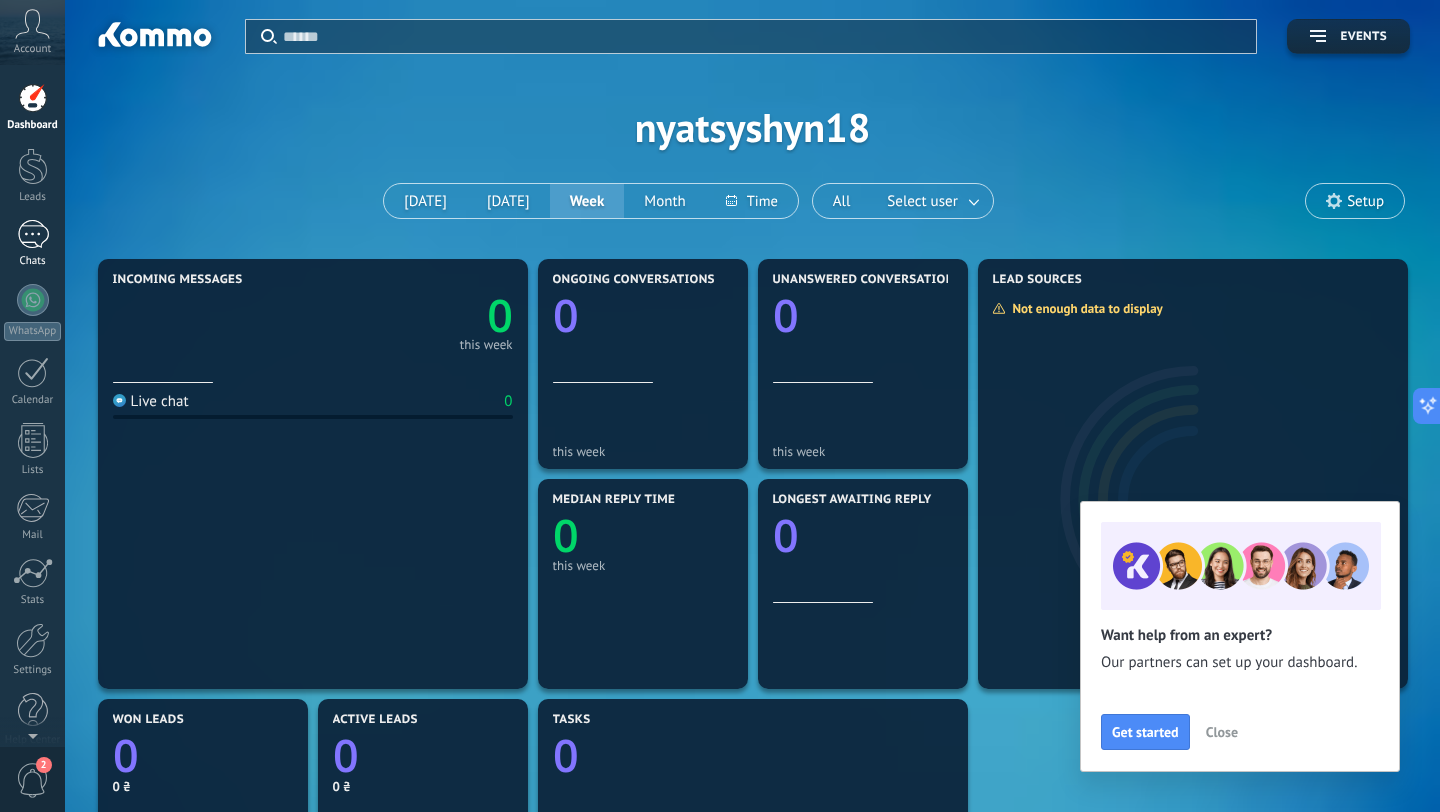 click at bounding box center (33, 234) 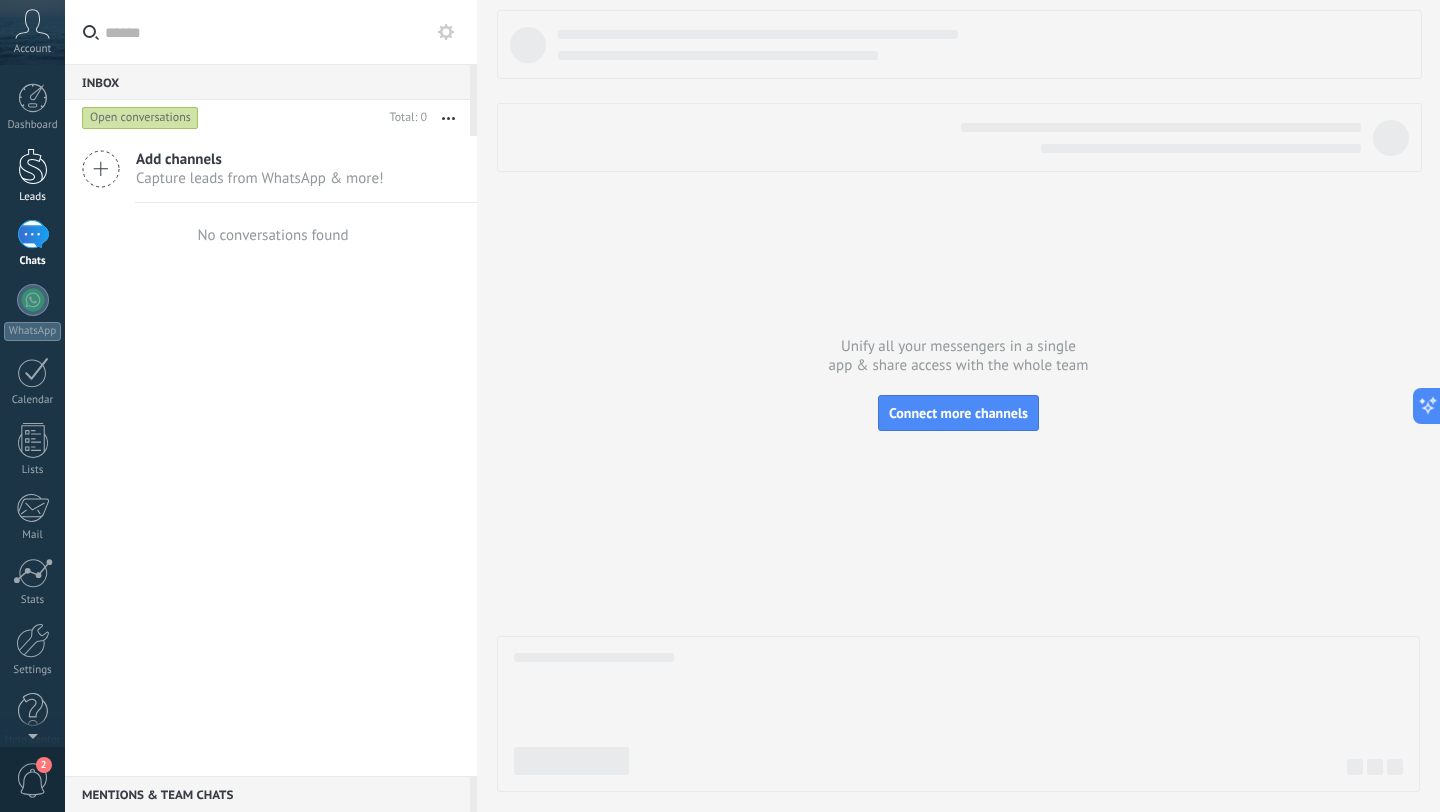click on "Leads" at bounding box center [32, 176] 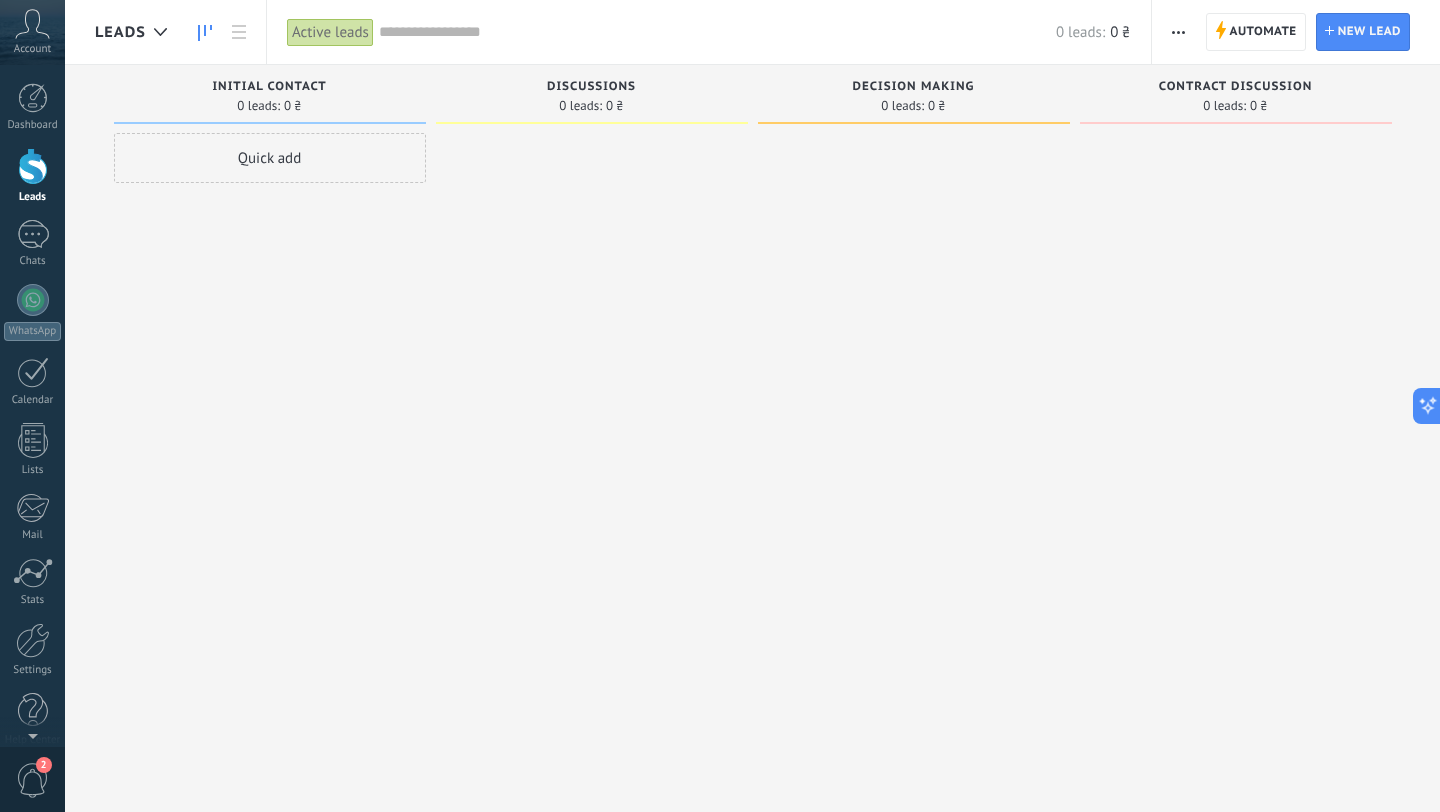 click on "Quick add" at bounding box center [270, 158] 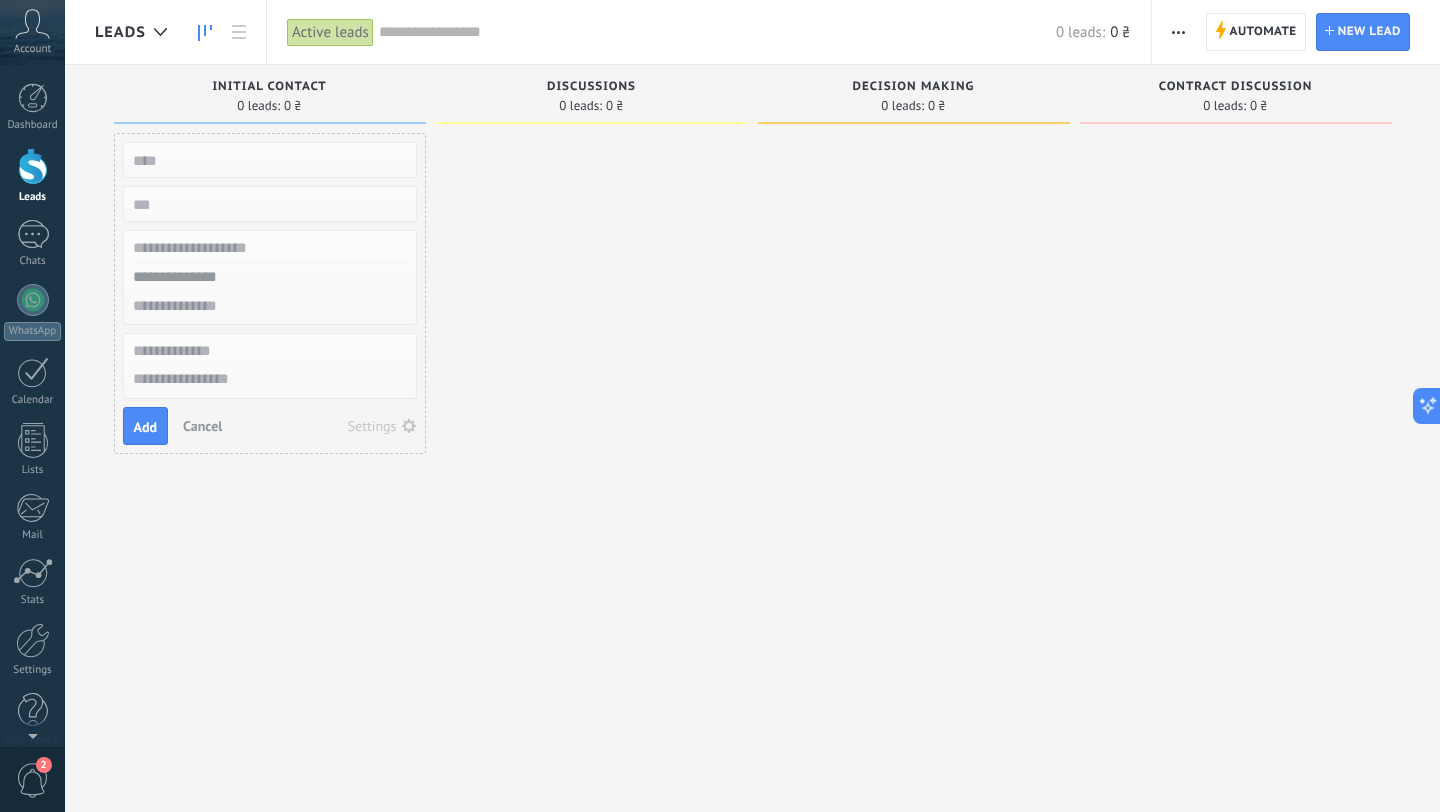 type on "*" 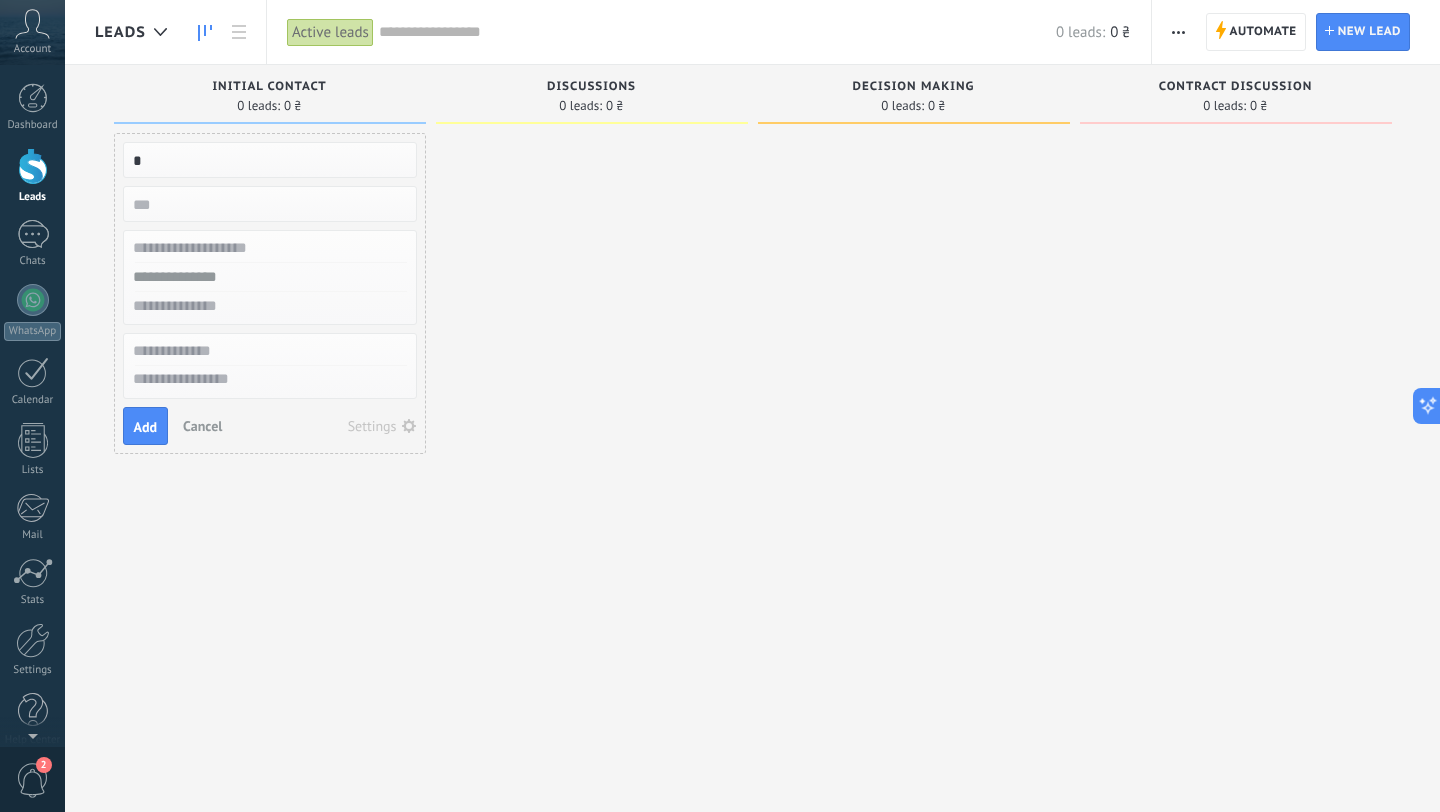 type 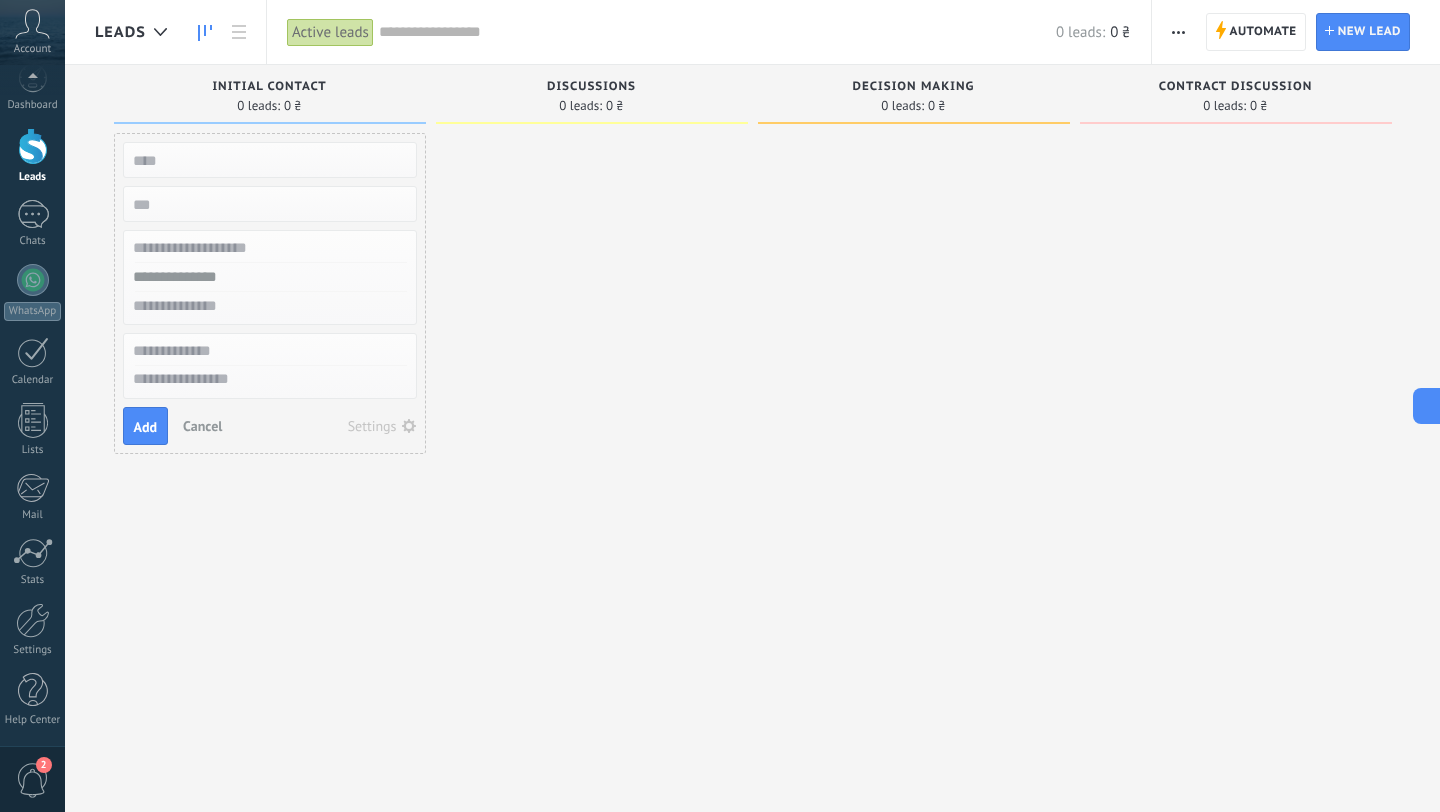 scroll, scrollTop: 0, scrollLeft: 0, axis: both 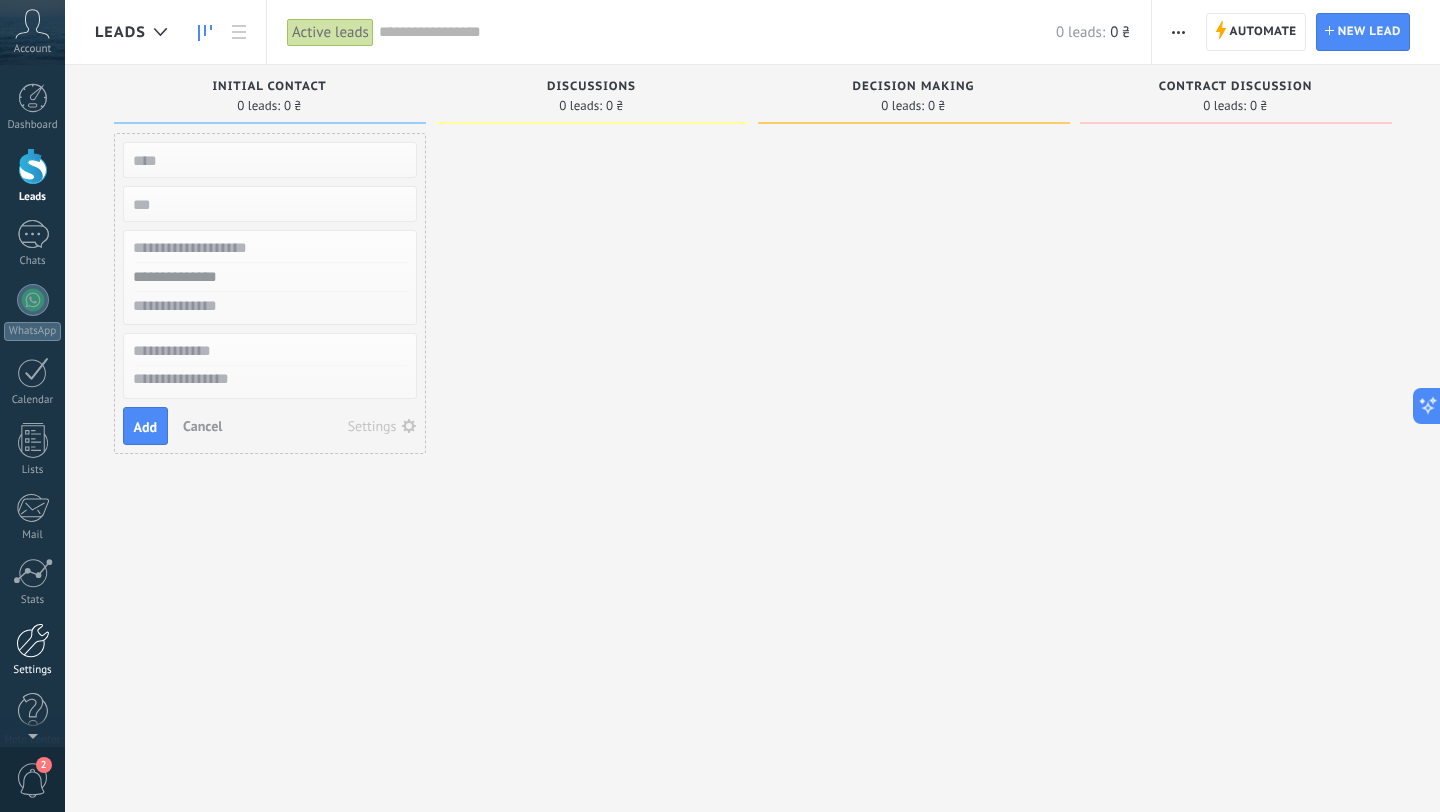 click at bounding box center [33, 640] 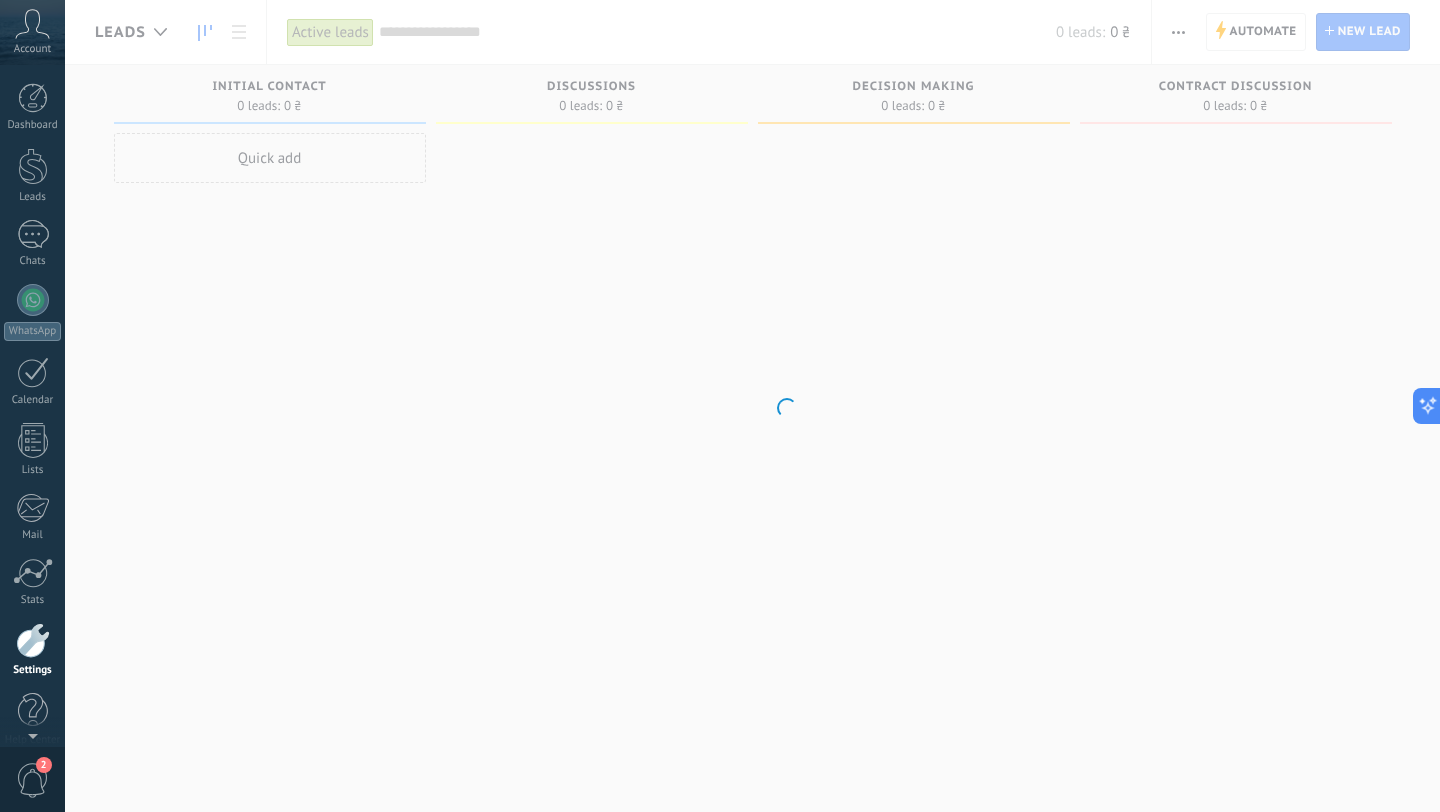 scroll, scrollTop: 20, scrollLeft: 0, axis: vertical 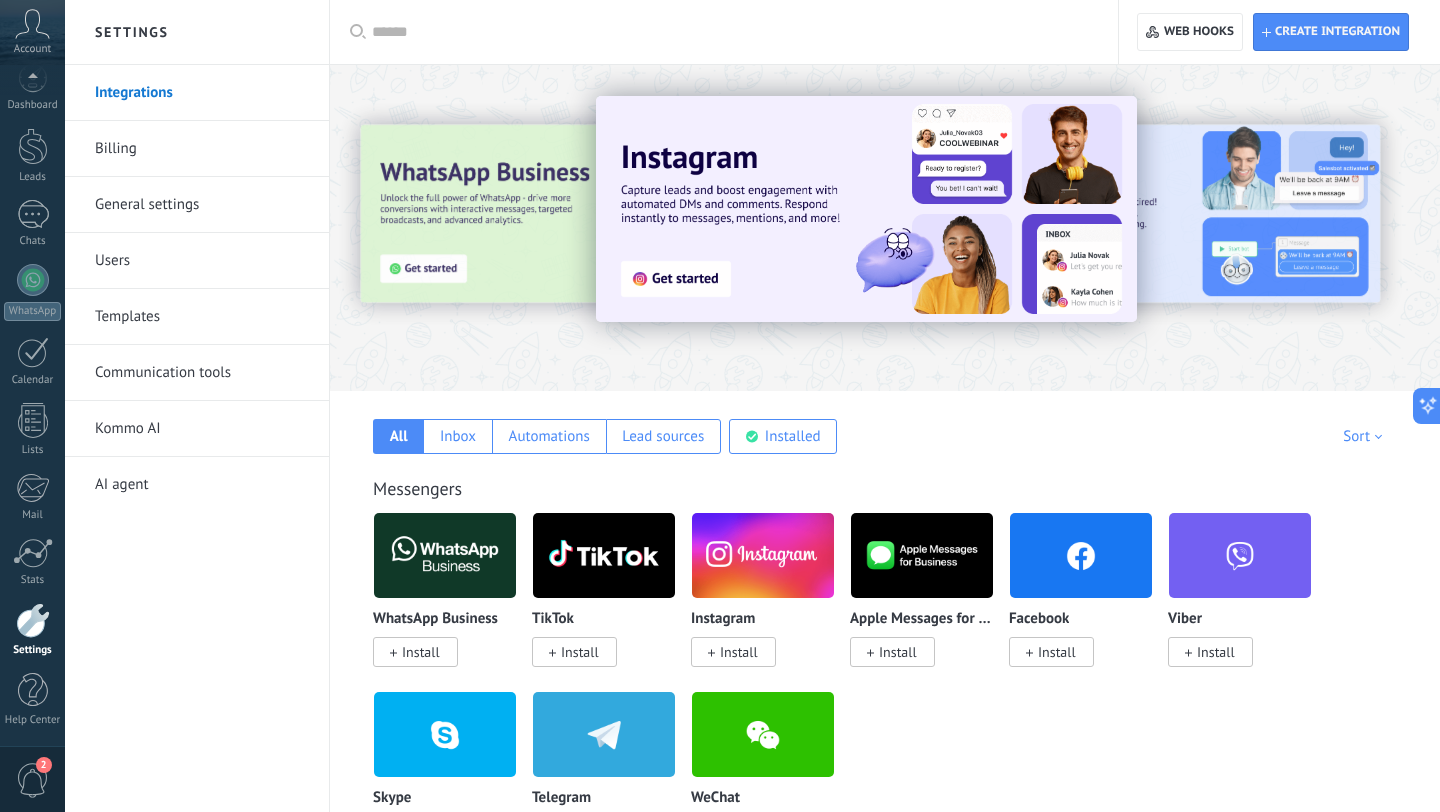 click on "General settings" at bounding box center (202, 205) 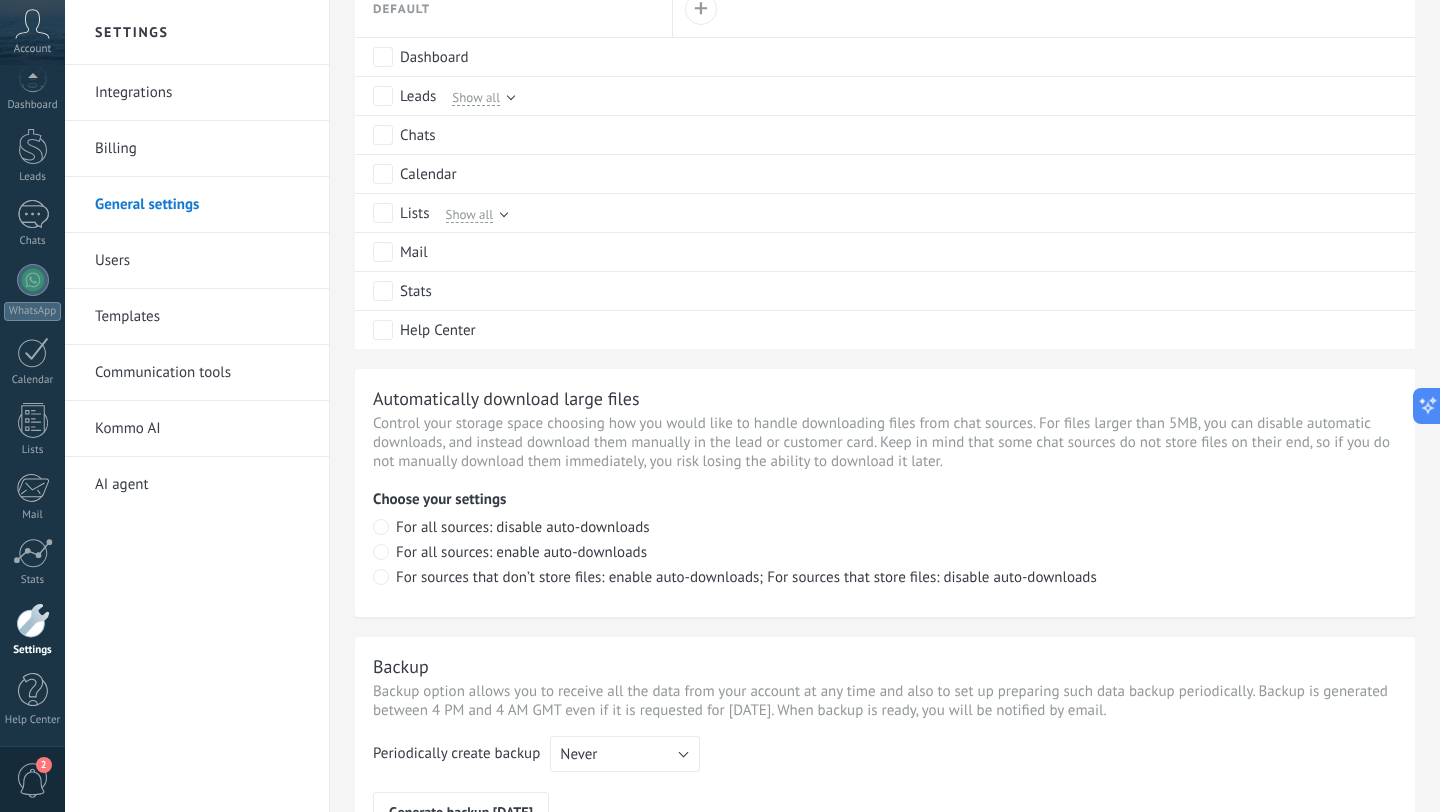 scroll, scrollTop: 1361, scrollLeft: 0, axis: vertical 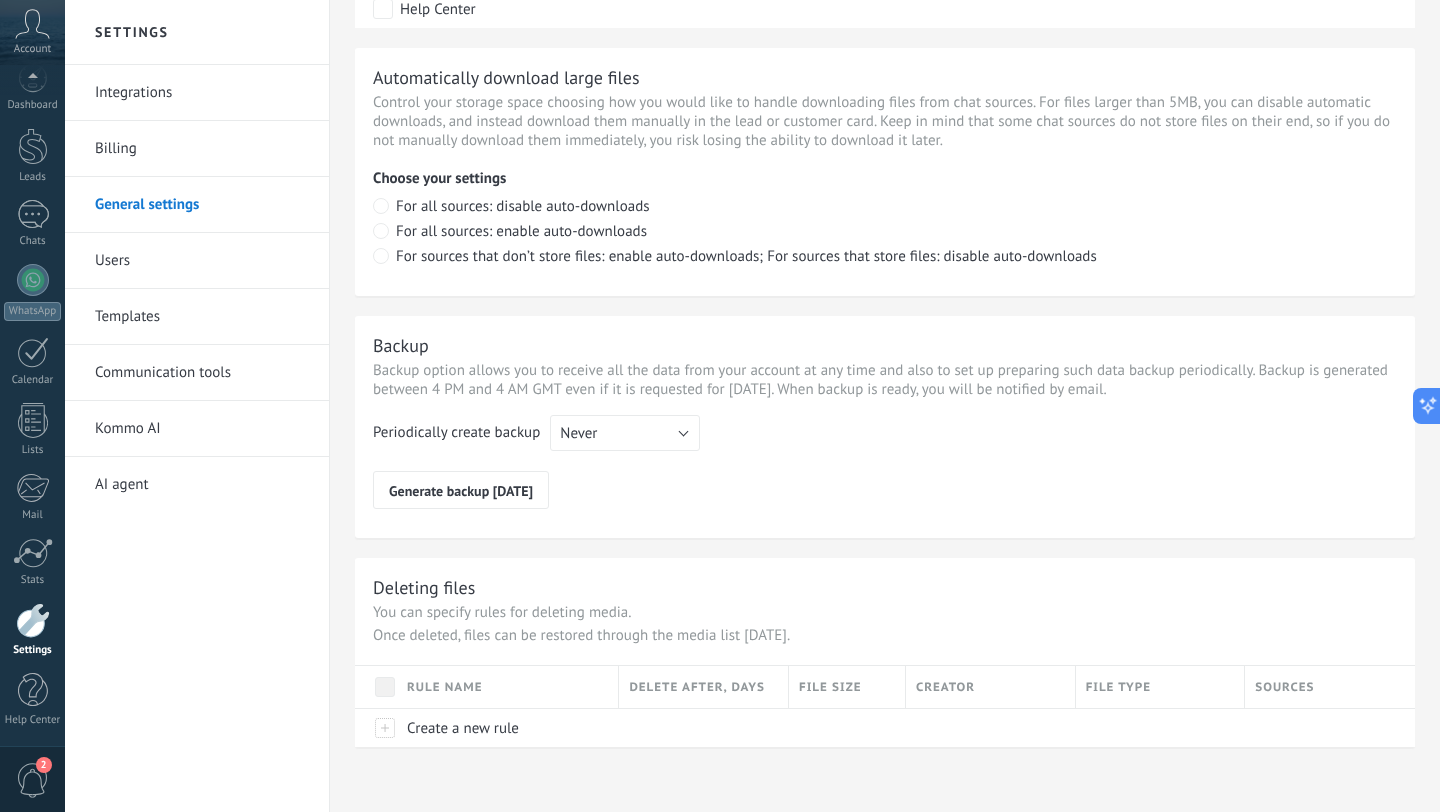 click on "Communication tools" at bounding box center (202, 373) 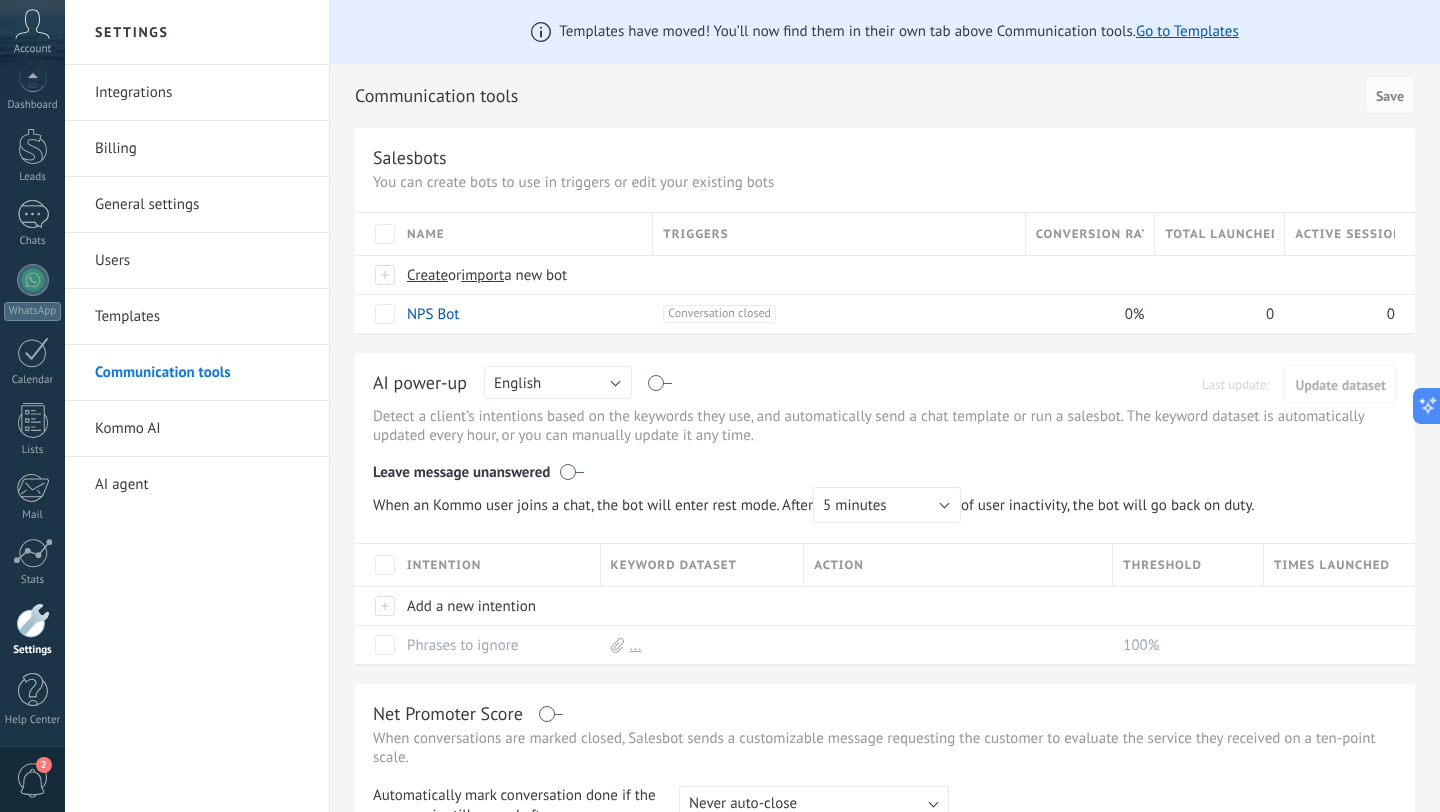 scroll, scrollTop: 0, scrollLeft: 0, axis: both 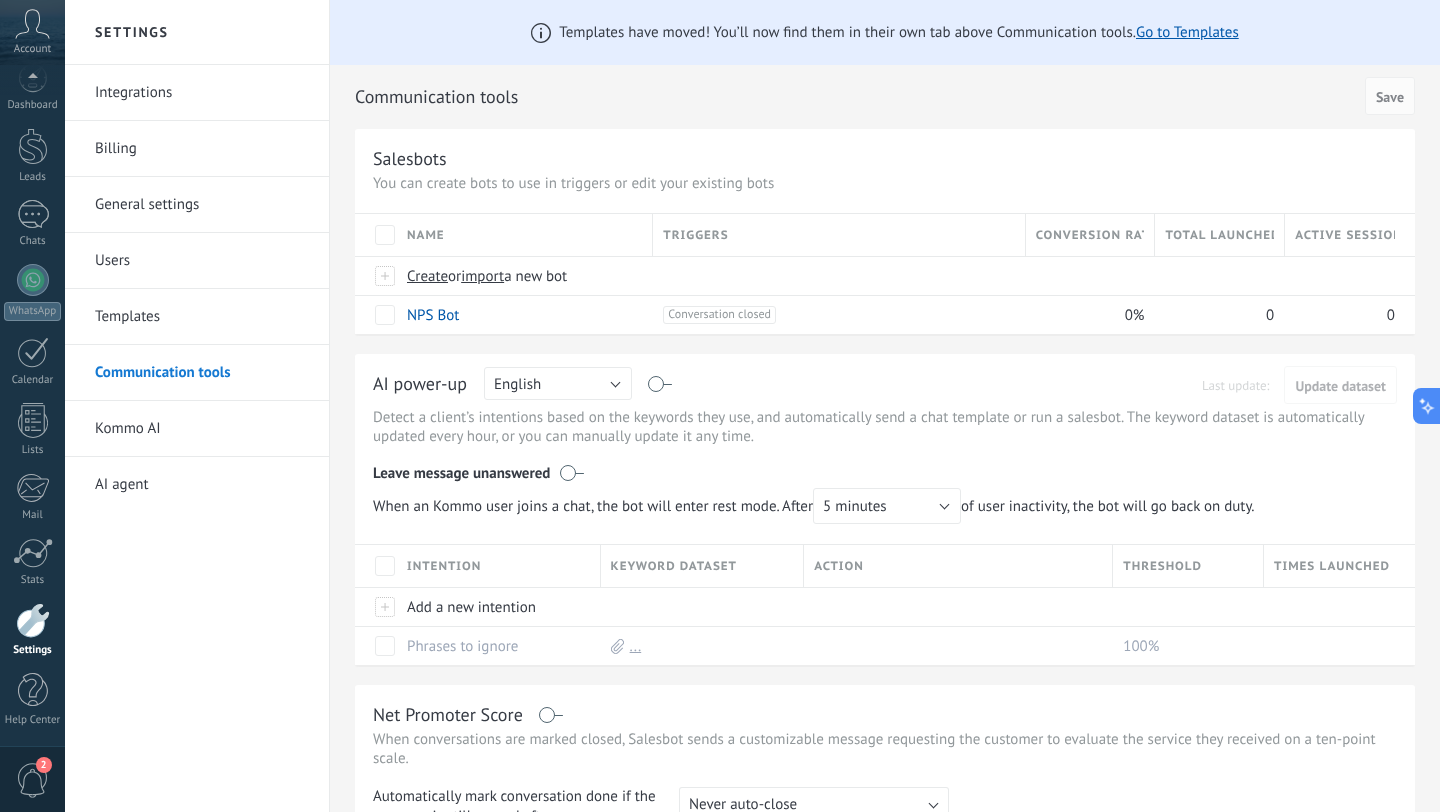 click on "Kommo AI" at bounding box center [202, 429] 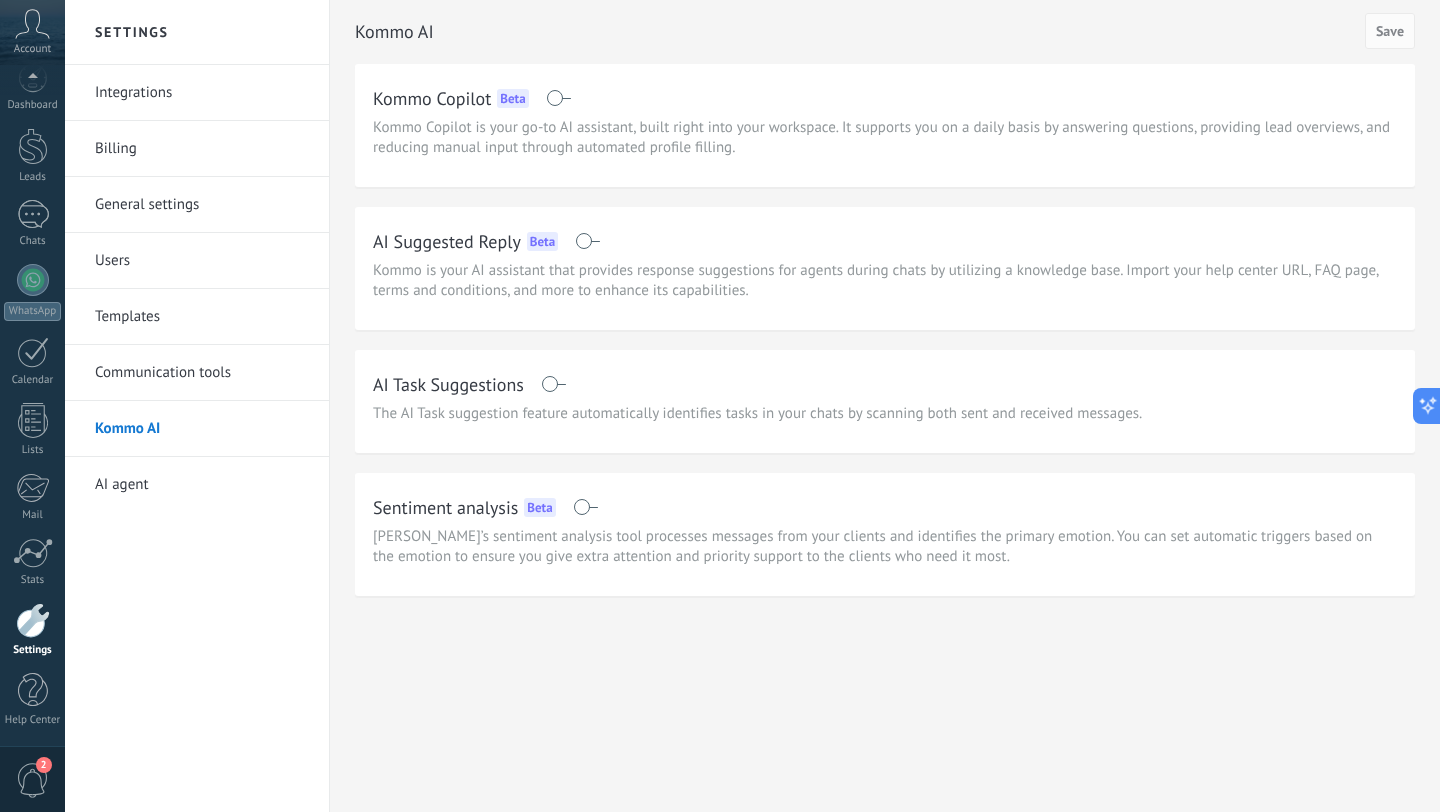 click on "Templates" at bounding box center (202, 317) 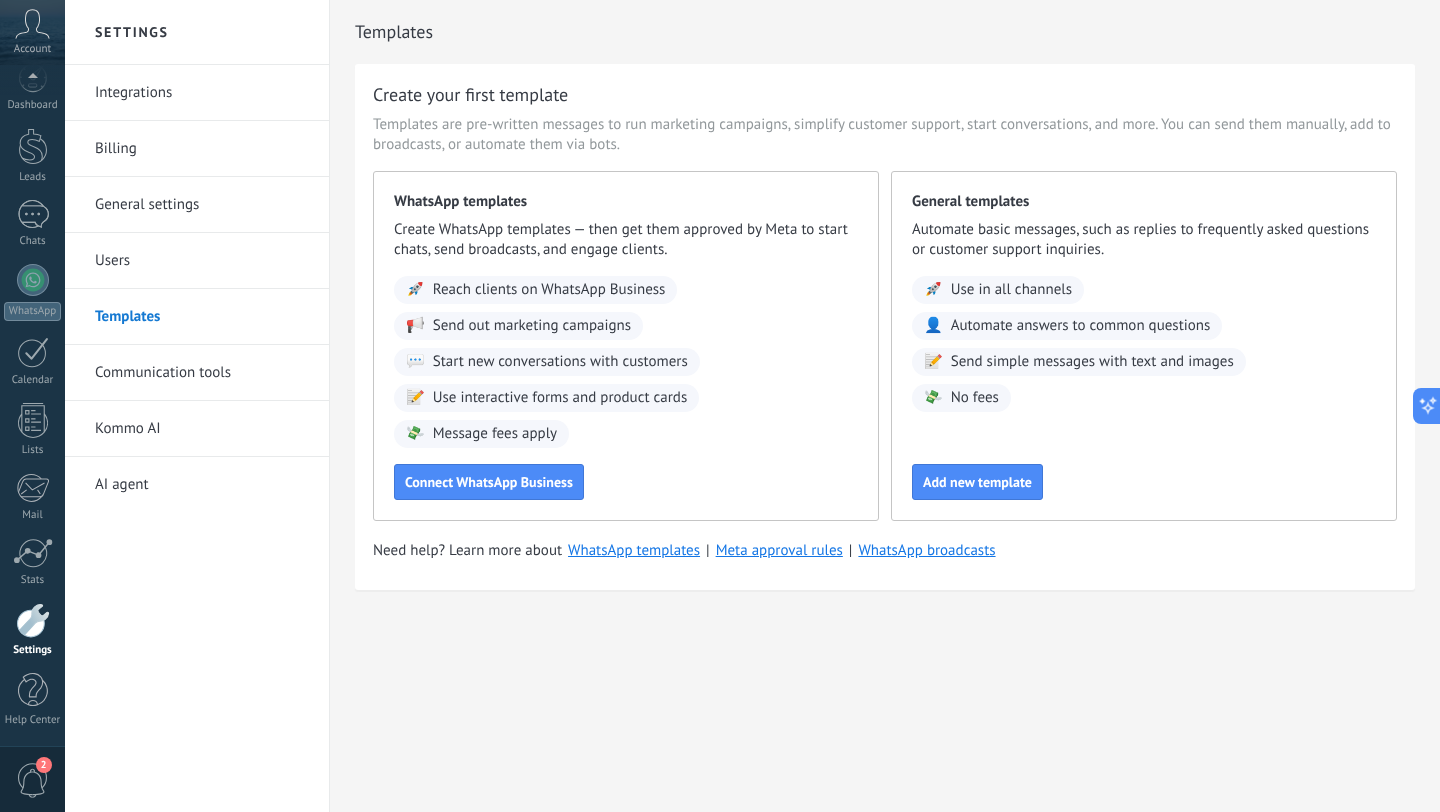 click on "General settings" at bounding box center (202, 205) 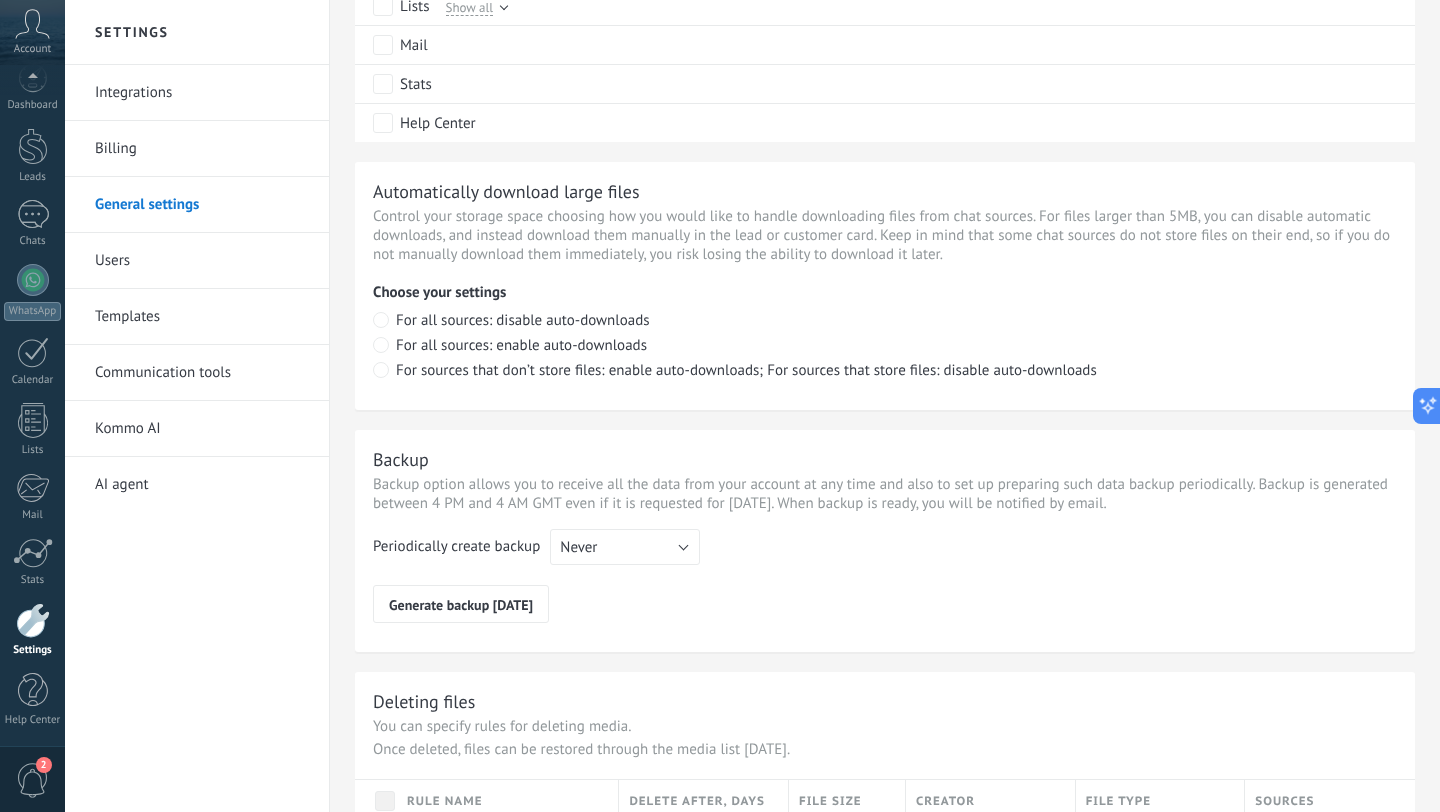 scroll, scrollTop: 1361, scrollLeft: 0, axis: vertical 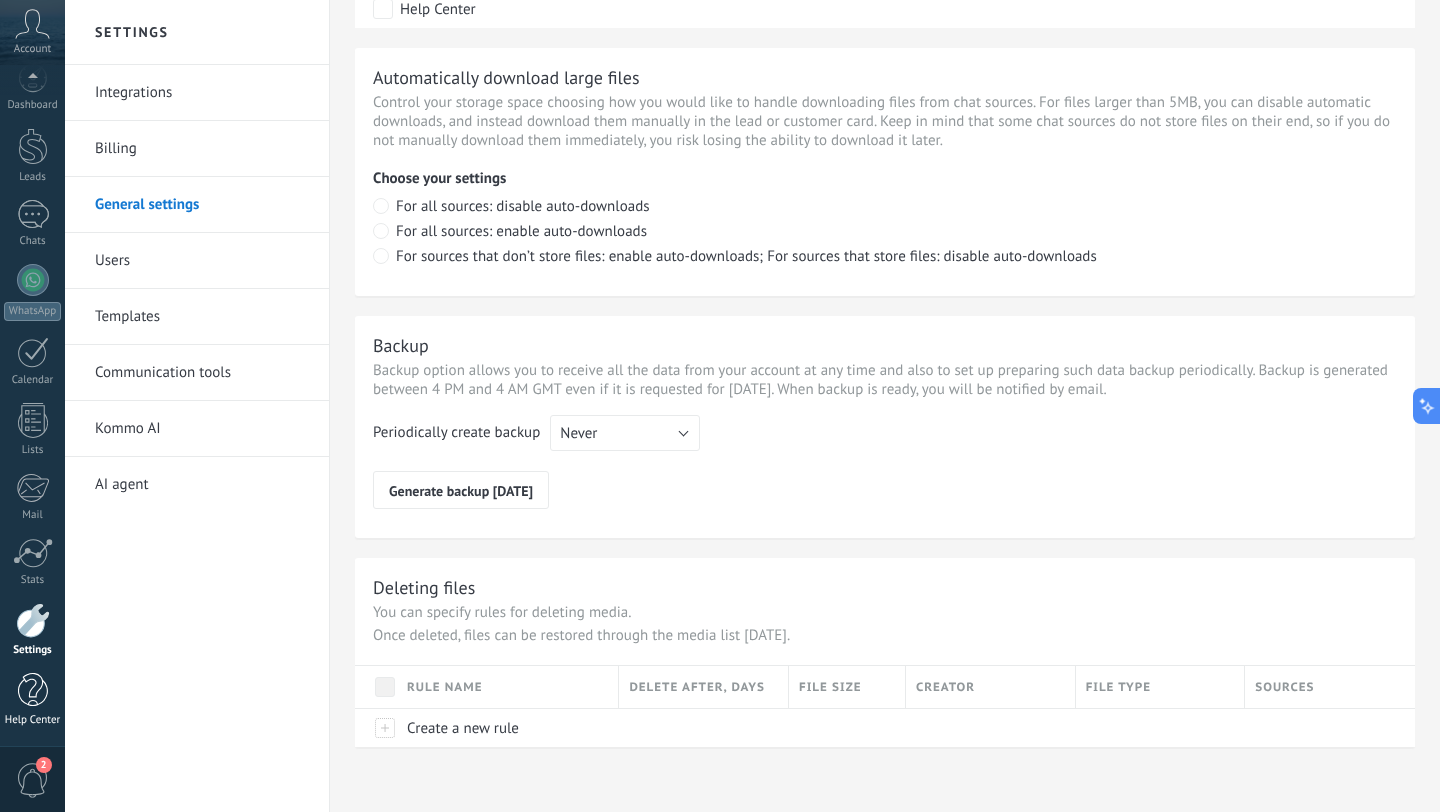 click at bounding box center [33, 690] 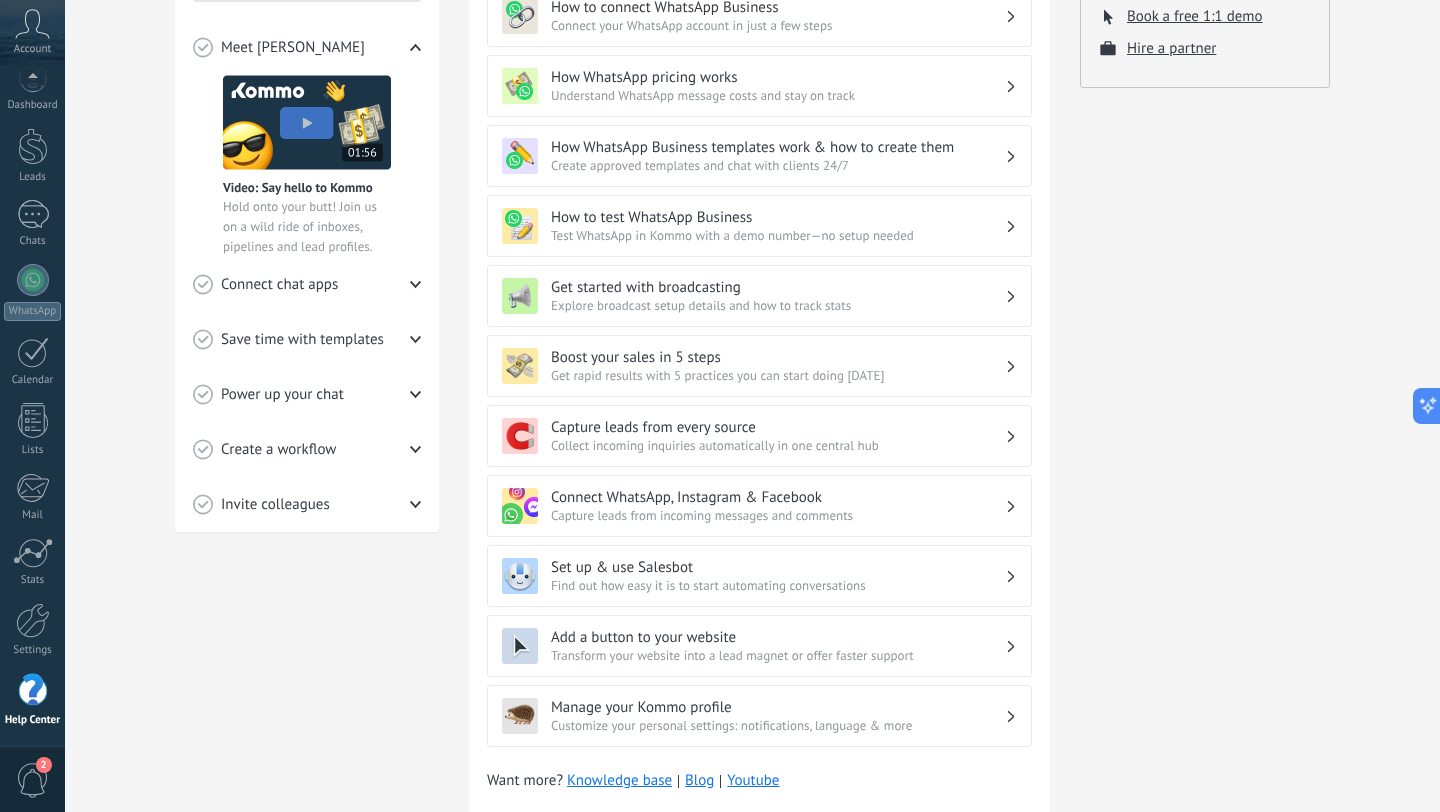 scroll, scrollTop: 425, scrollLeft: 0, axis: vertical 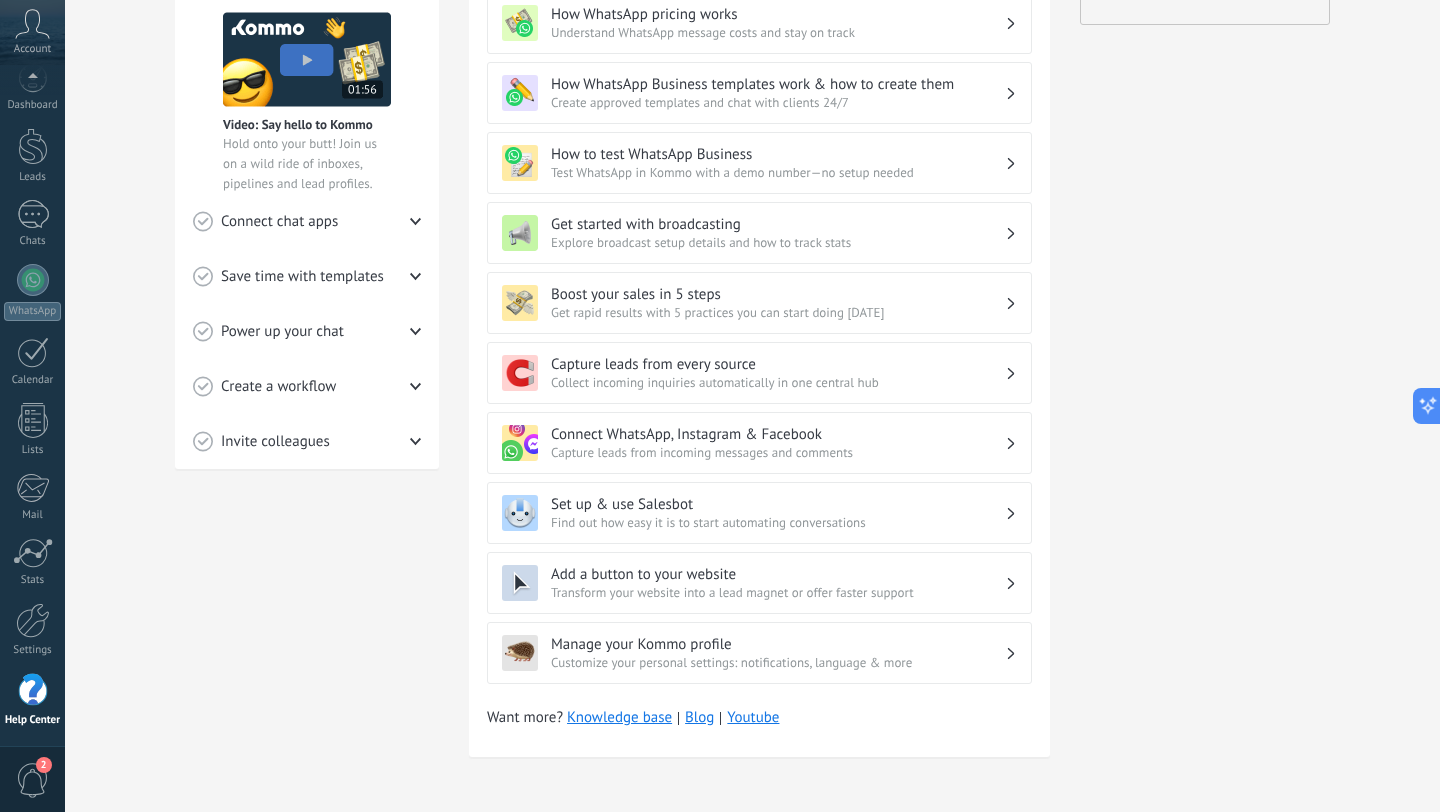 click 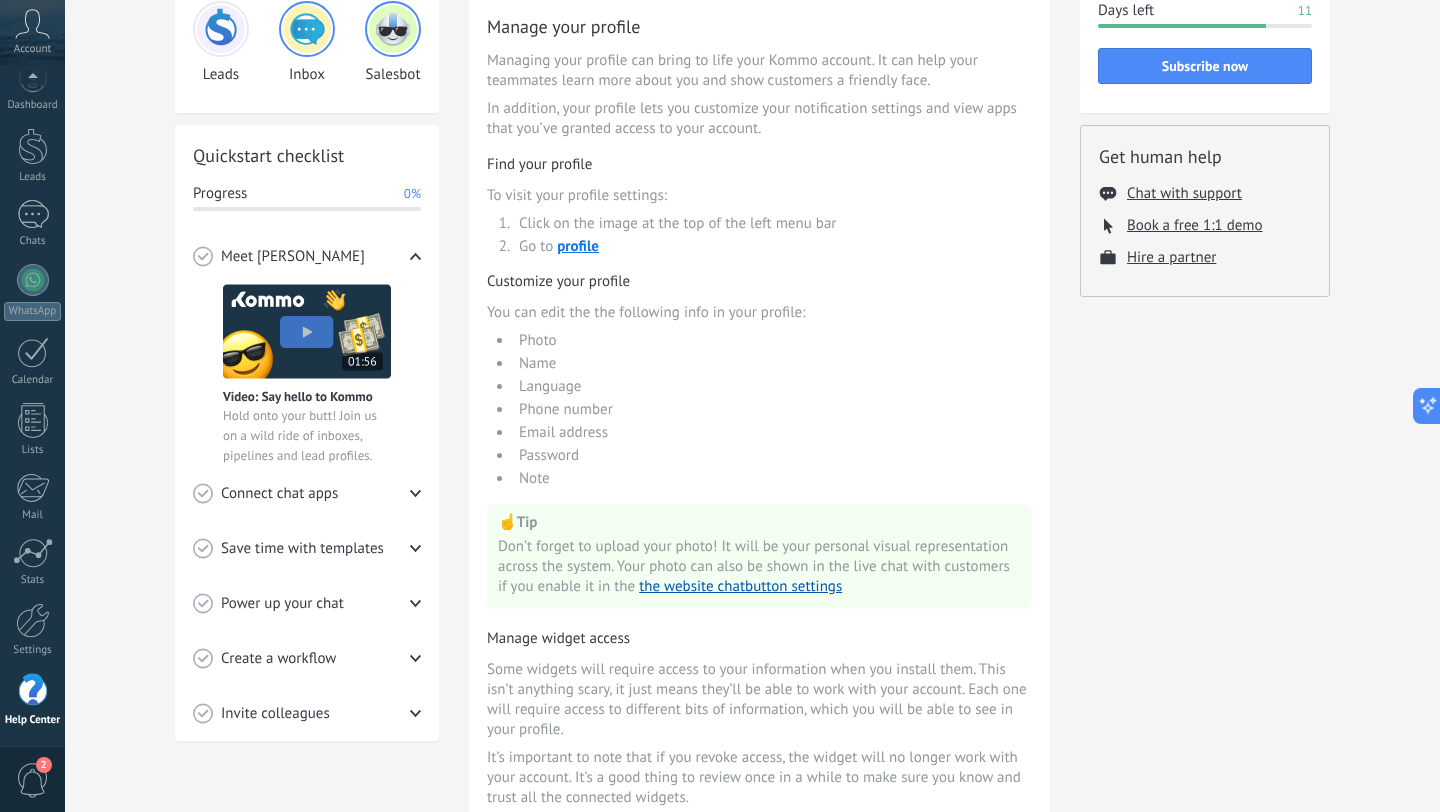 scroll, scrollTop: 133, scrollLeft: 0, axis: vertical 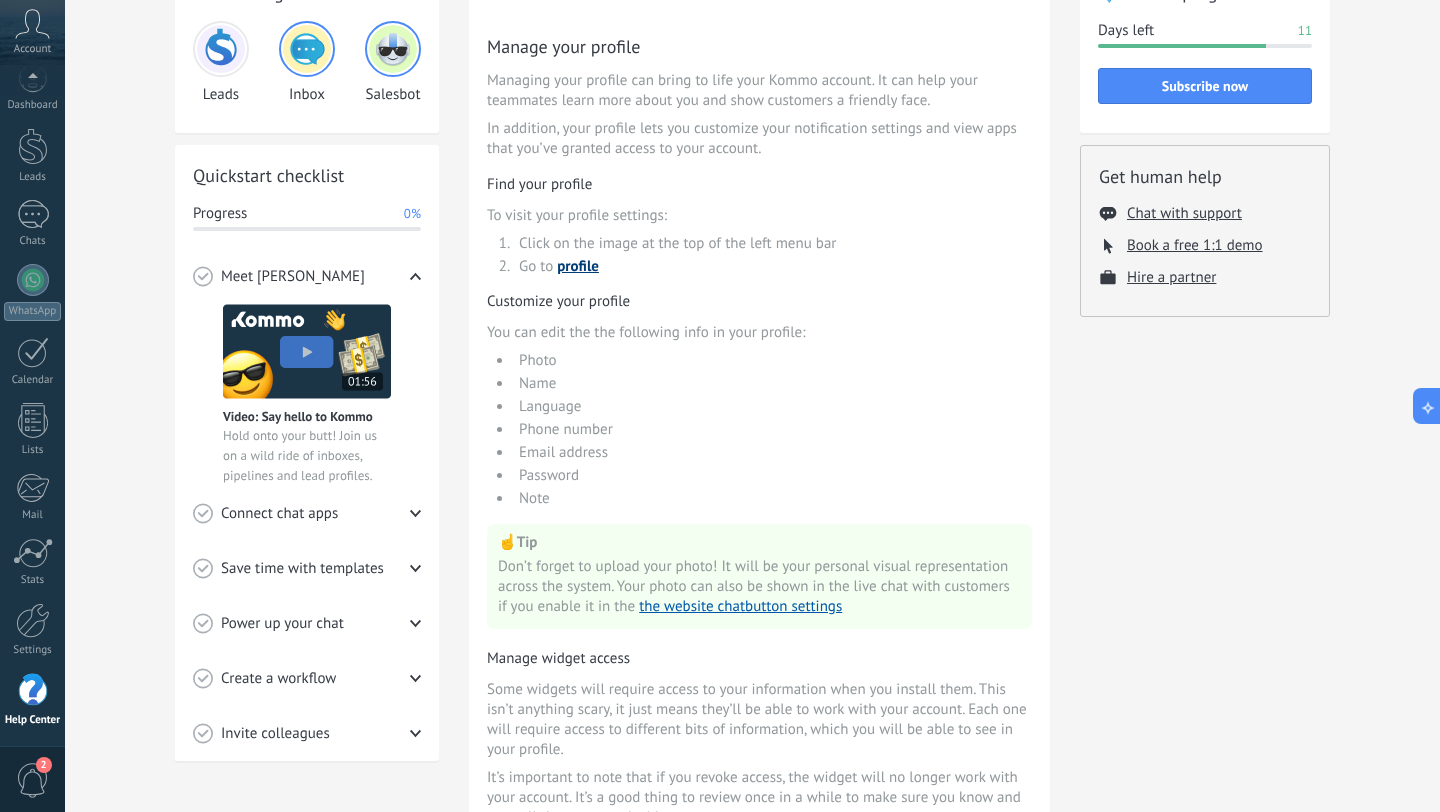 click on "profile" at bounding box center (578, 266) 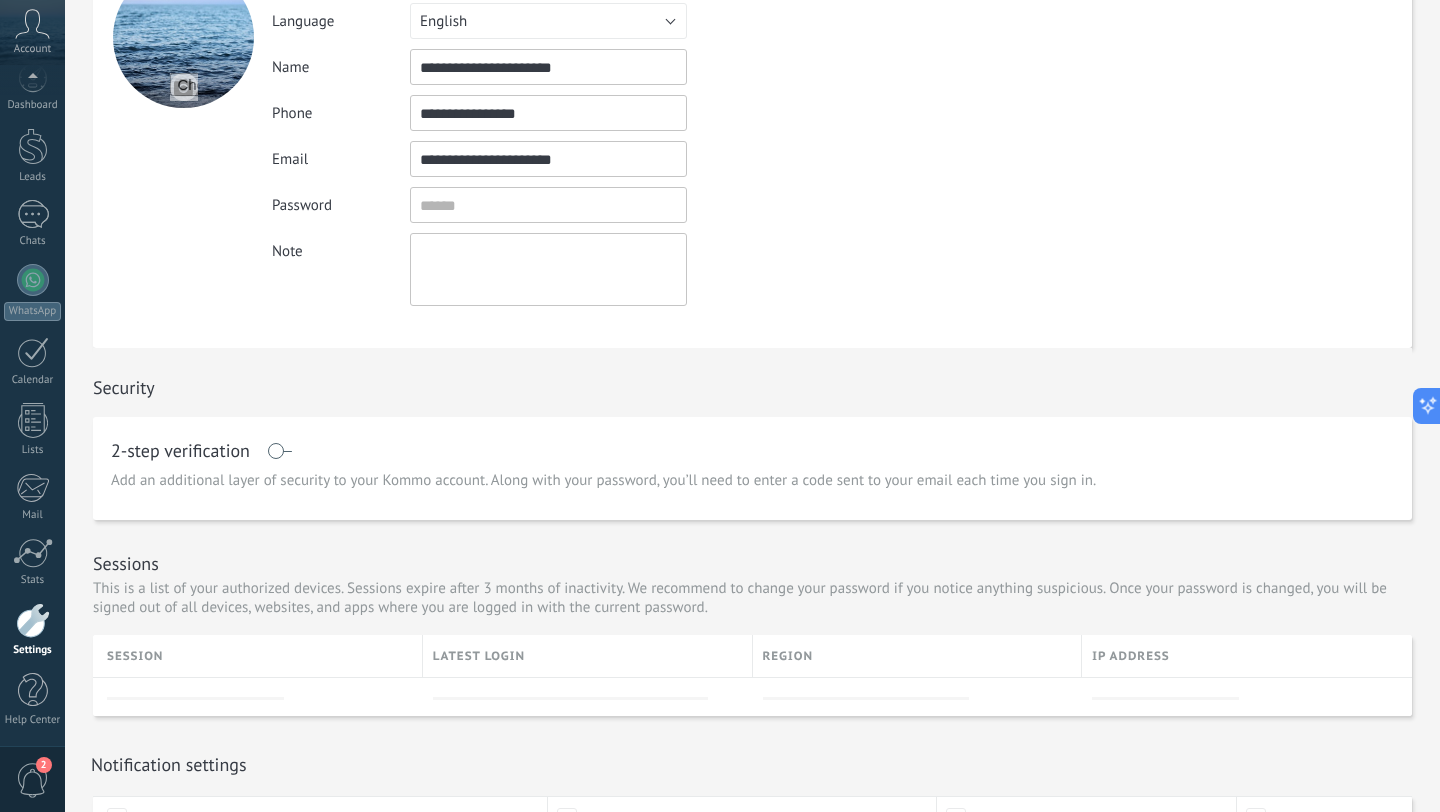 scroll, scrollTop: 0, scrollLeft: 0, axis: both 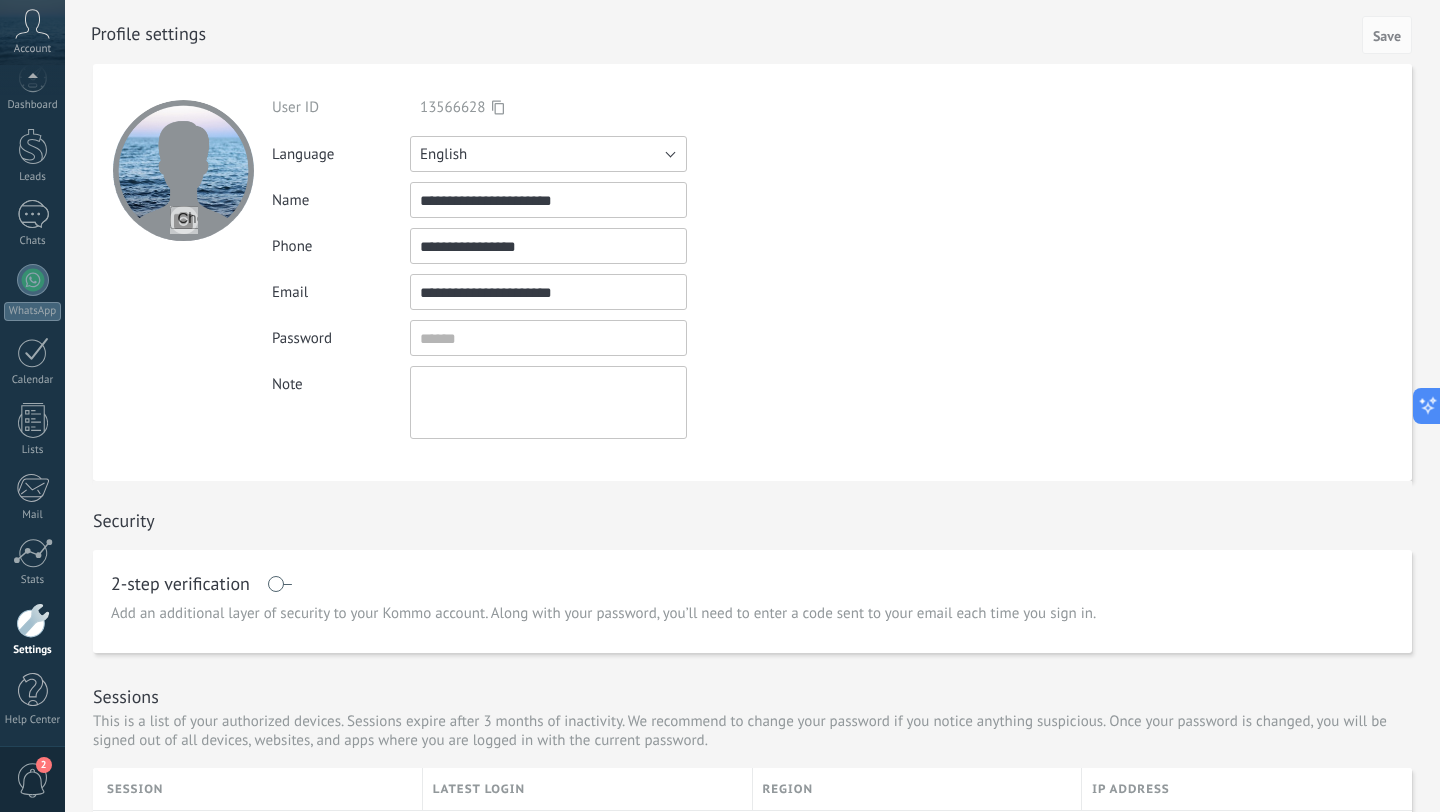 click on "English" at bounding box center (548, 154) 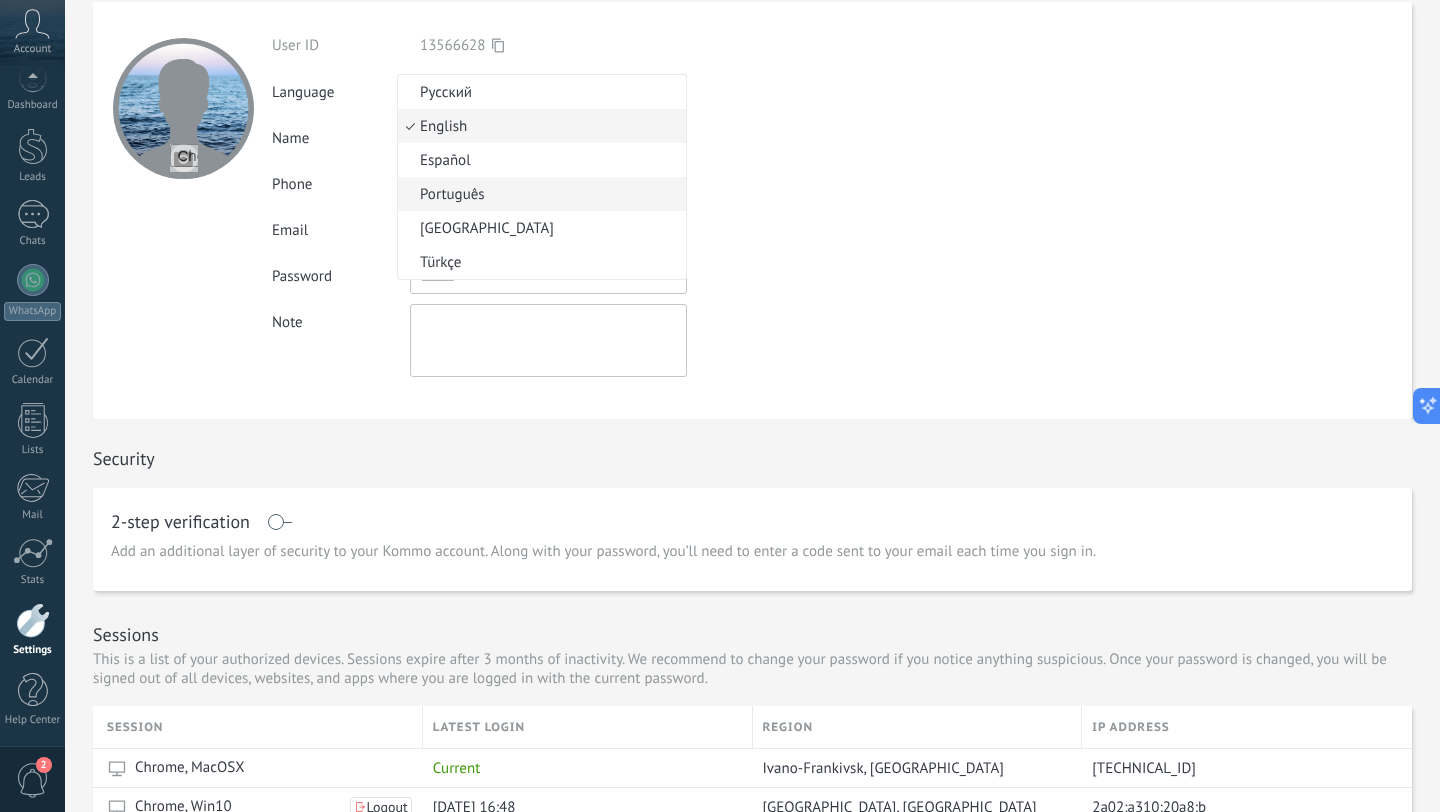 scroll, scrollTop: 56, scrollLeft: 0, axis: vertical 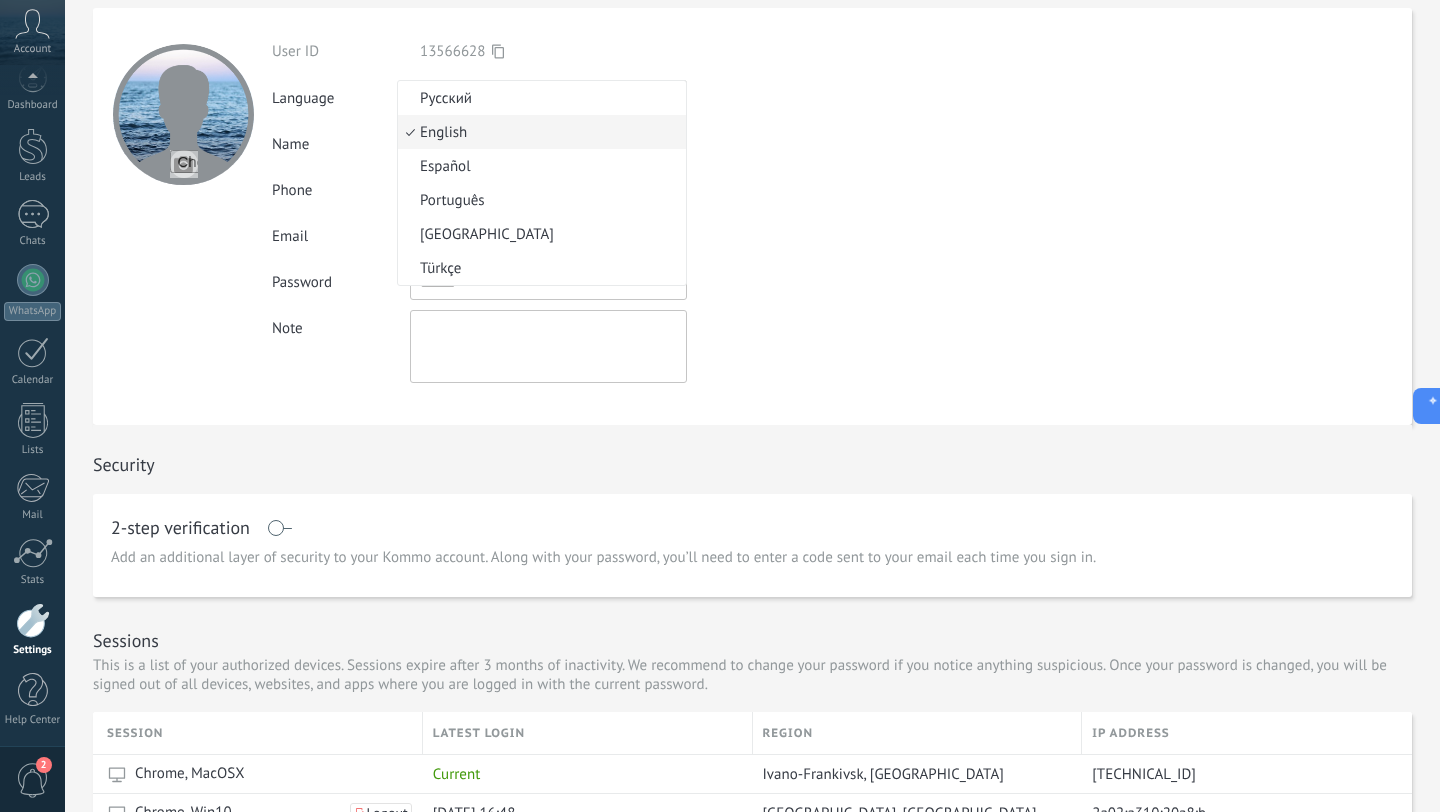 type 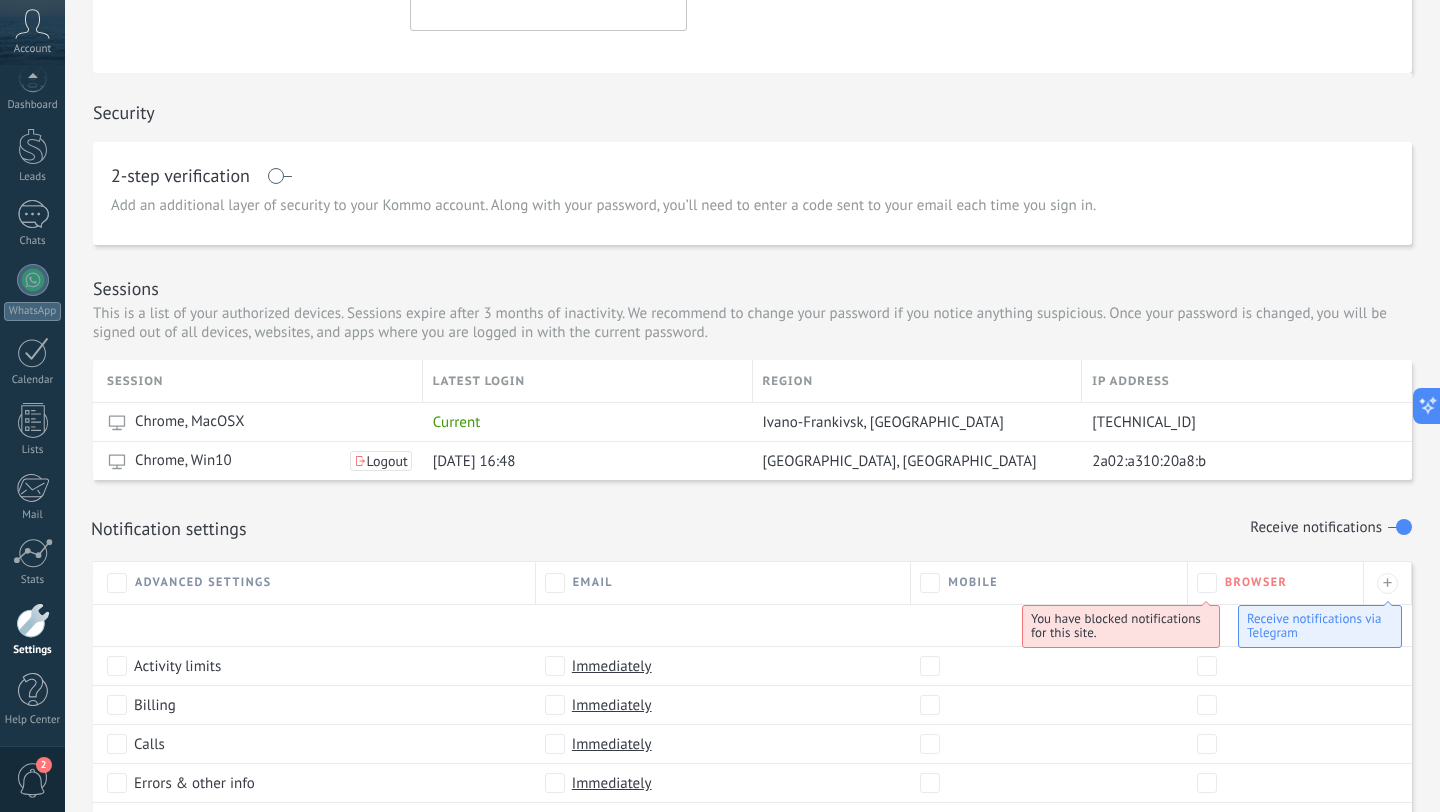 scroll, scrollTop: 0, scrollLeft: 0, axis: both 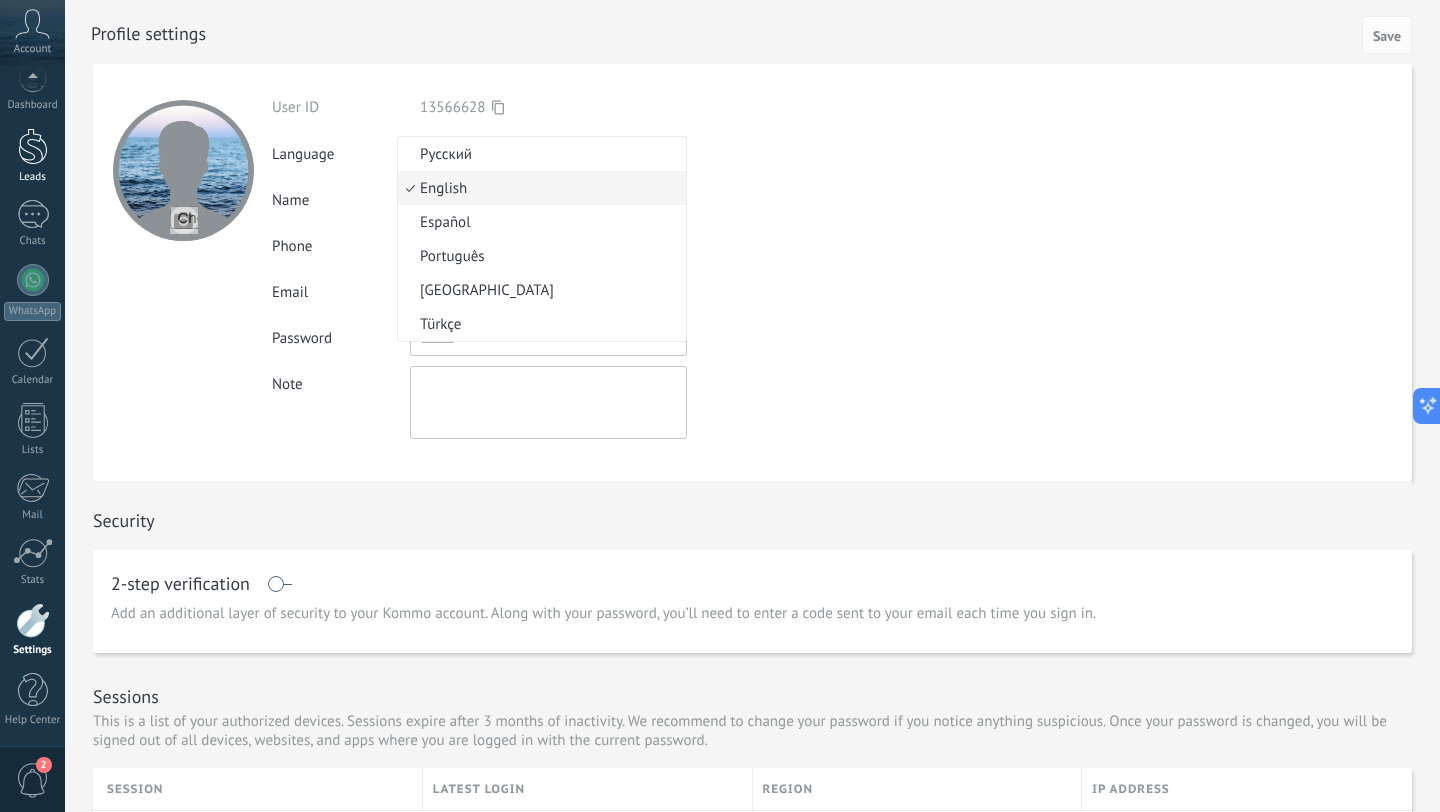 click at bounding box center (33, 146) 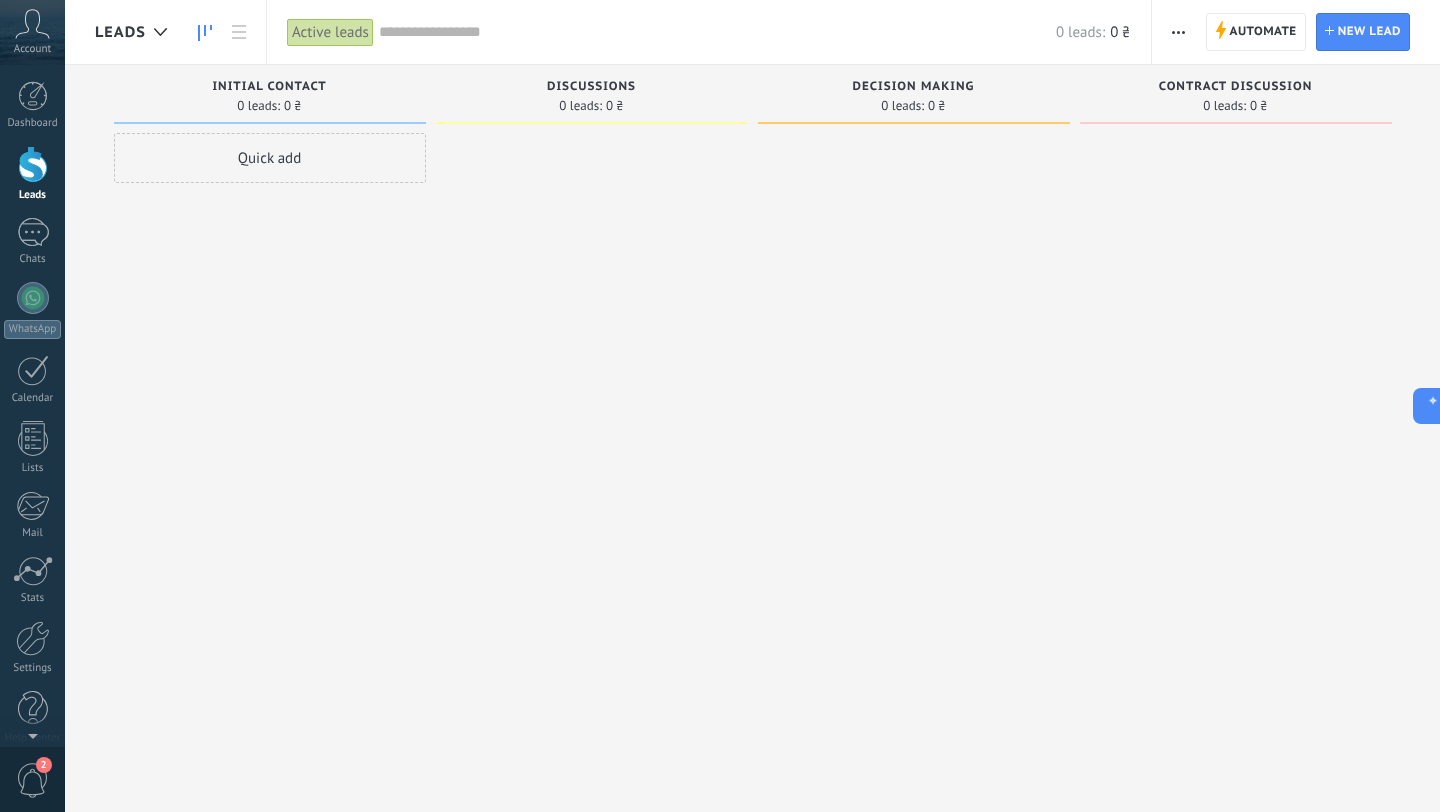 scroll, scrollTop: 0, scrollLeft: 0, axis: both 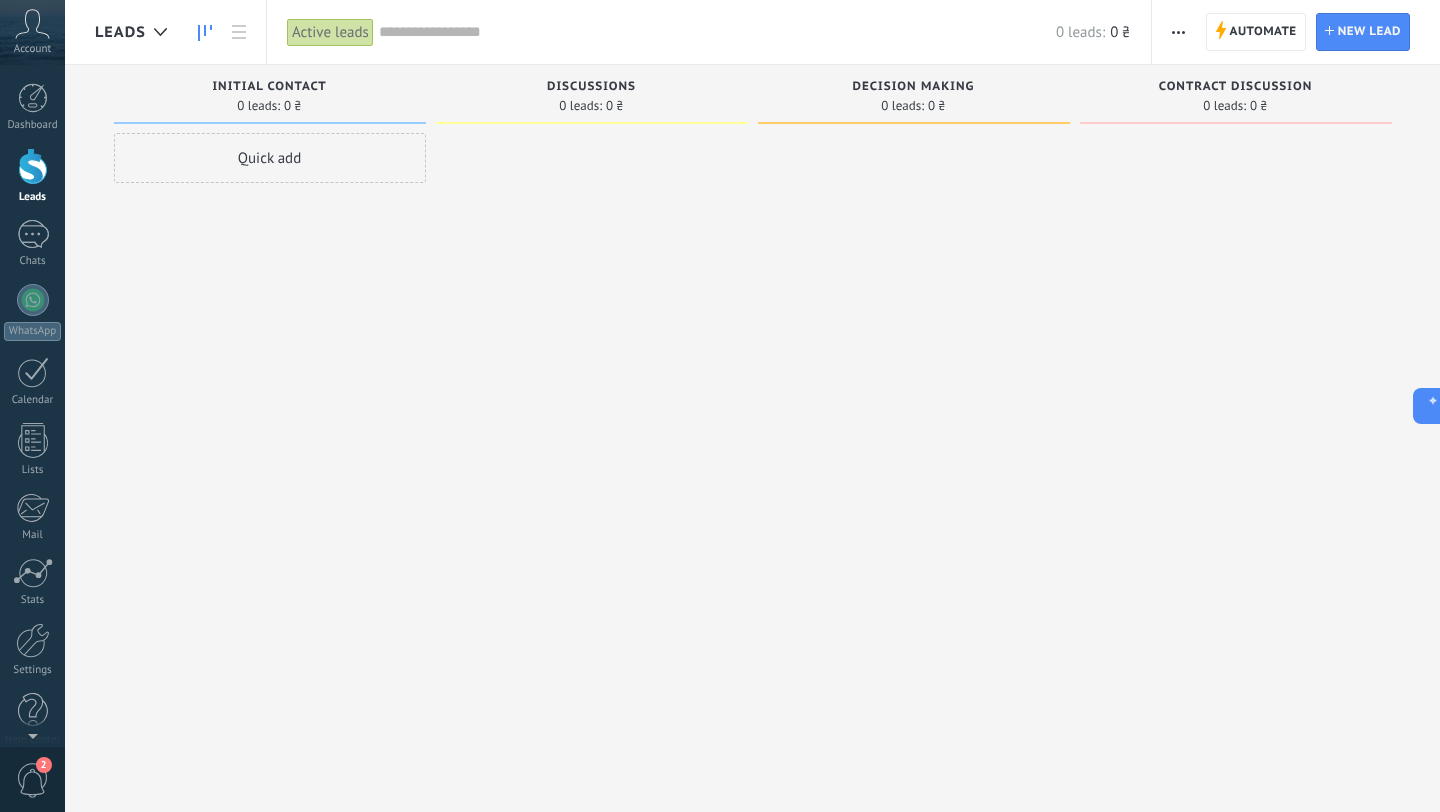 click at bounding box center (33, 98) 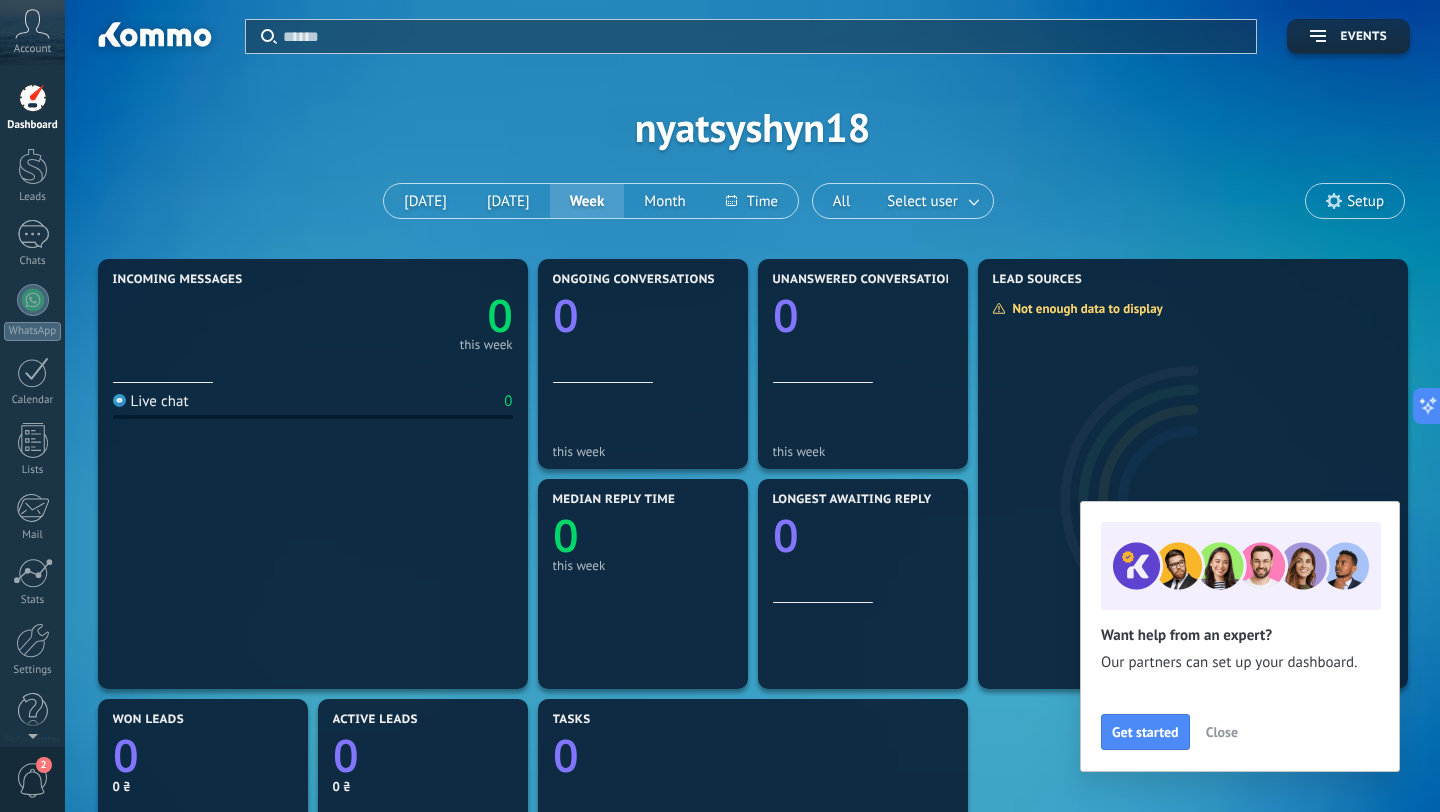 click on "Account" at bounding box center (32, 32) 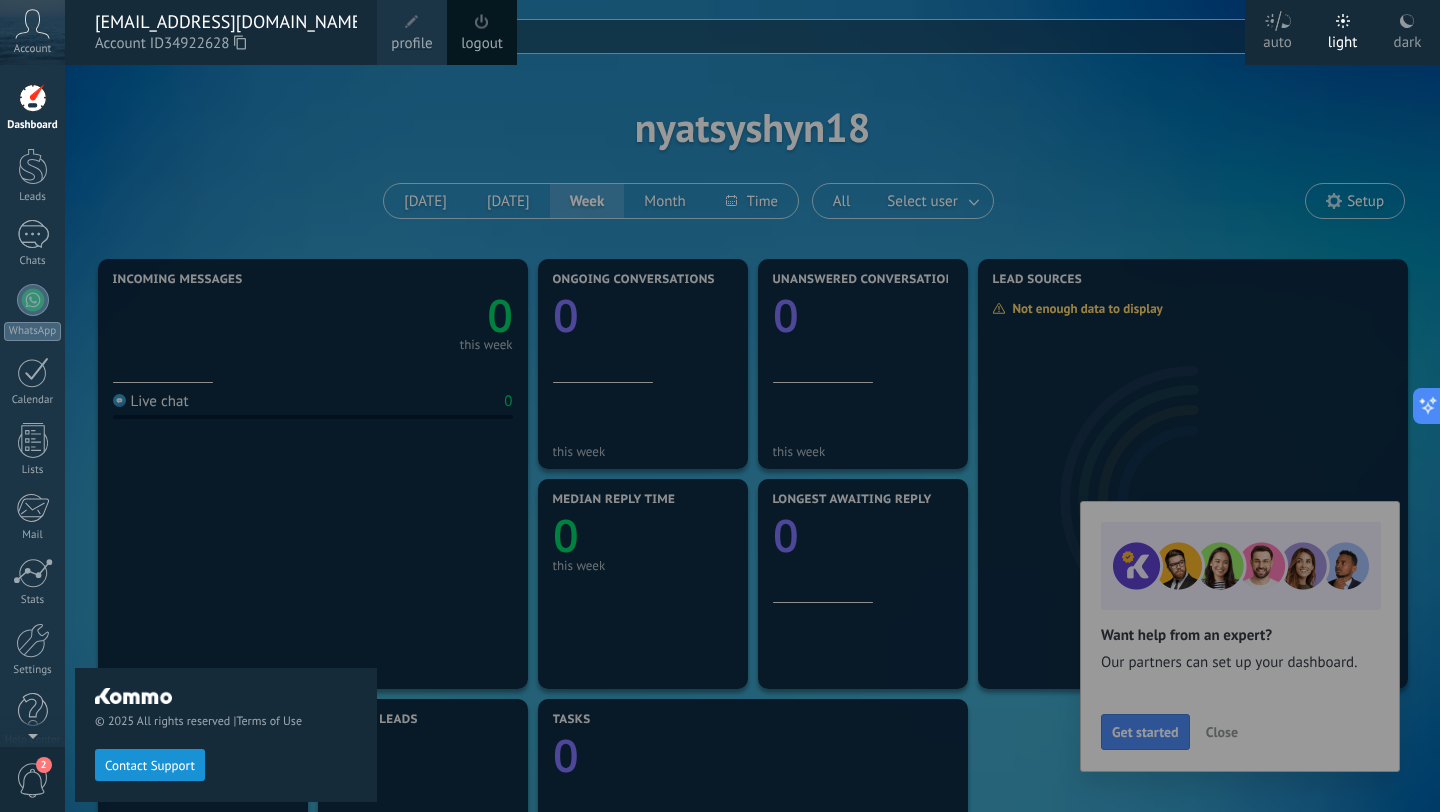 click on "Account" at bounding box center [32, 49] 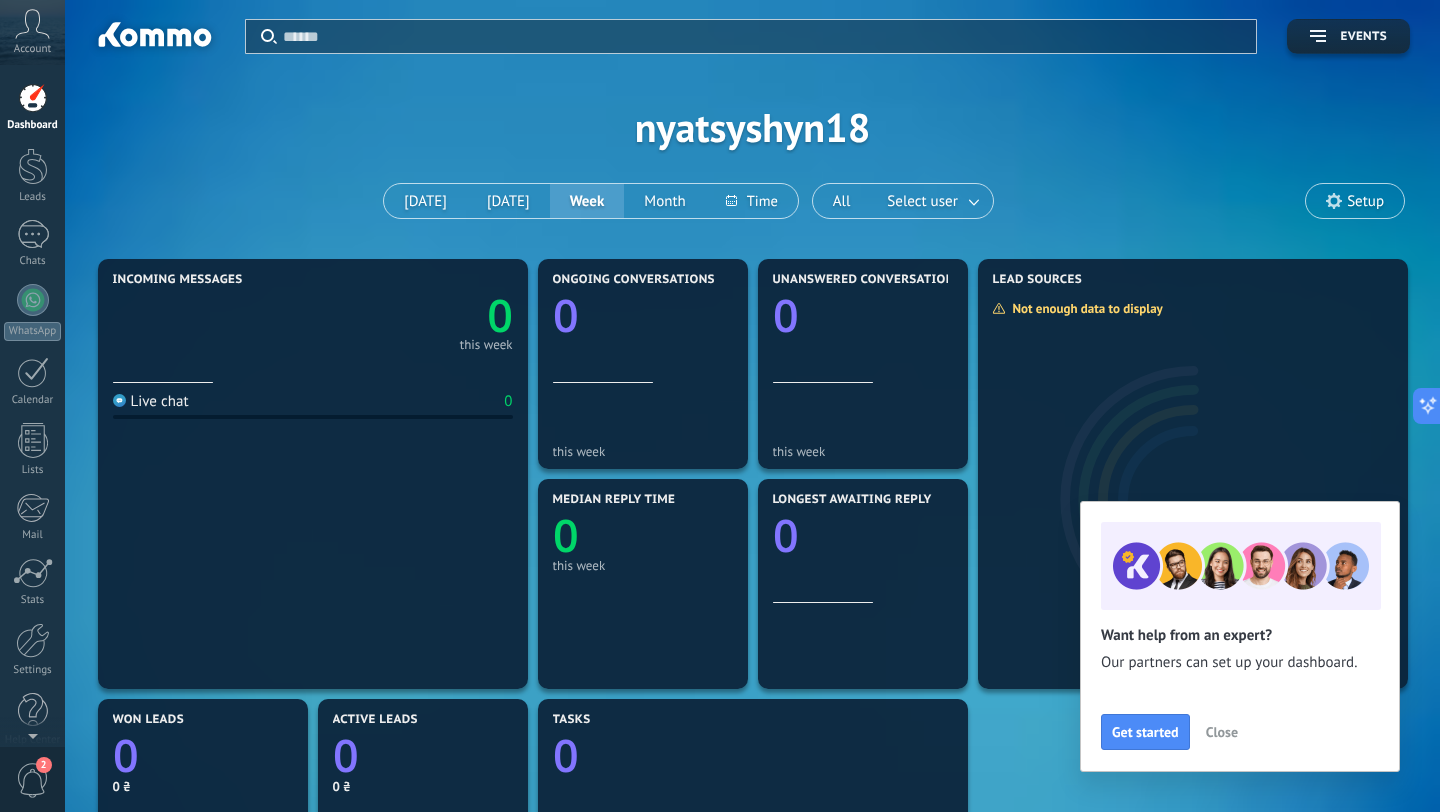 click on "Dashboard" at bounding box center (33, 125) 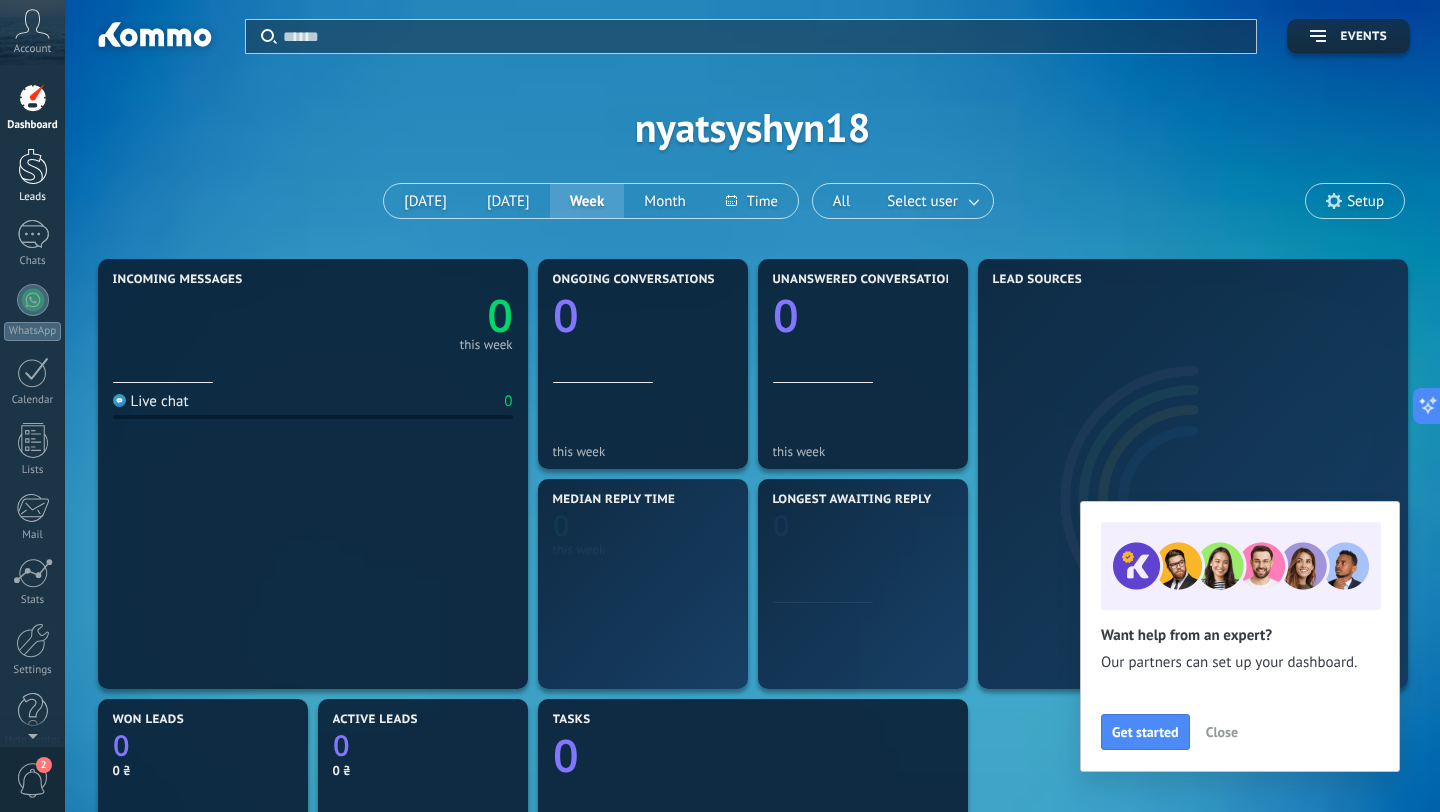 click at bounding box center (33, 166) 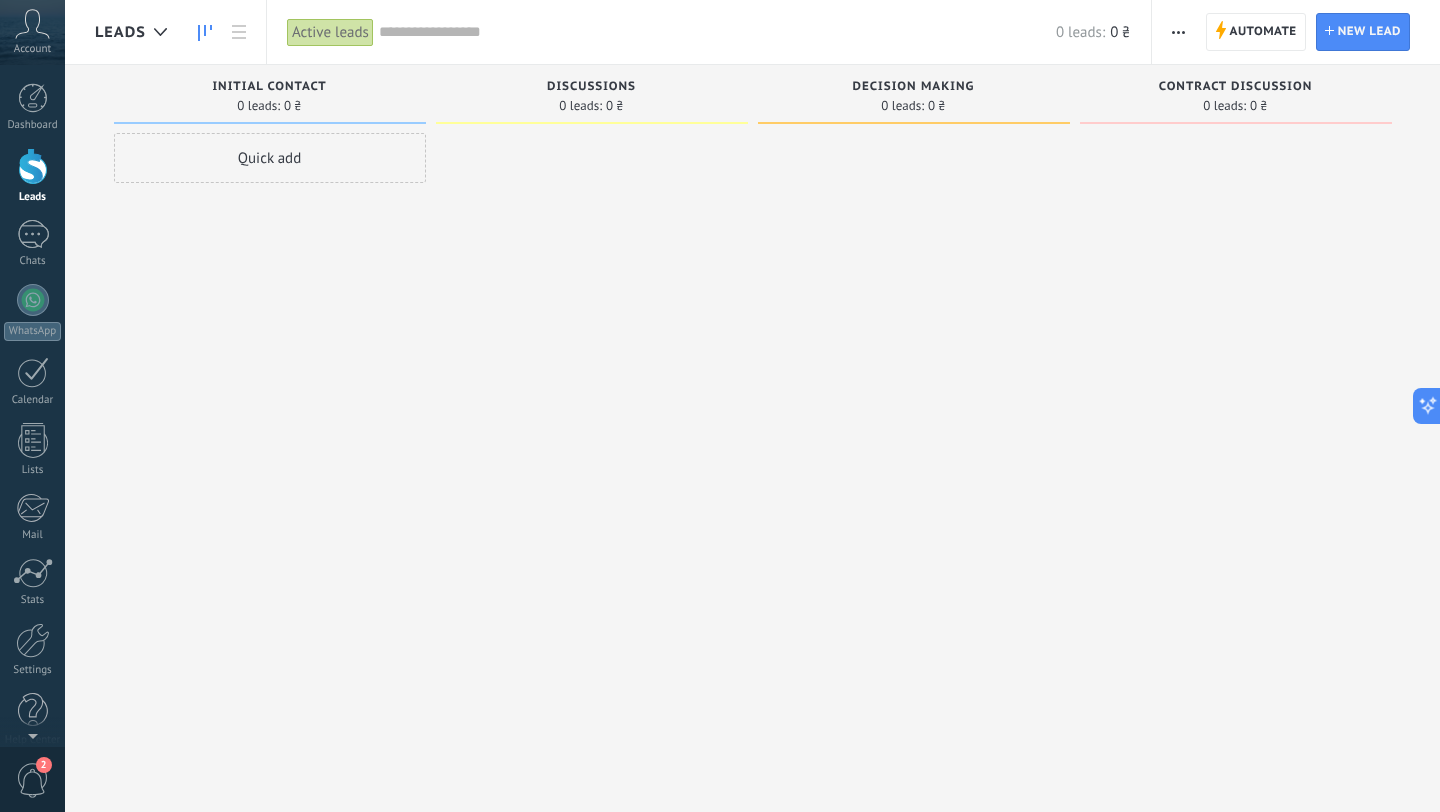 click on "Dashboard
Leads
Chats
WhatsApp
Customers" at bounding box center [32, 425] 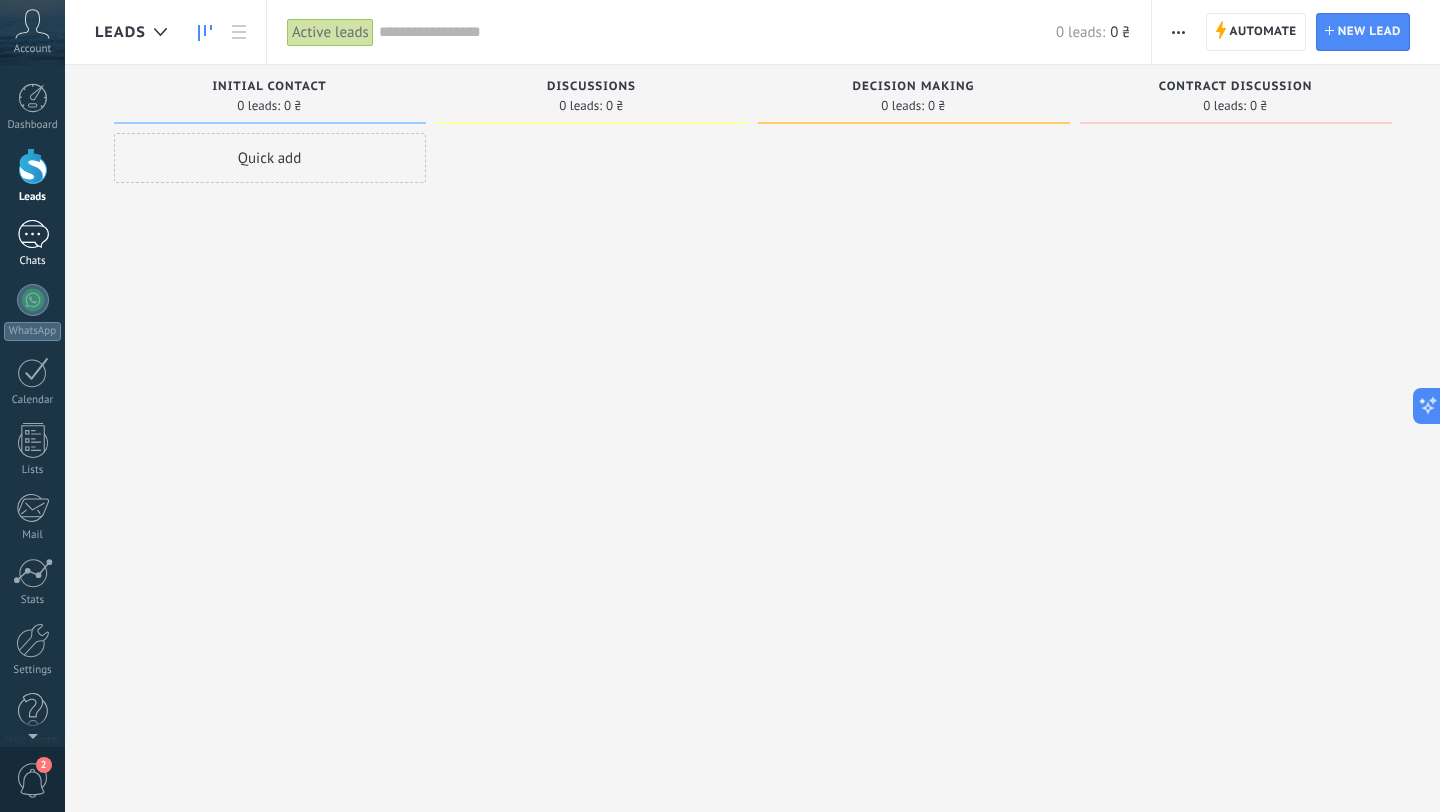 click at bounding box center (33, 234) 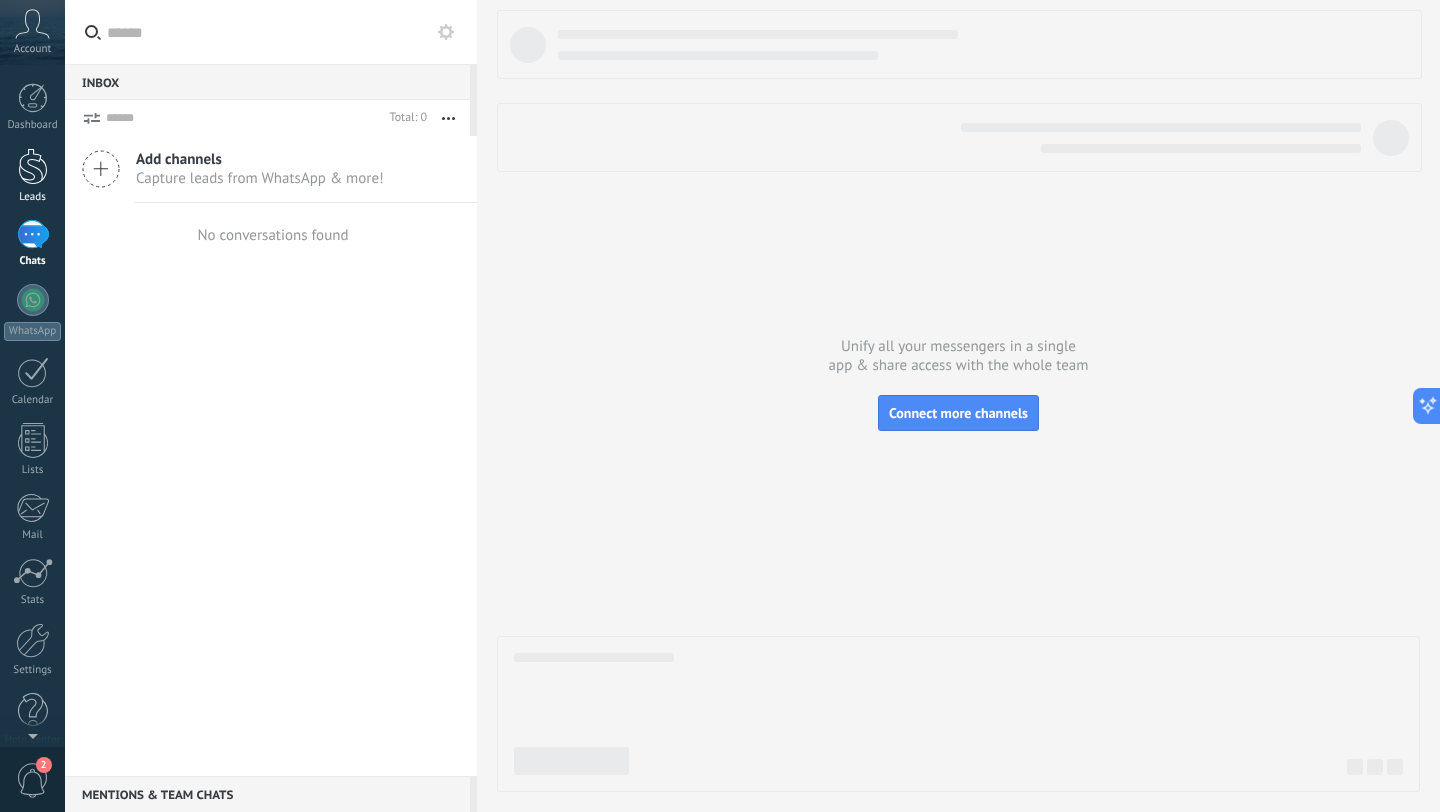click at bounding box center (33, 166) 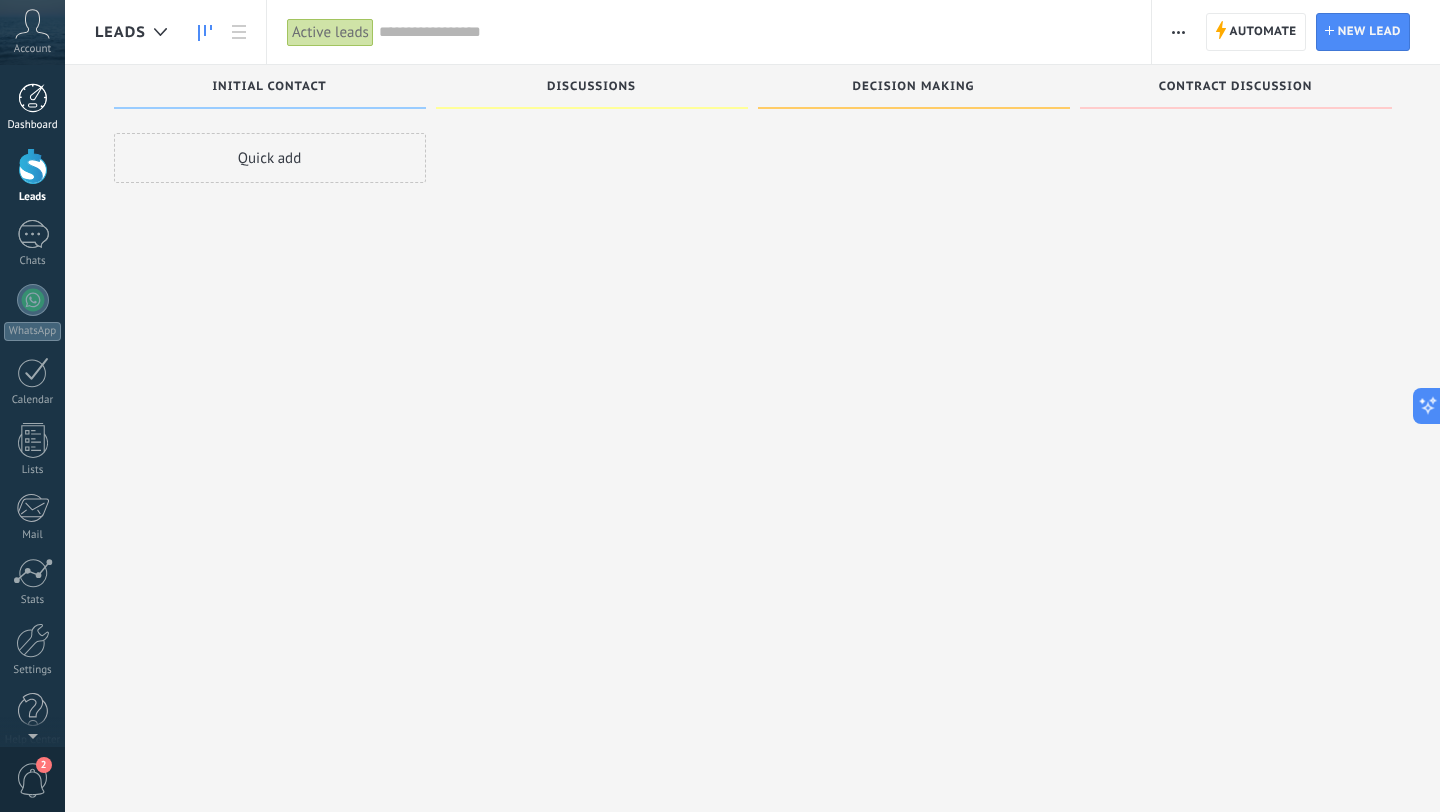 click at bounding box center (33, 98) 